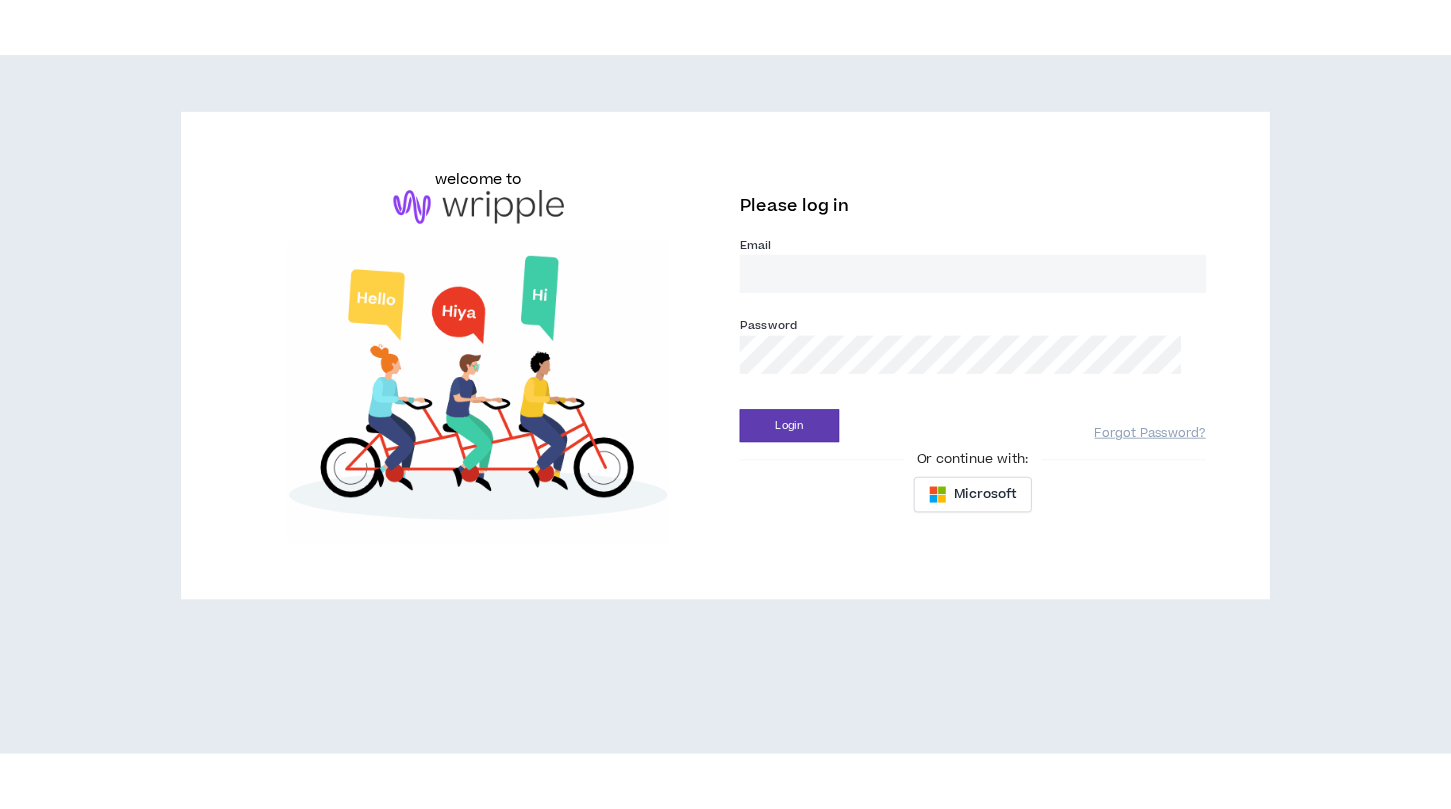 scroll, scrollTop: 0, scrollLeft: 0, axis: both 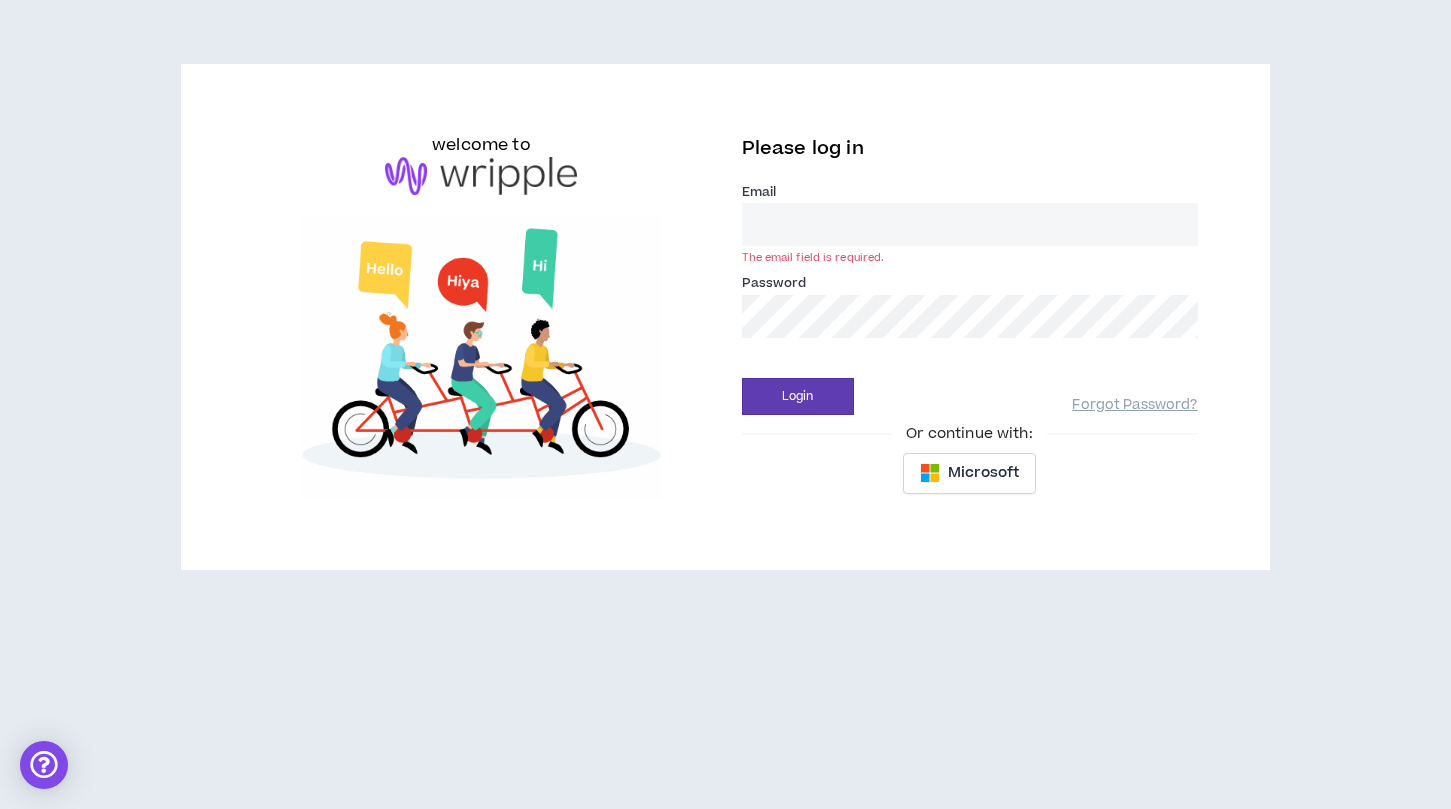 type on "[EMAIL]" 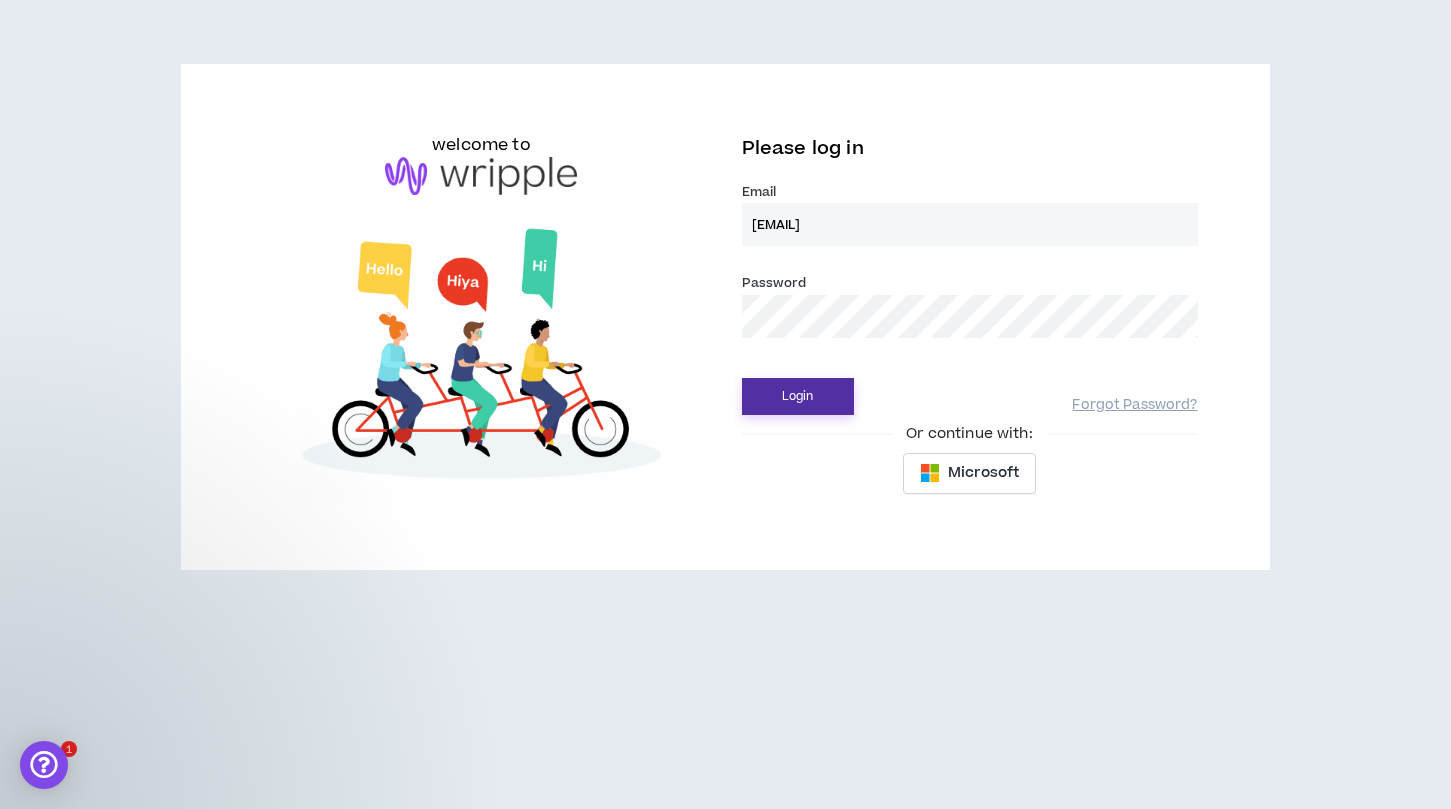 click on "Login" at bounding box center [798, 396] 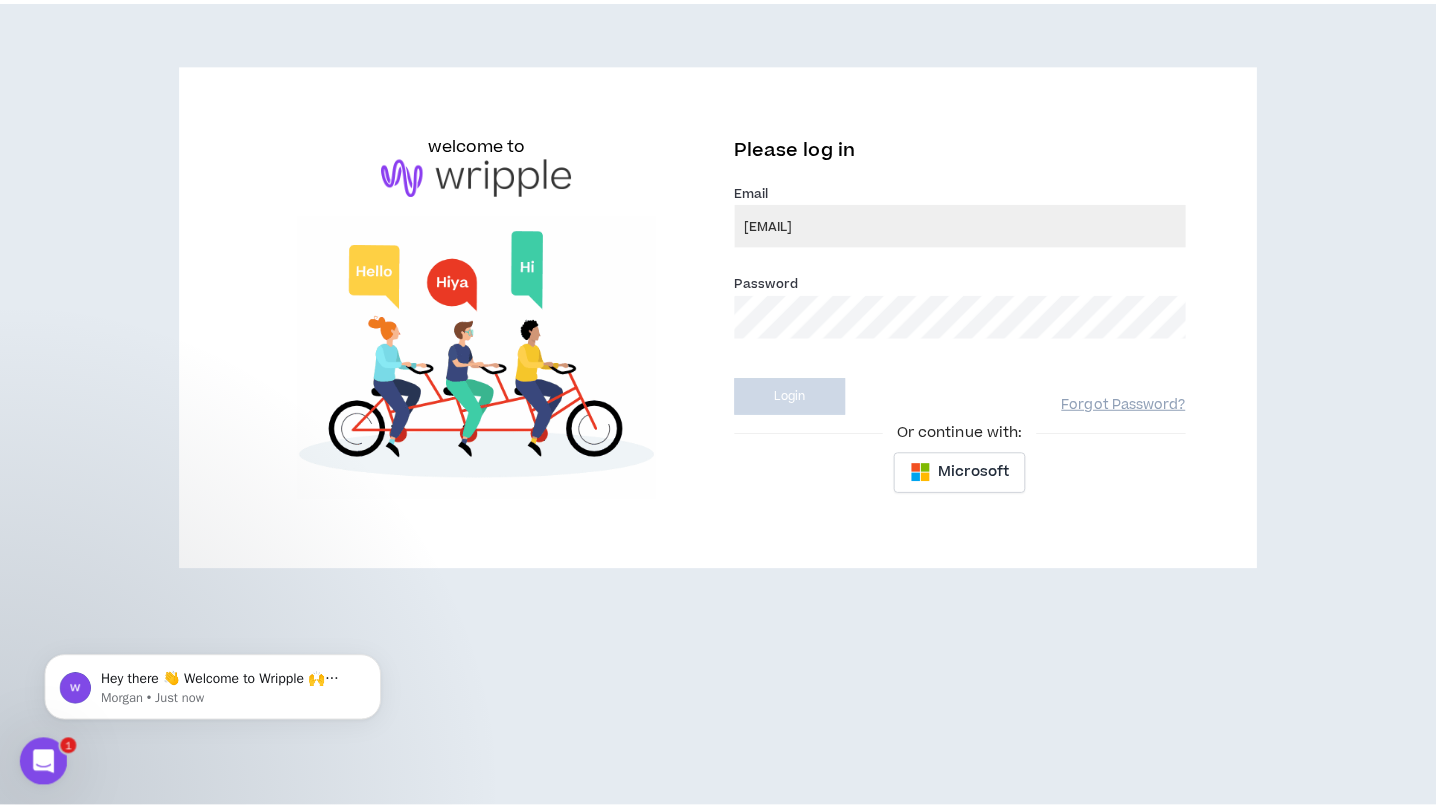 scroll, scrollTop: 0, scrollLeft: 0, axis: both 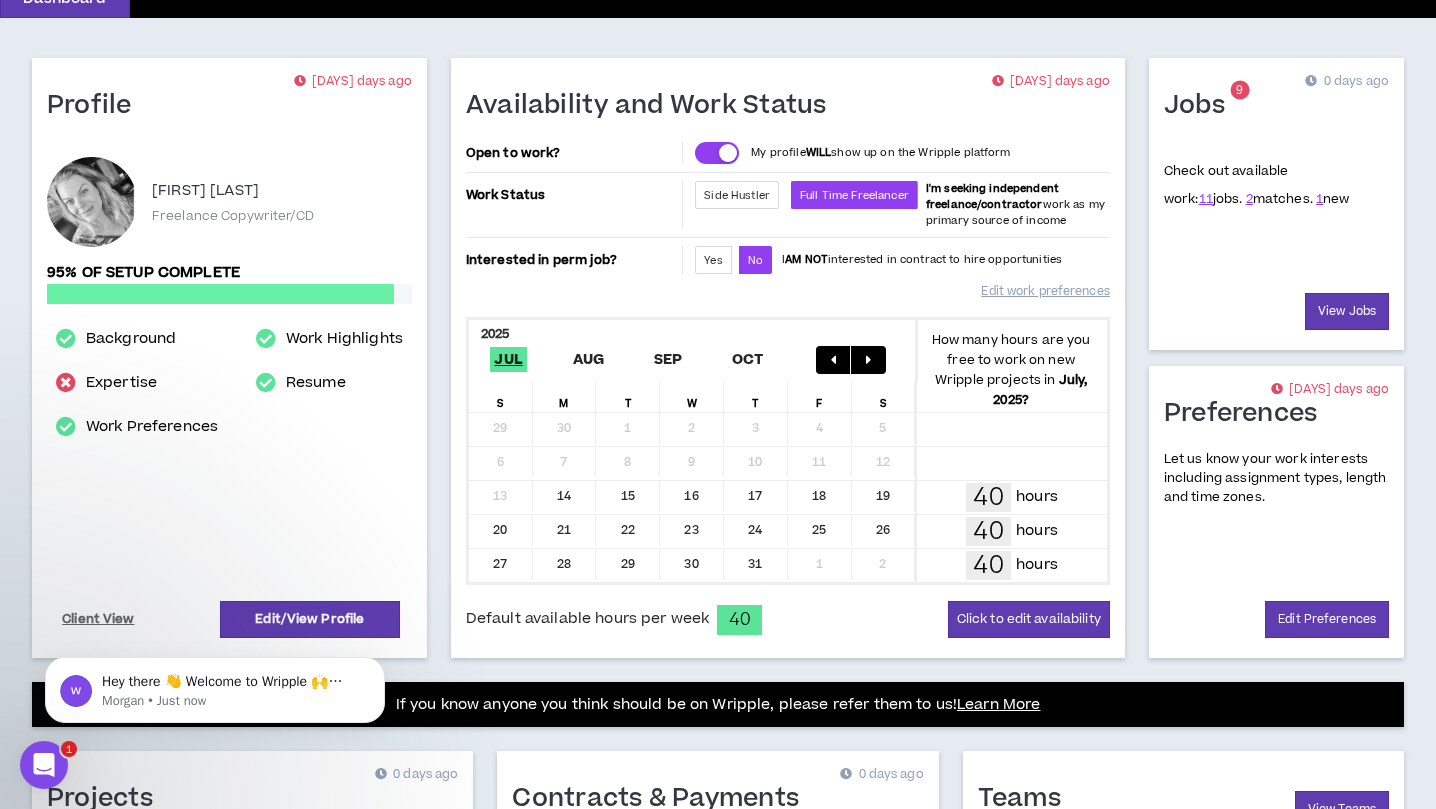 click on "Hey there 👋 Welcome to Wripple 🙌 Take a look around! If you have any questions, just reply to this message. [FIRST] [FIRST] • Just now" at bounding box center (215, 685) 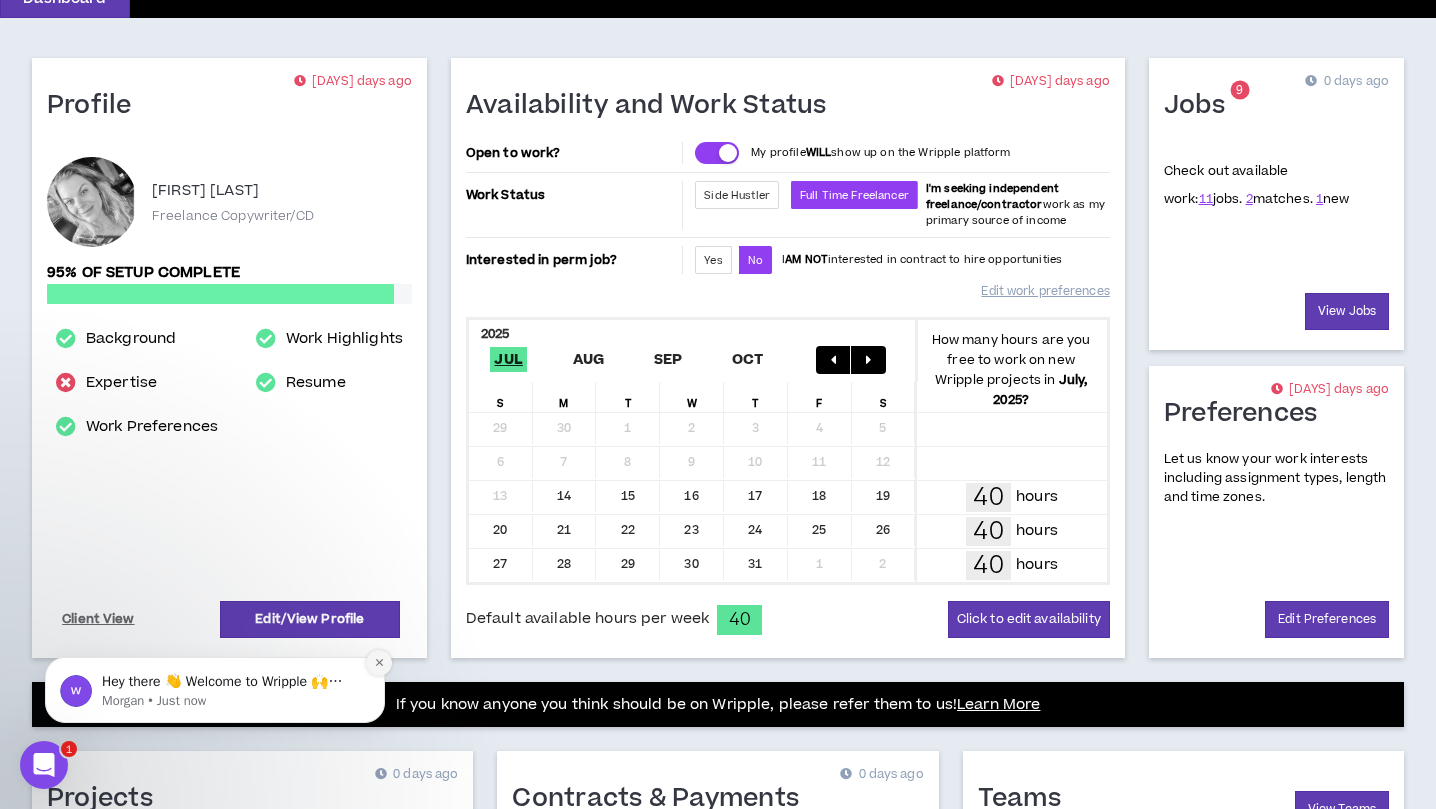 click 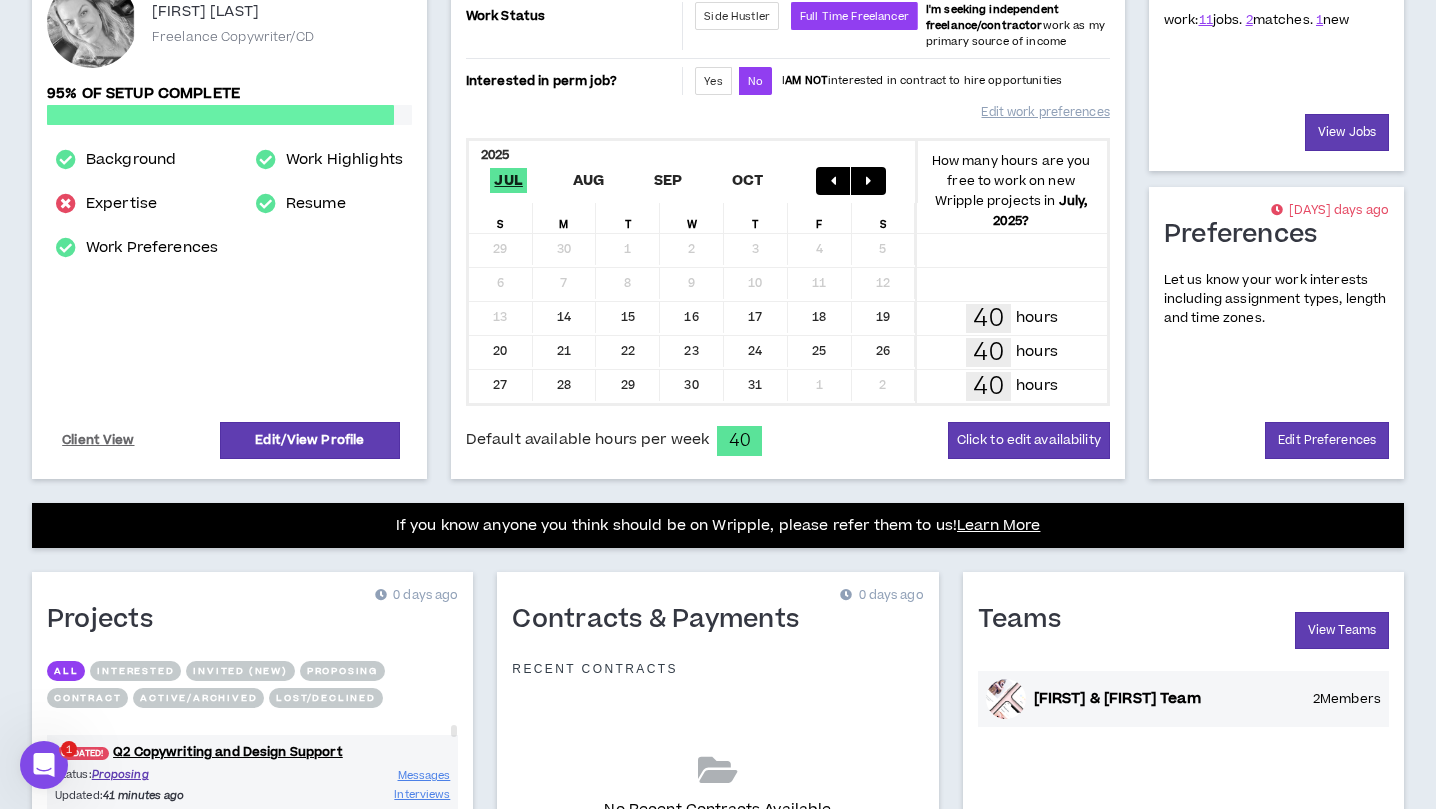 scroll, scrollTop: 449, scrollLeft: 0, axis: vertical 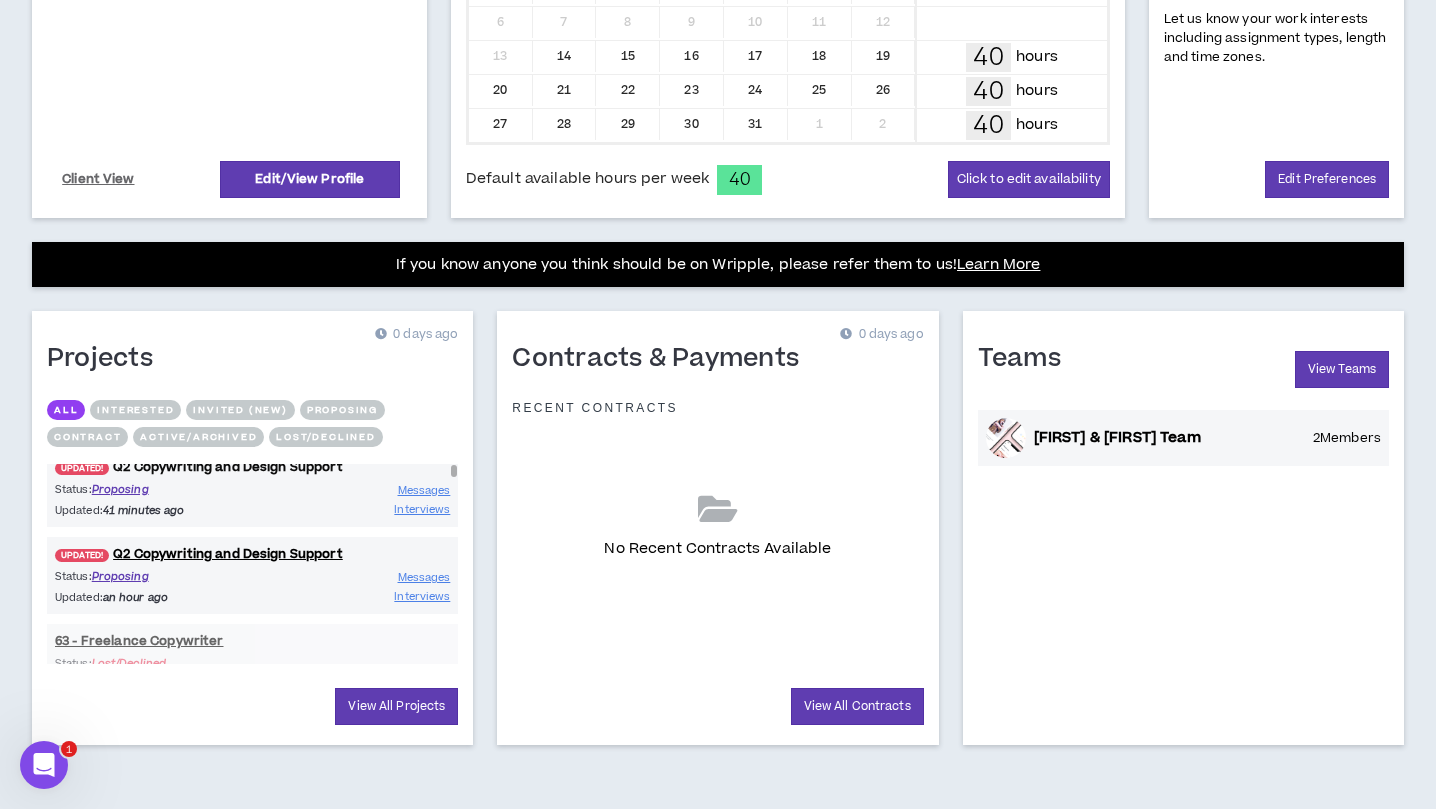 click on "UPDATED! Q2 Copywriting and Design Support" at bounding box center [252, 467] 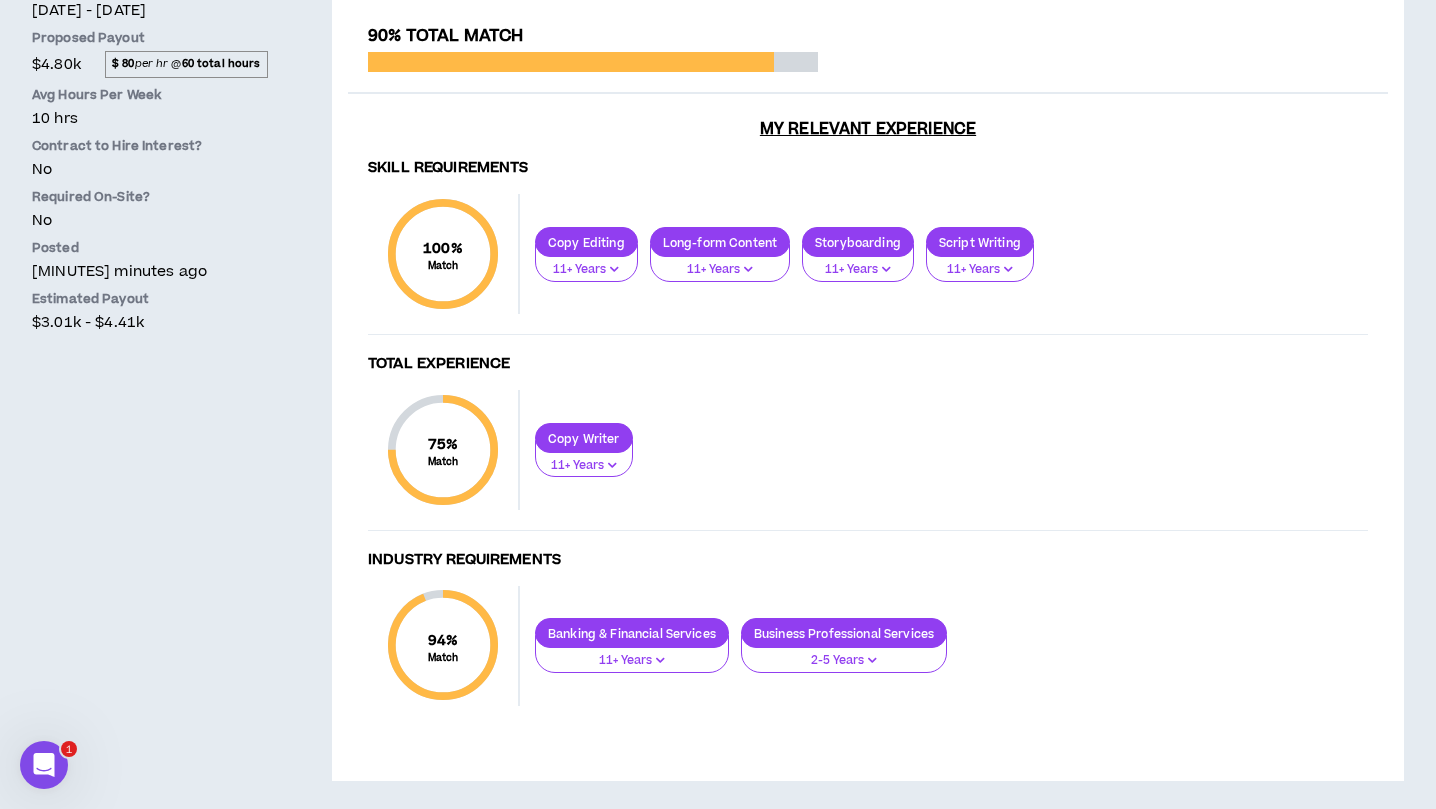 scroll, scrollTop: 0, scrollLeft: 0, axis: both 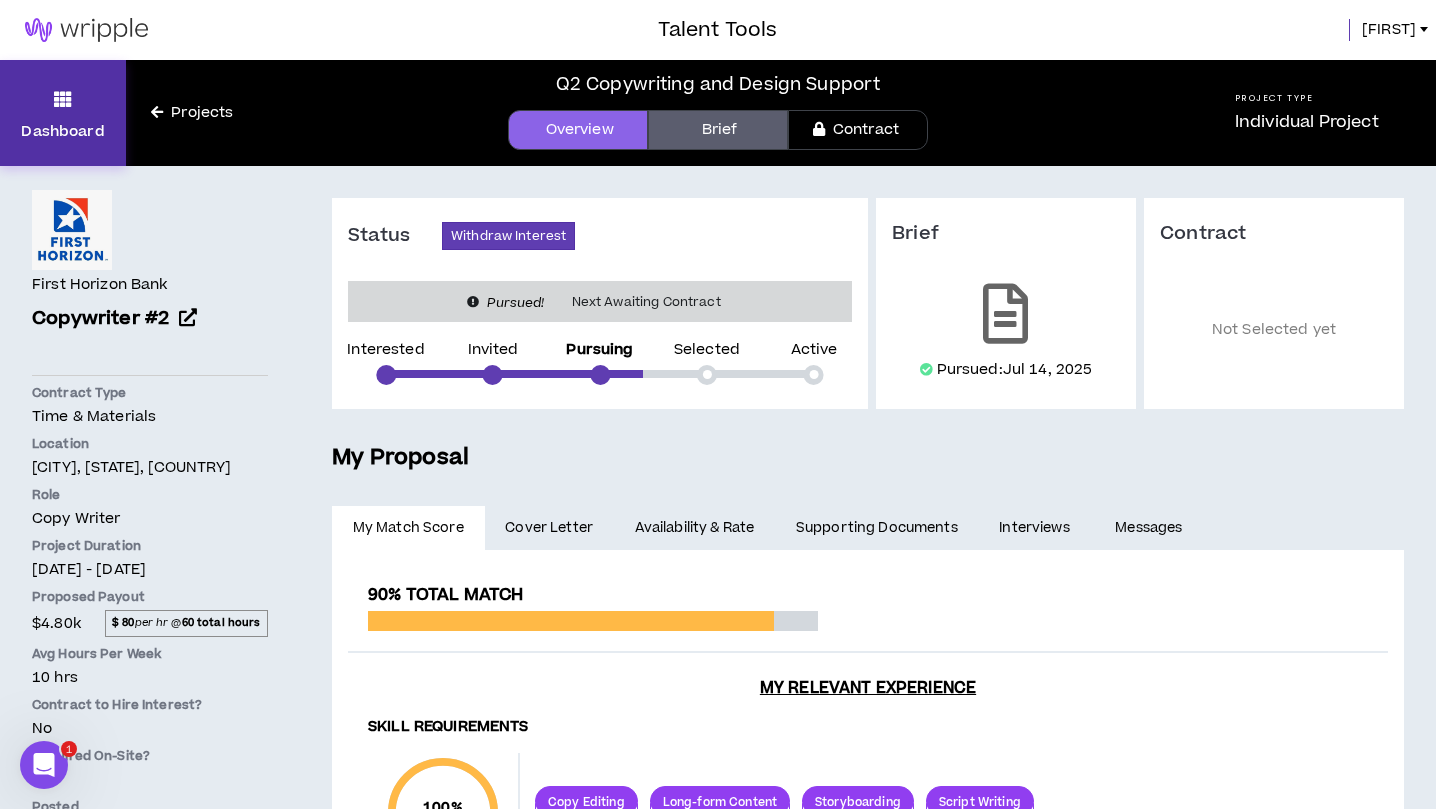 click on "Dashboard" at bounding box center (63, 113) 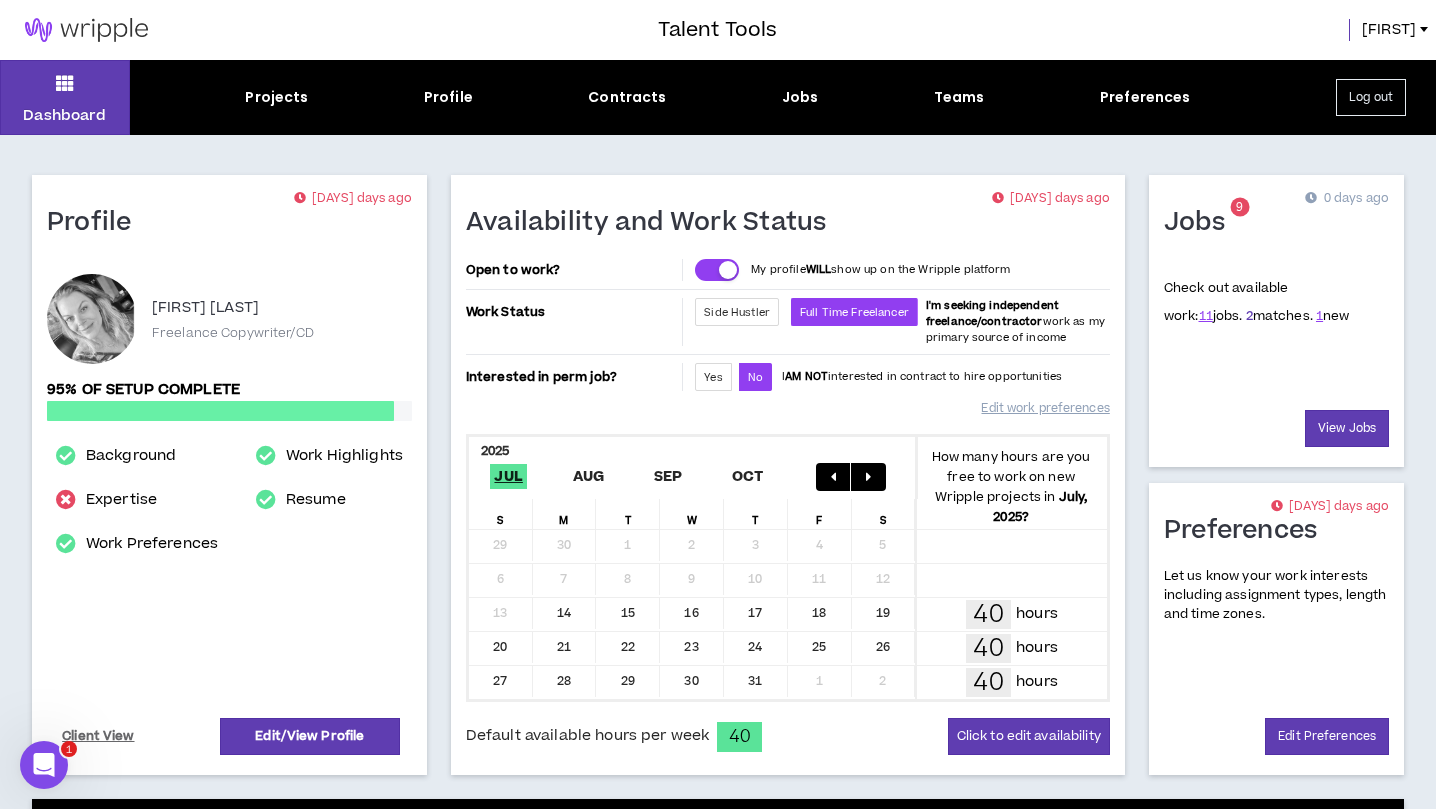 click on "2" at bounding box center [1249, 316] 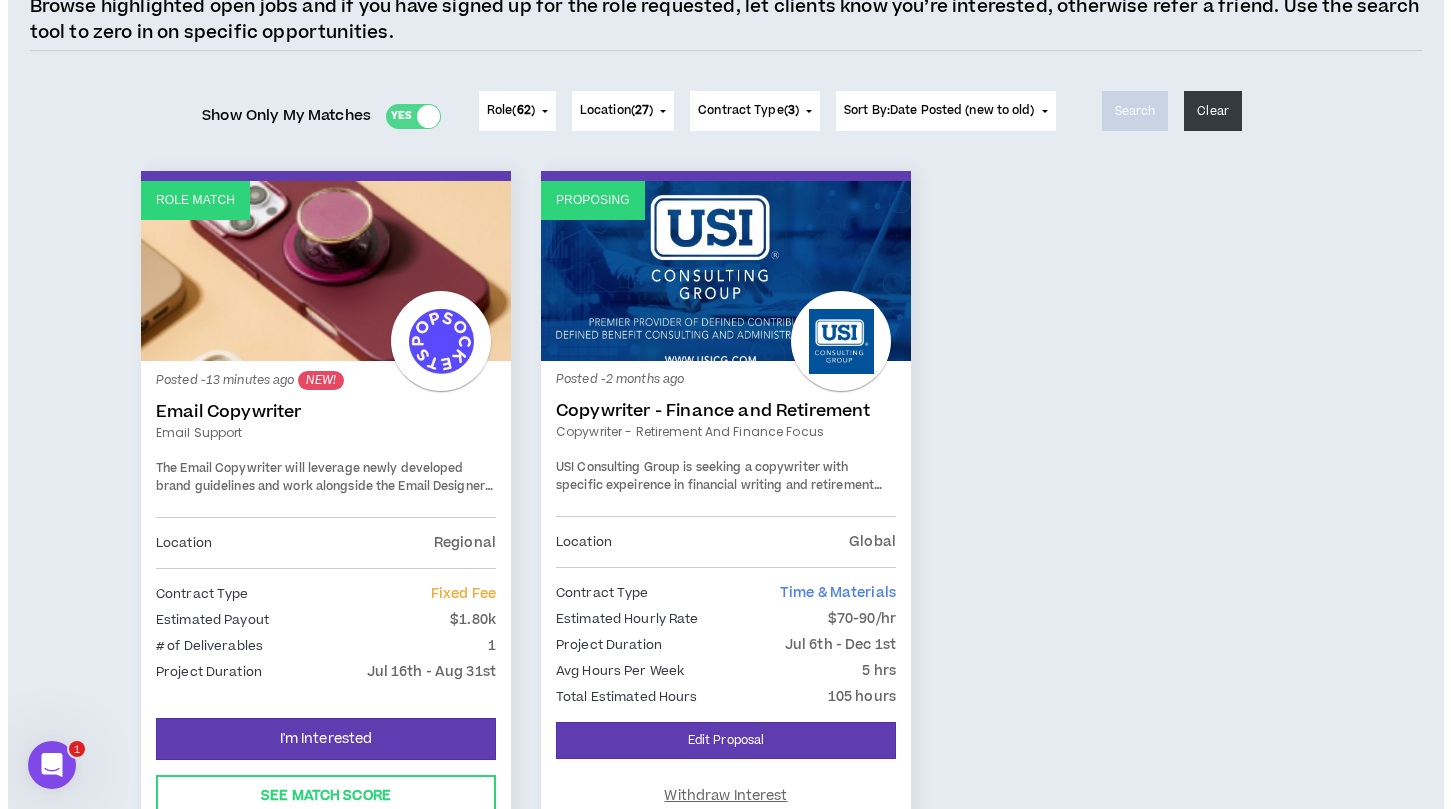 scroll, scrollTop: 324, scrollLeft: 0, axis: vertical 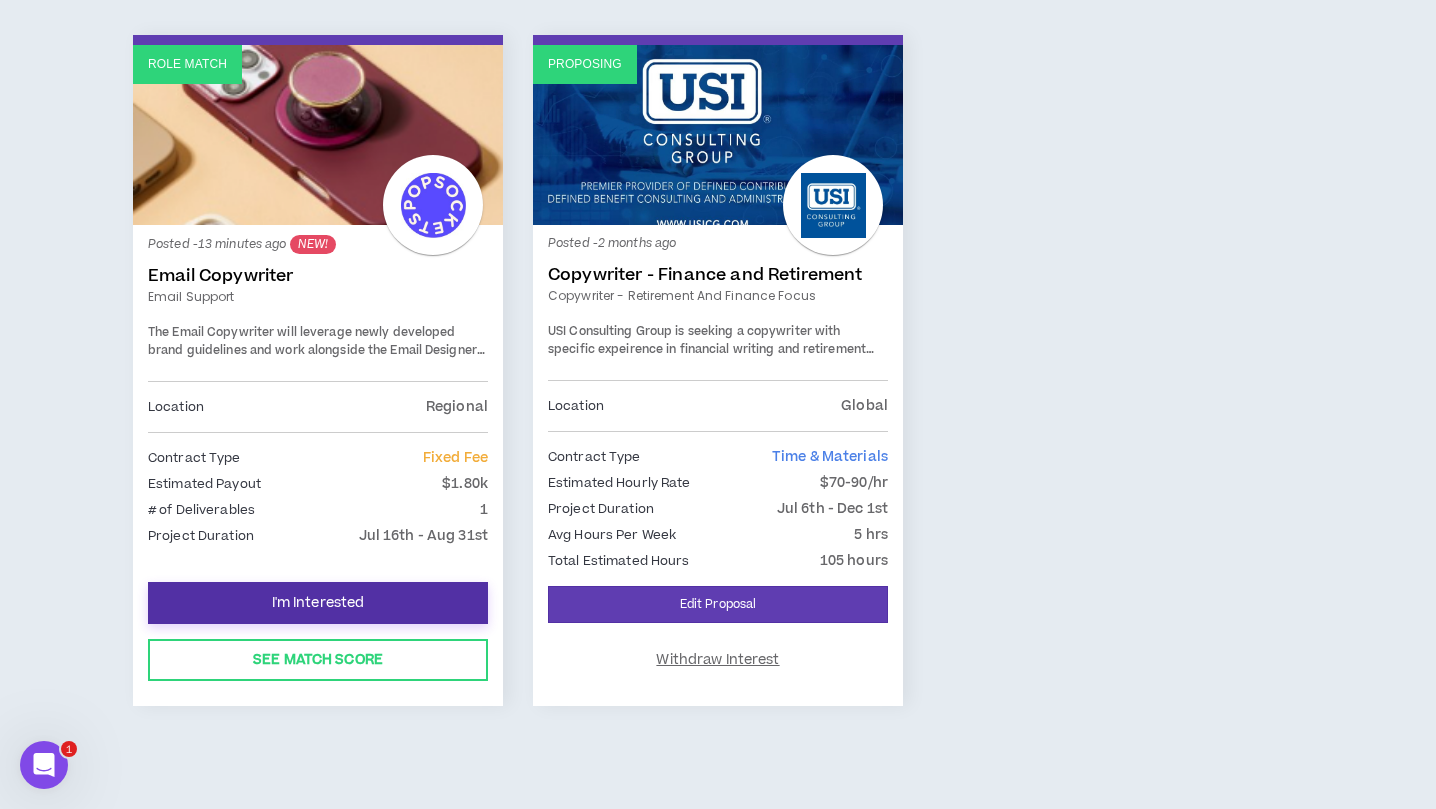 click on "I'm Interested" at bounding box center [318, 603] 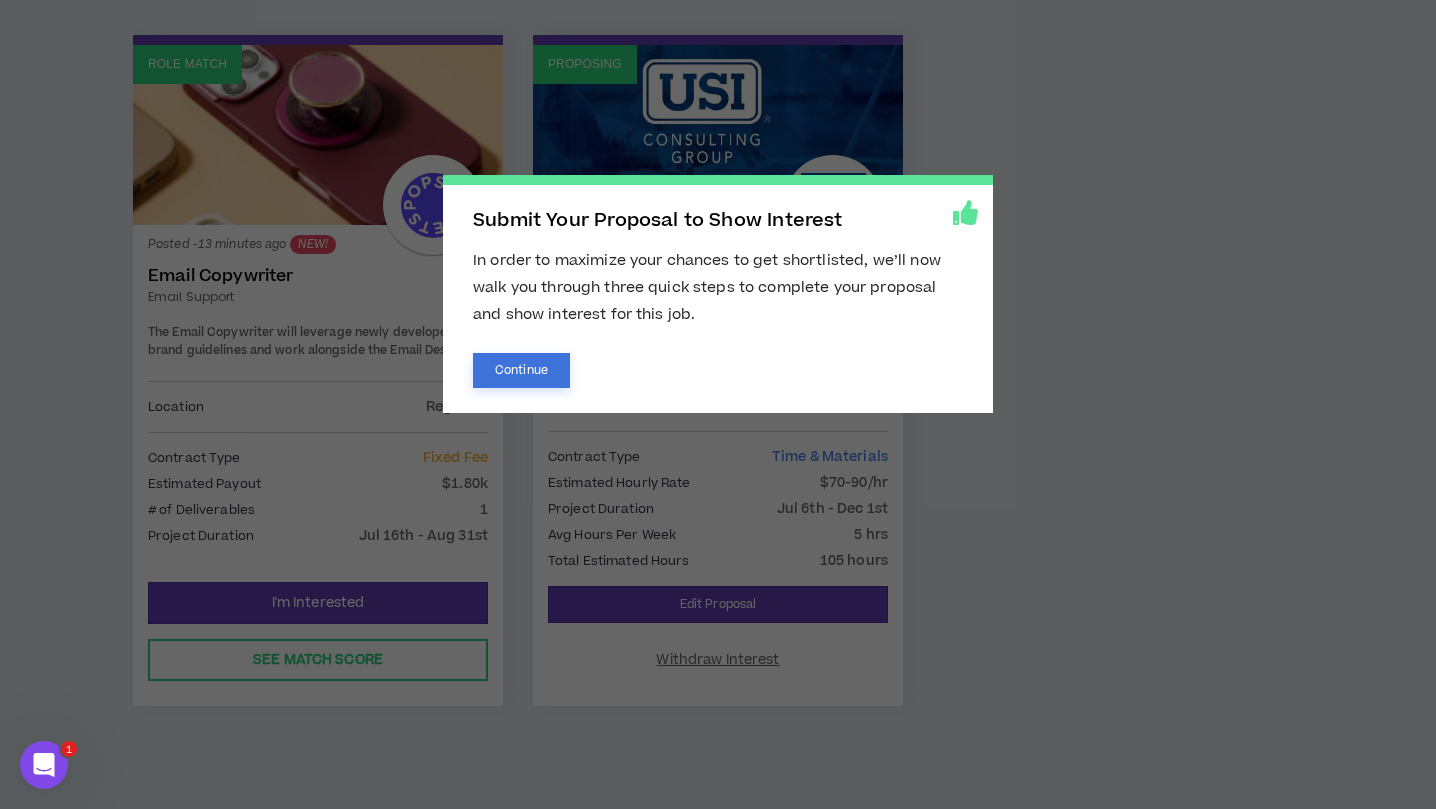 click on "Continue" at bounding box center [521, 370] 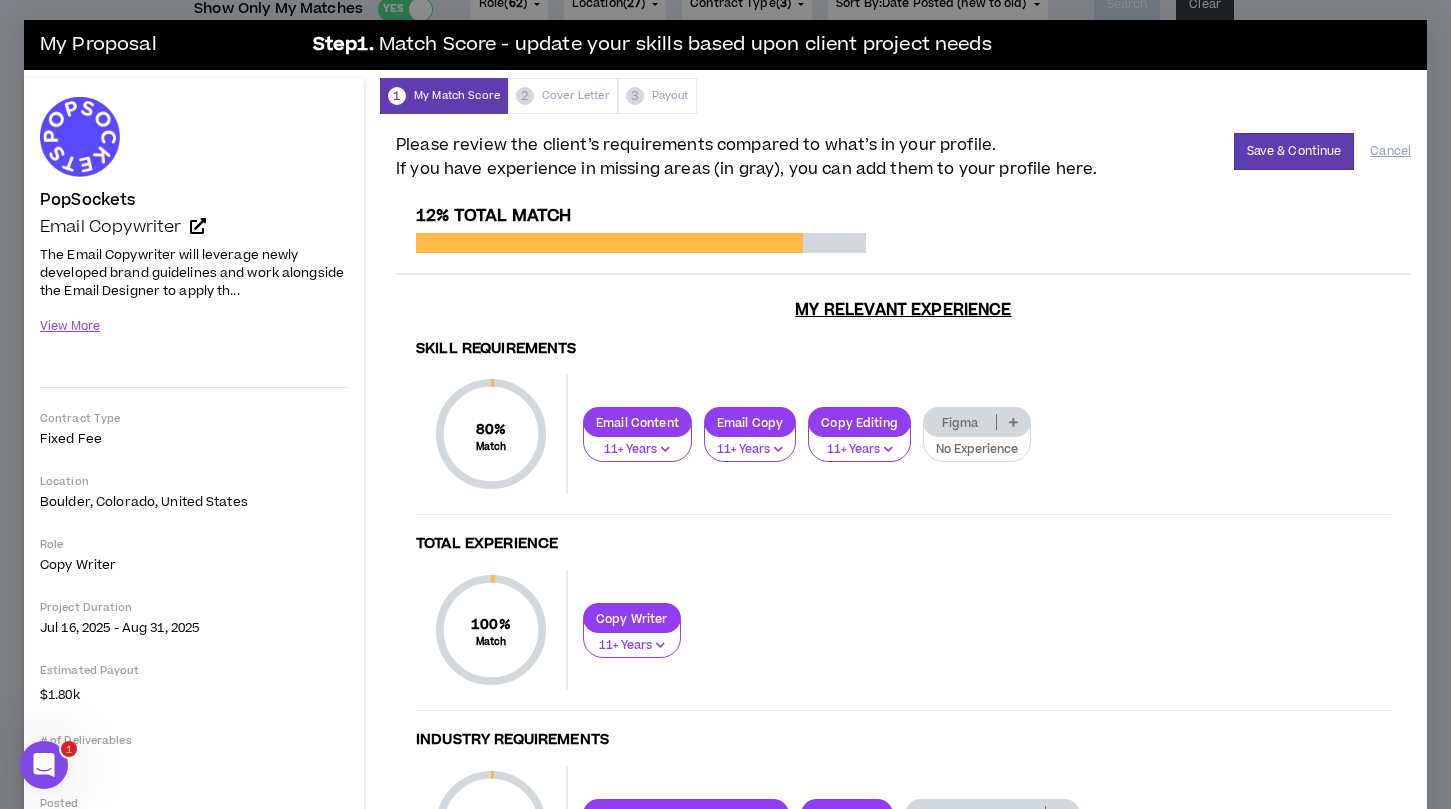scroll, scrollTop: 0, scrollLeft: 0, axis: both 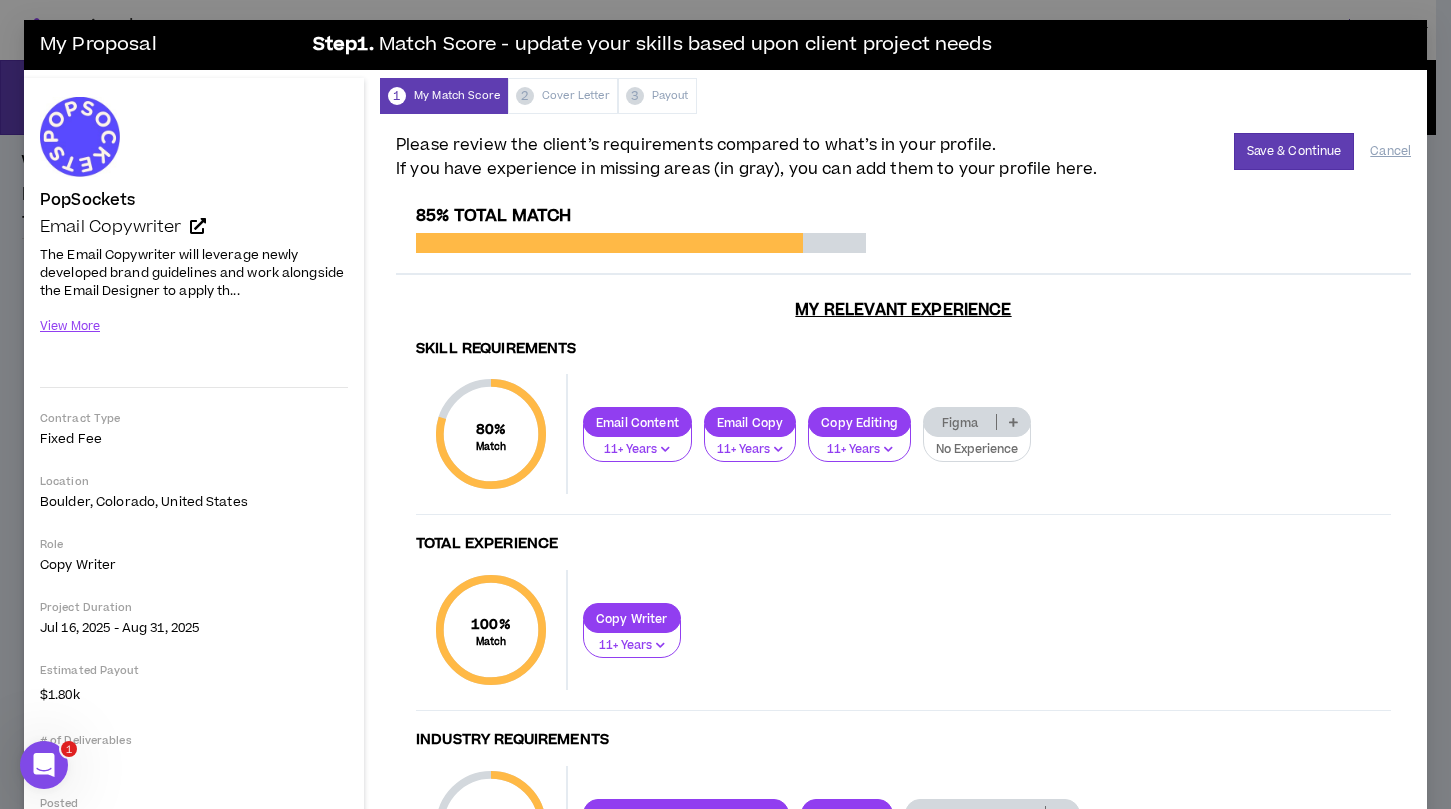 click on "Figma" at bounding box center [960, 422] 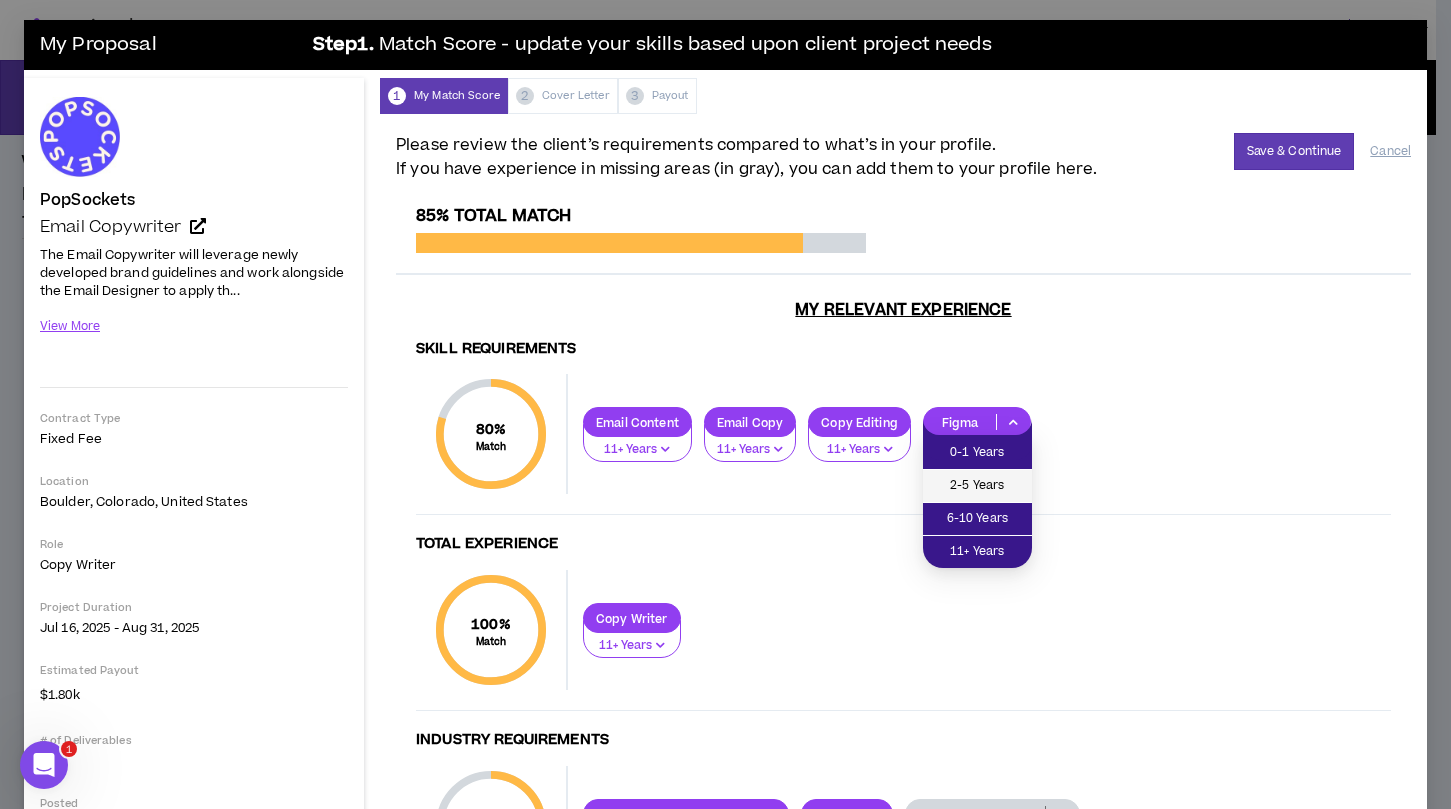 click on "2-5 Years" at bounding box center (977, 486) 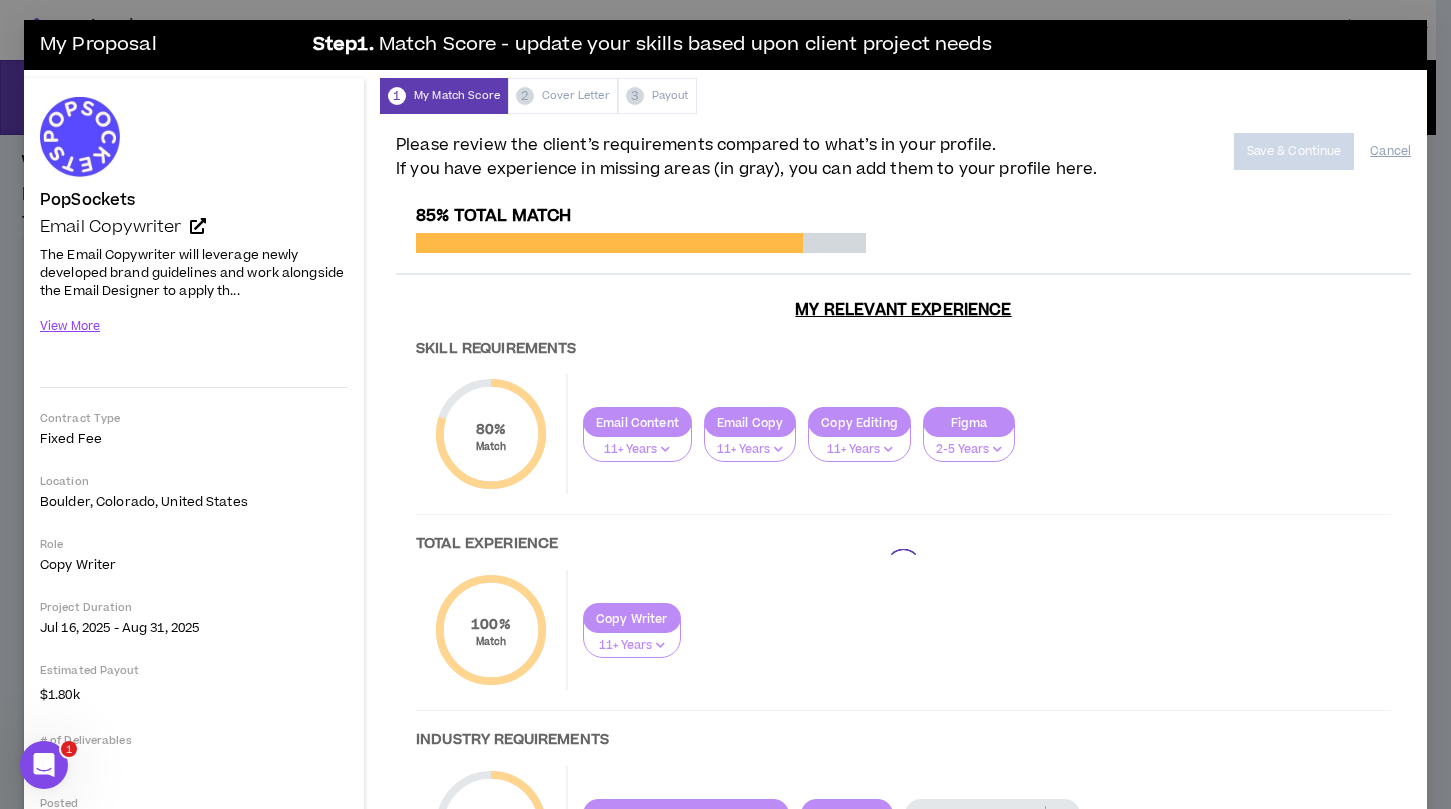 scroll, scrollTop: 149, scrollLeft: 0, axis: vertical 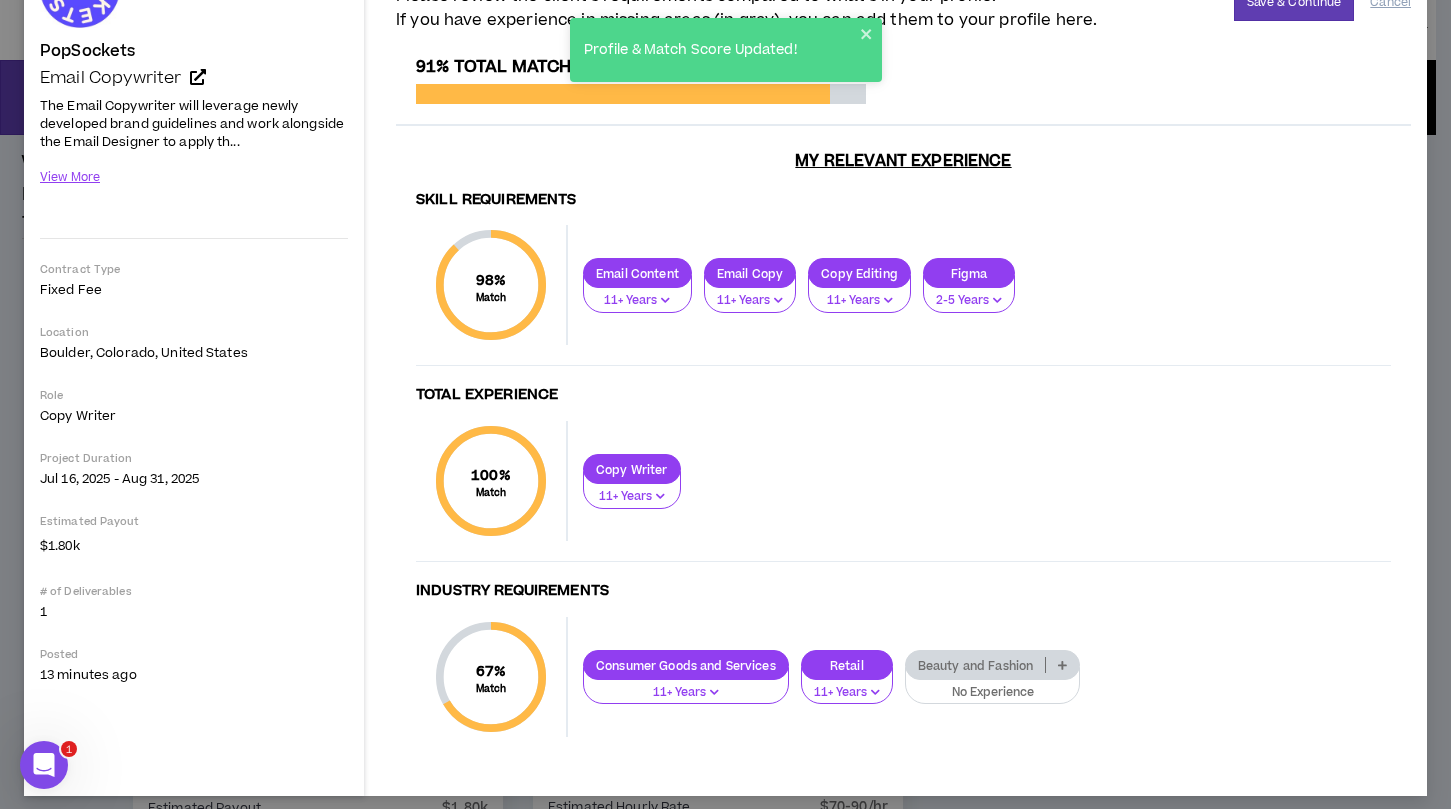 click on "Beauty and Fashion" at bounding box center [976, 665] 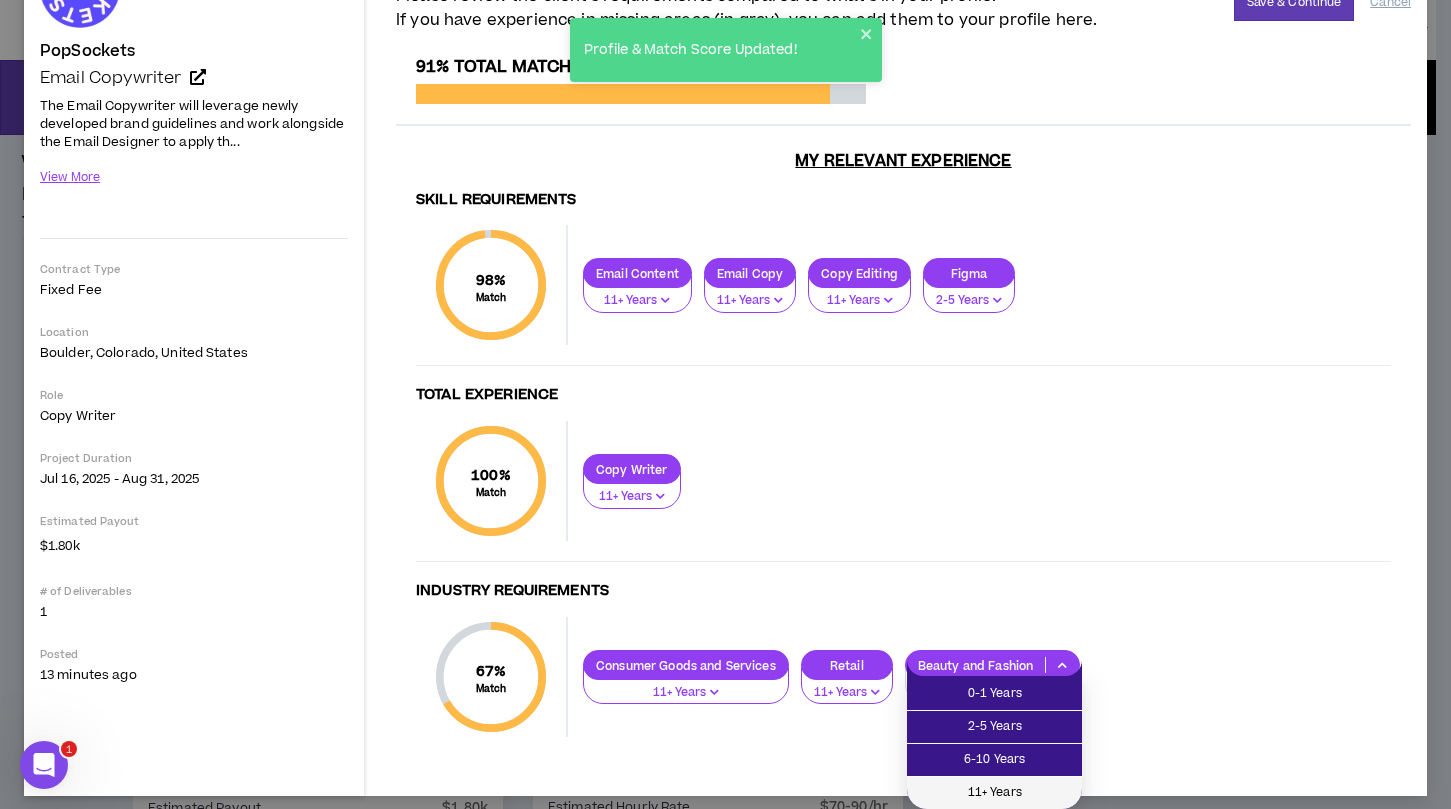 click on "11+ Years" at bounding box center [994, 793] 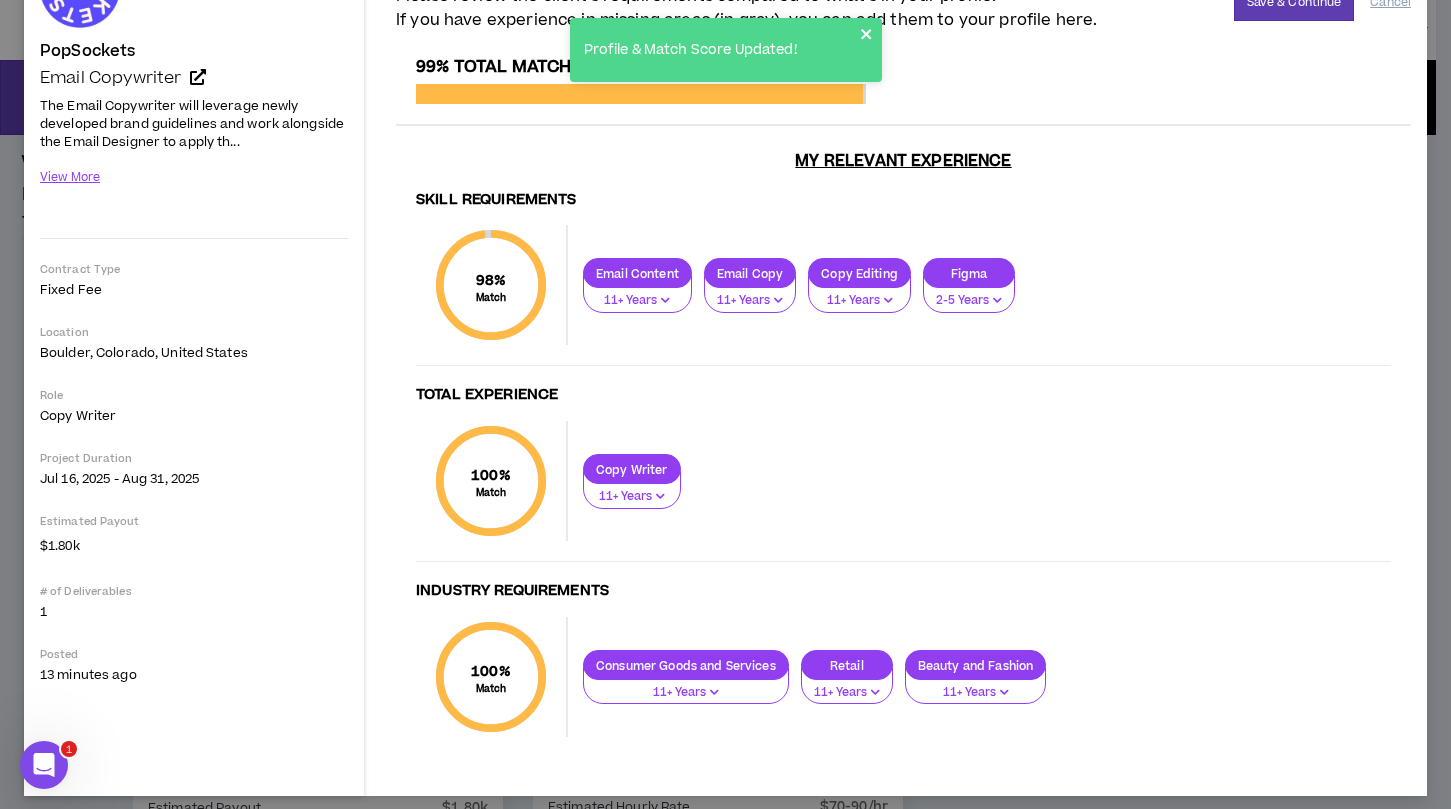 click 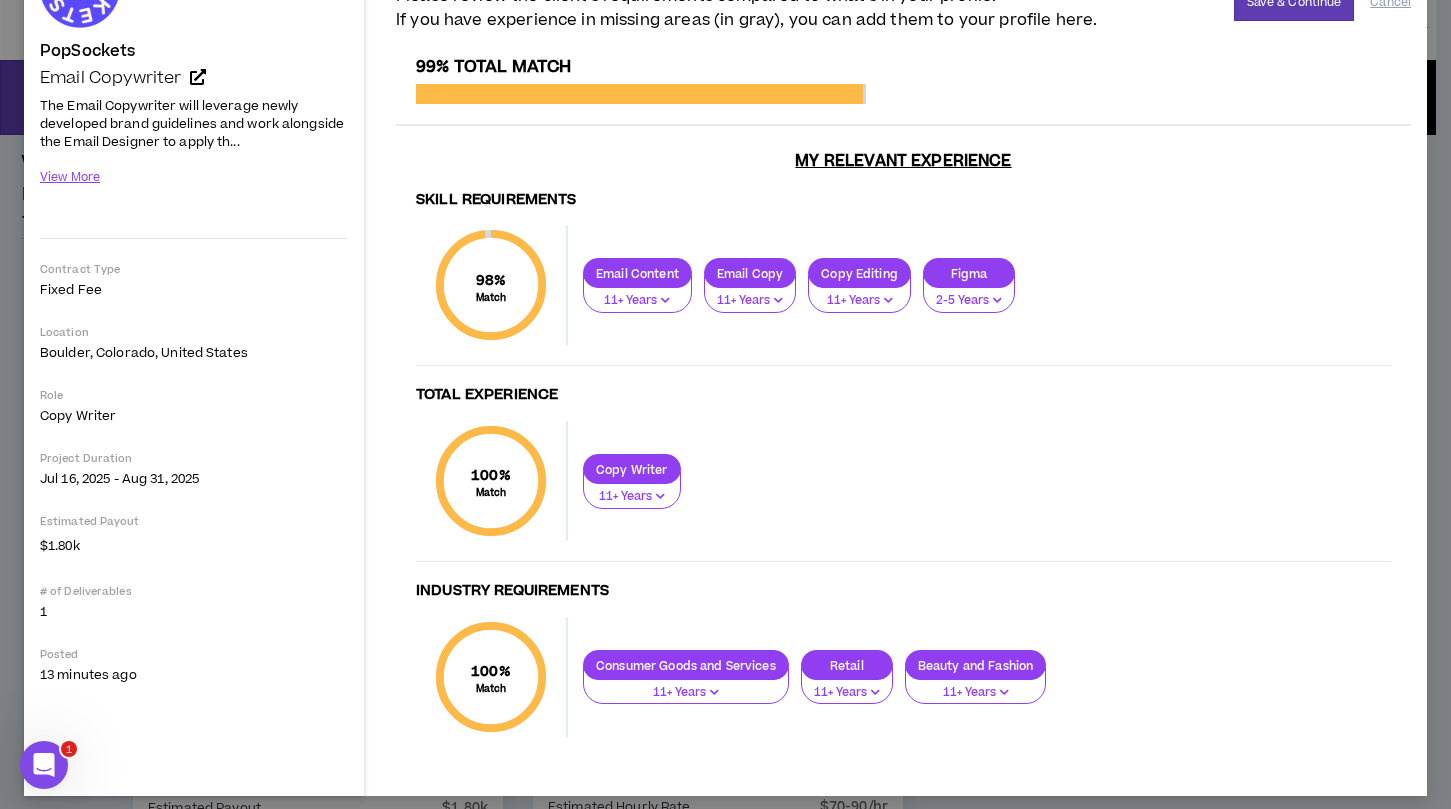 scroll, scrollTop: 0, scrollLeft: 0, axis: both 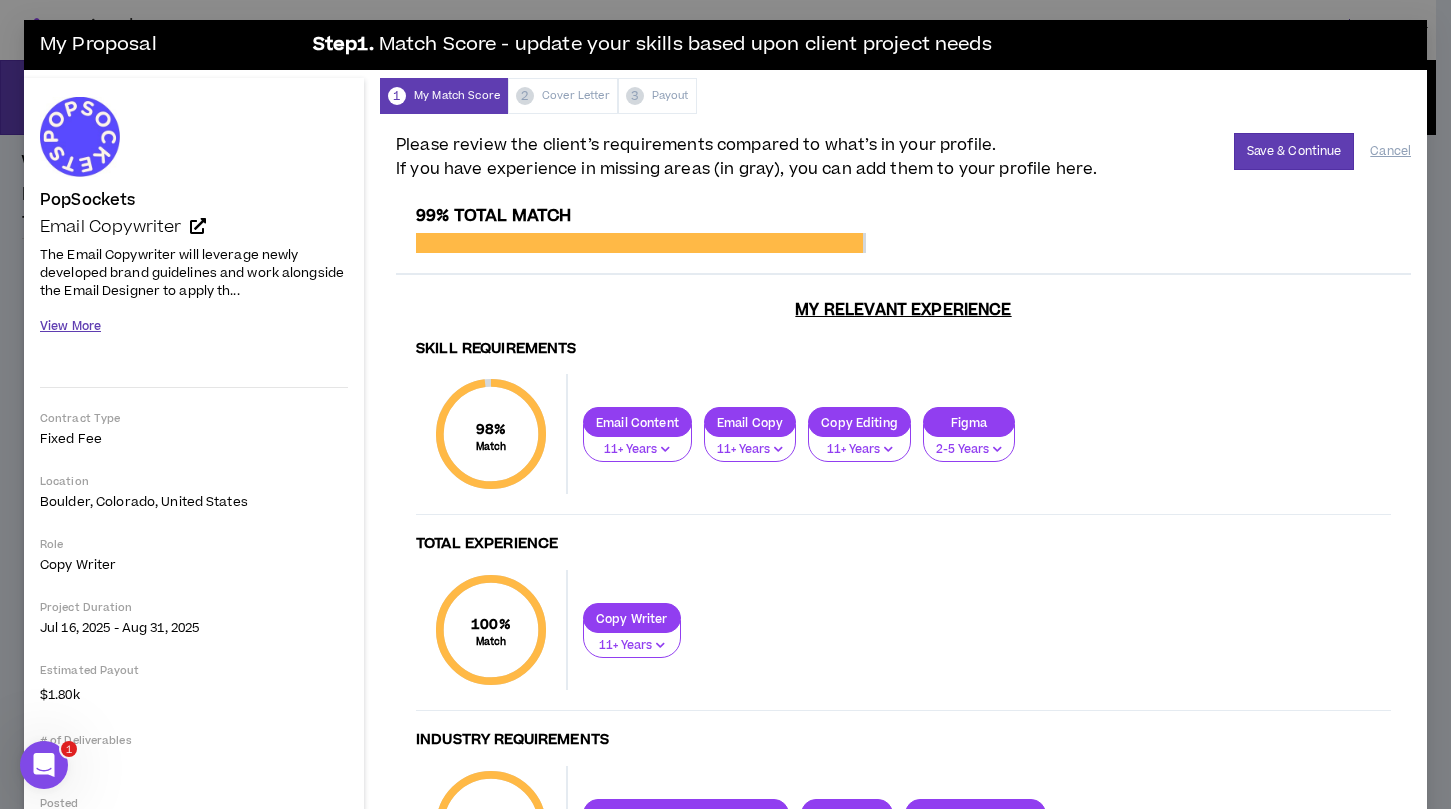 click on "View More" at bounding box center [70, 326] 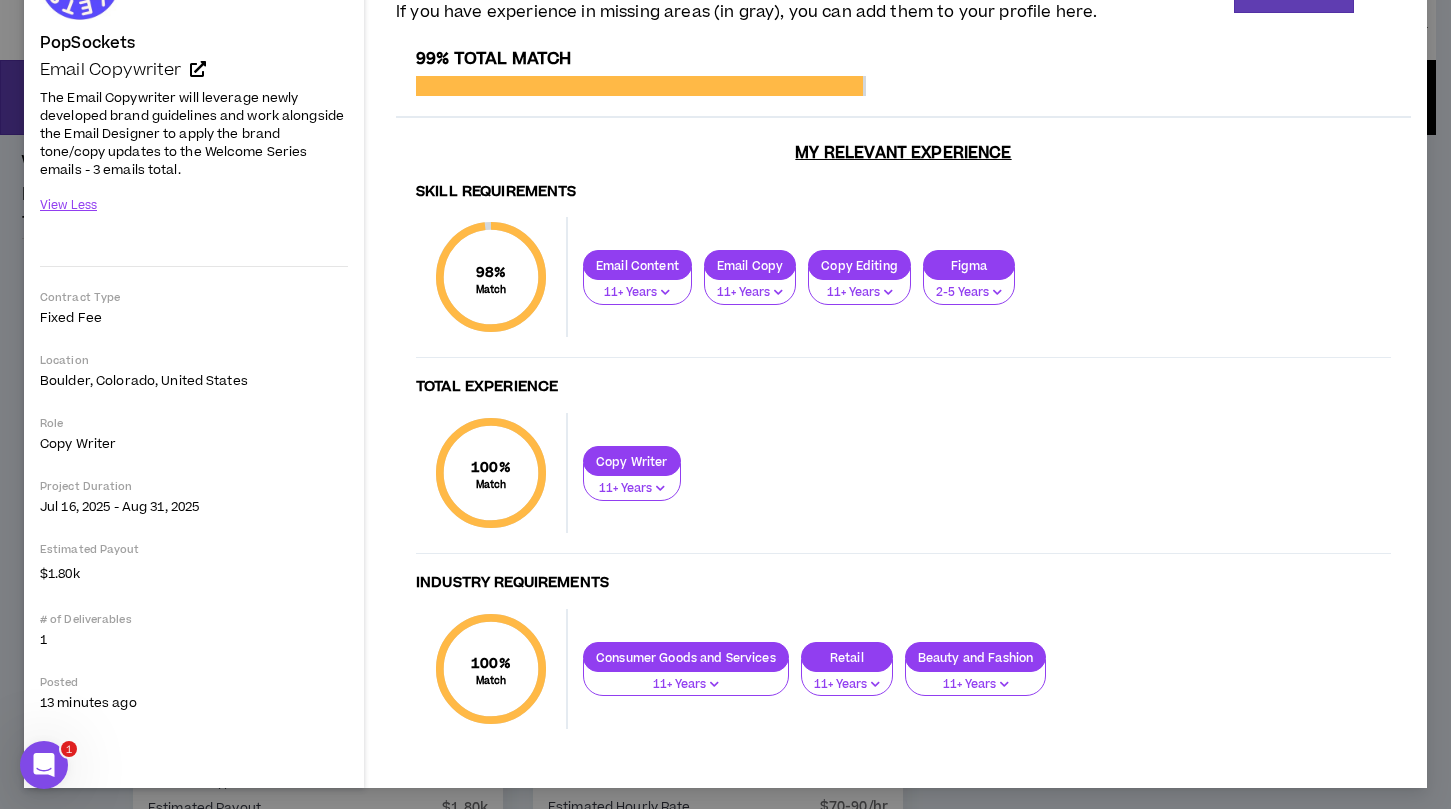 scroll, scrollTop: 0, scrollLeft: 0, axis: both 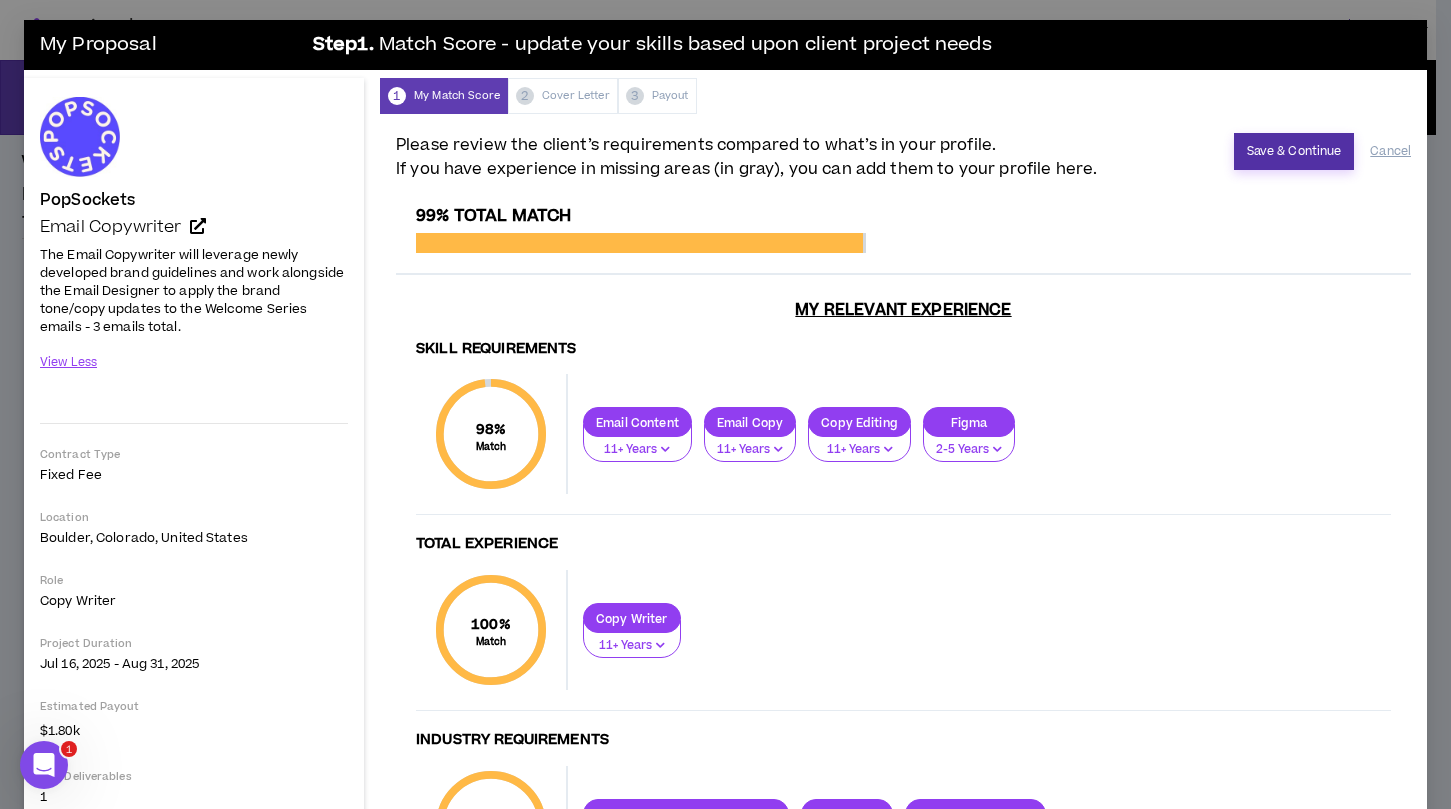 click on "Save & Continue" at bounding box center [1294, 151] 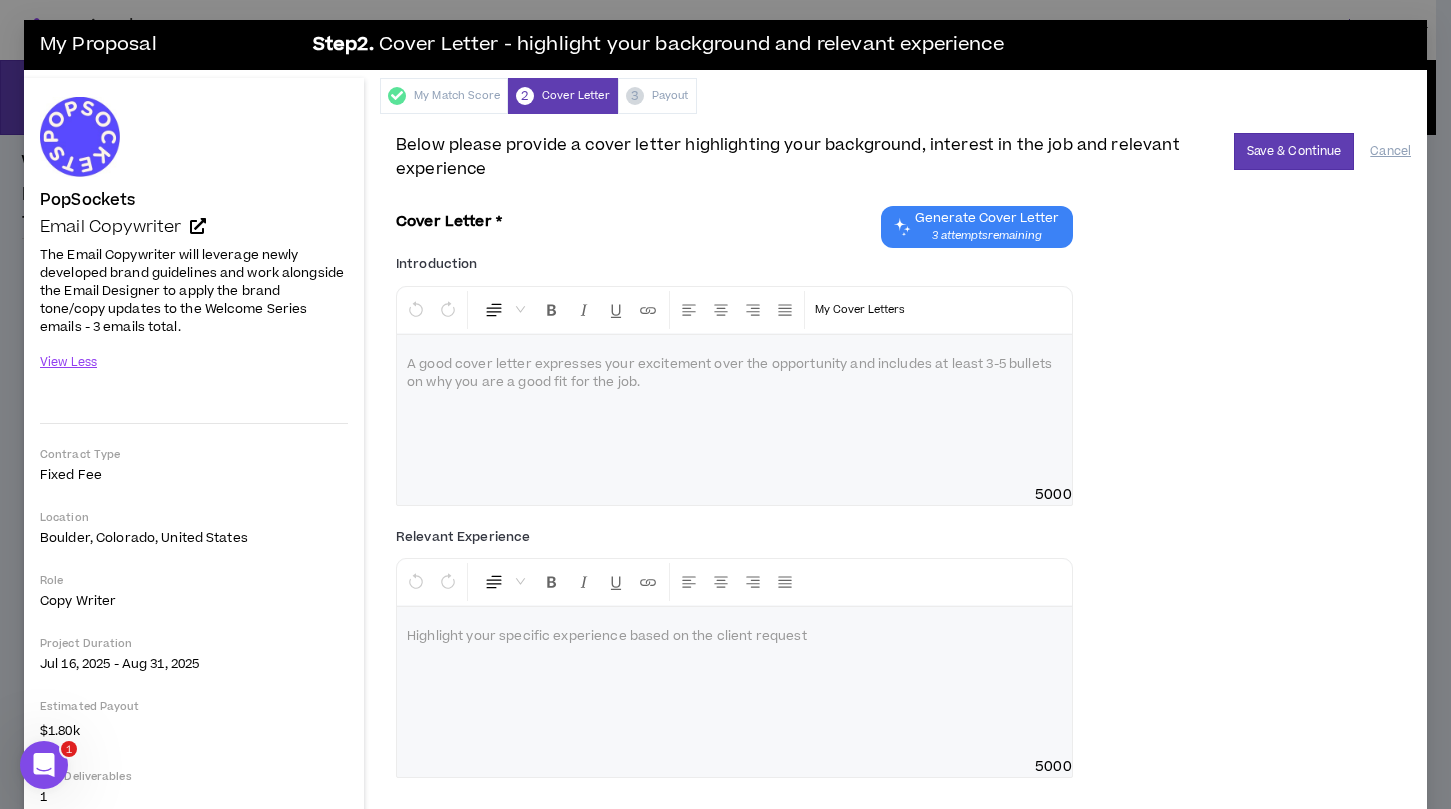 click at bounding box center (734, 410) 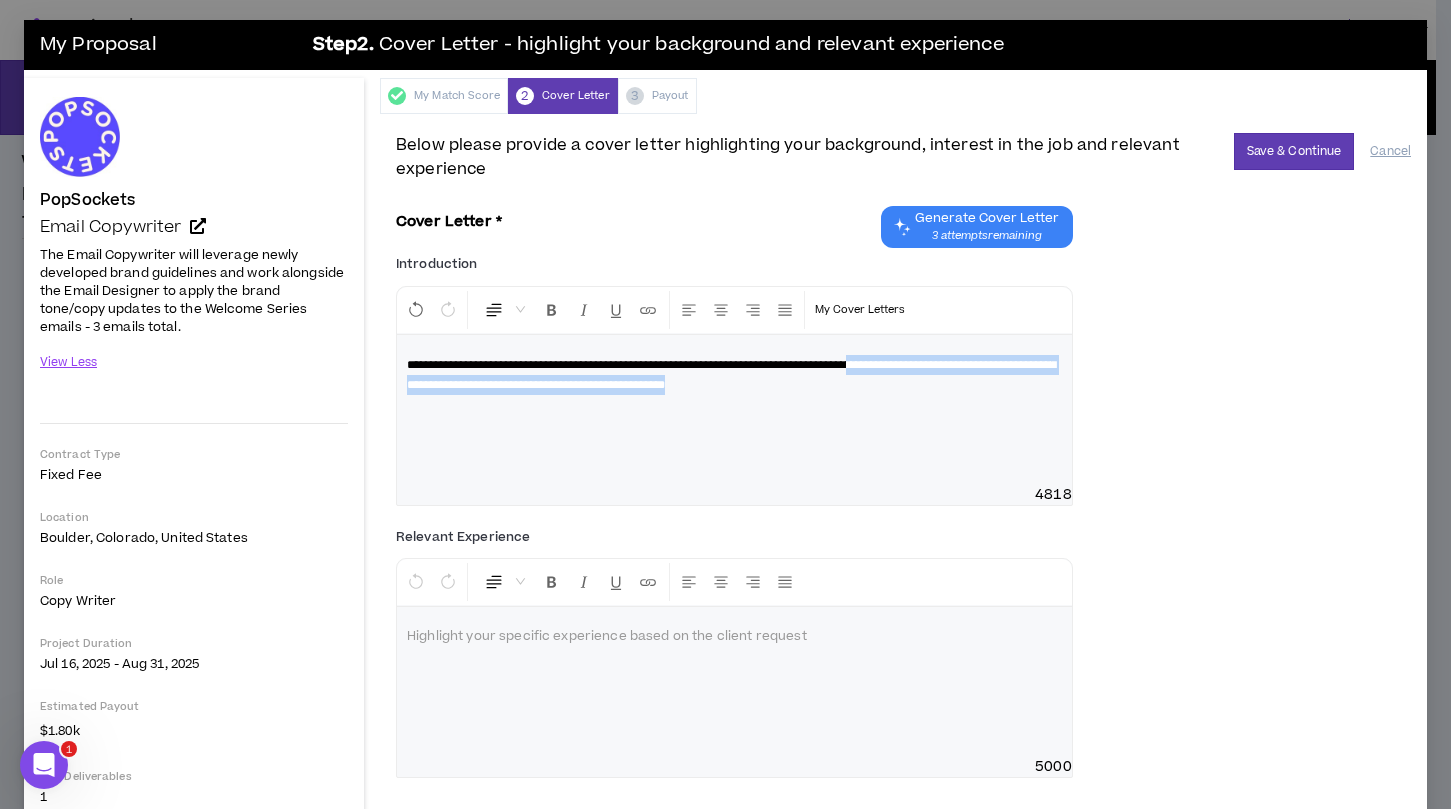 drag, startPoint x: 973, startPoint y: 369, endPoint x: 980, endPoint y: 378, distance: 11.401754 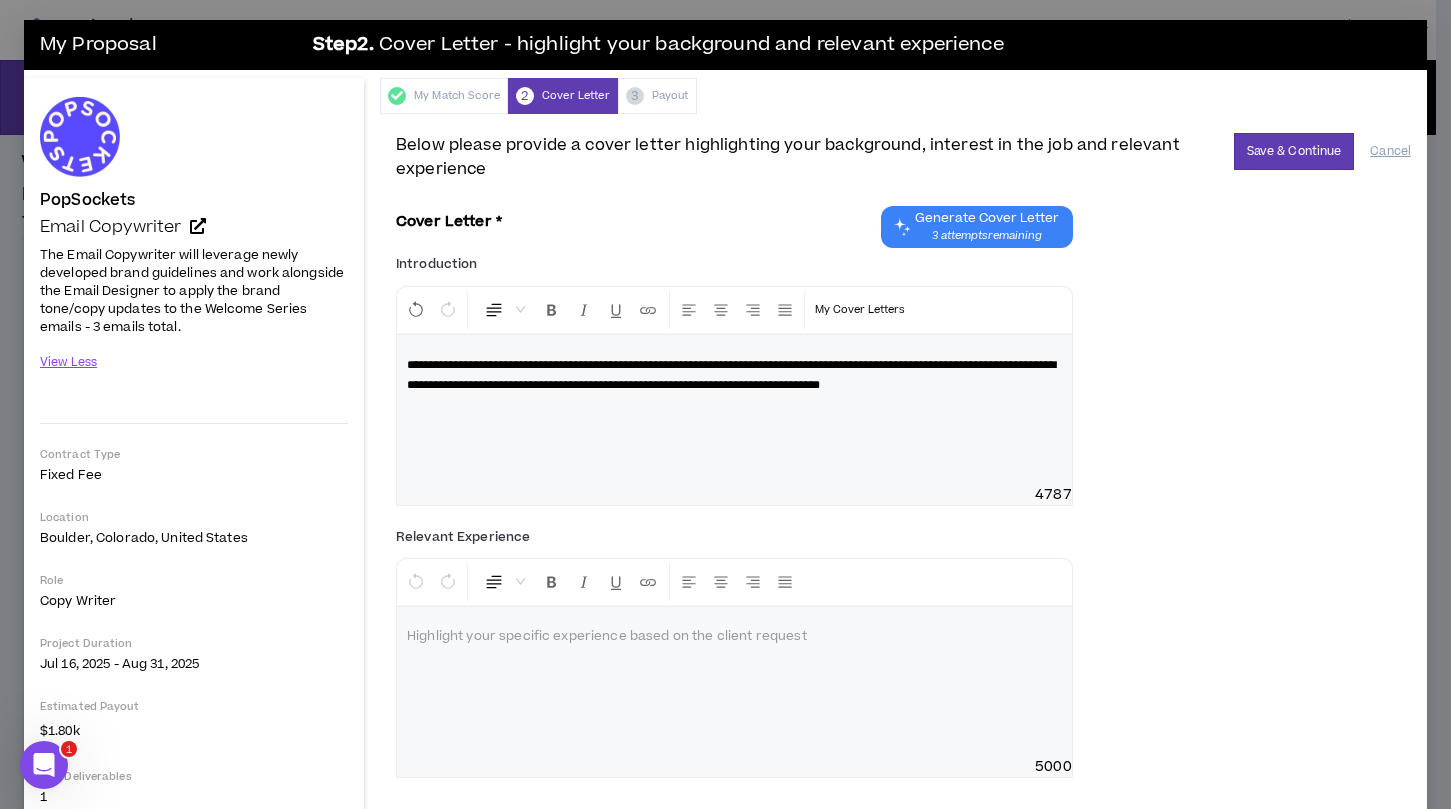 click at bounding box center [734, 637] 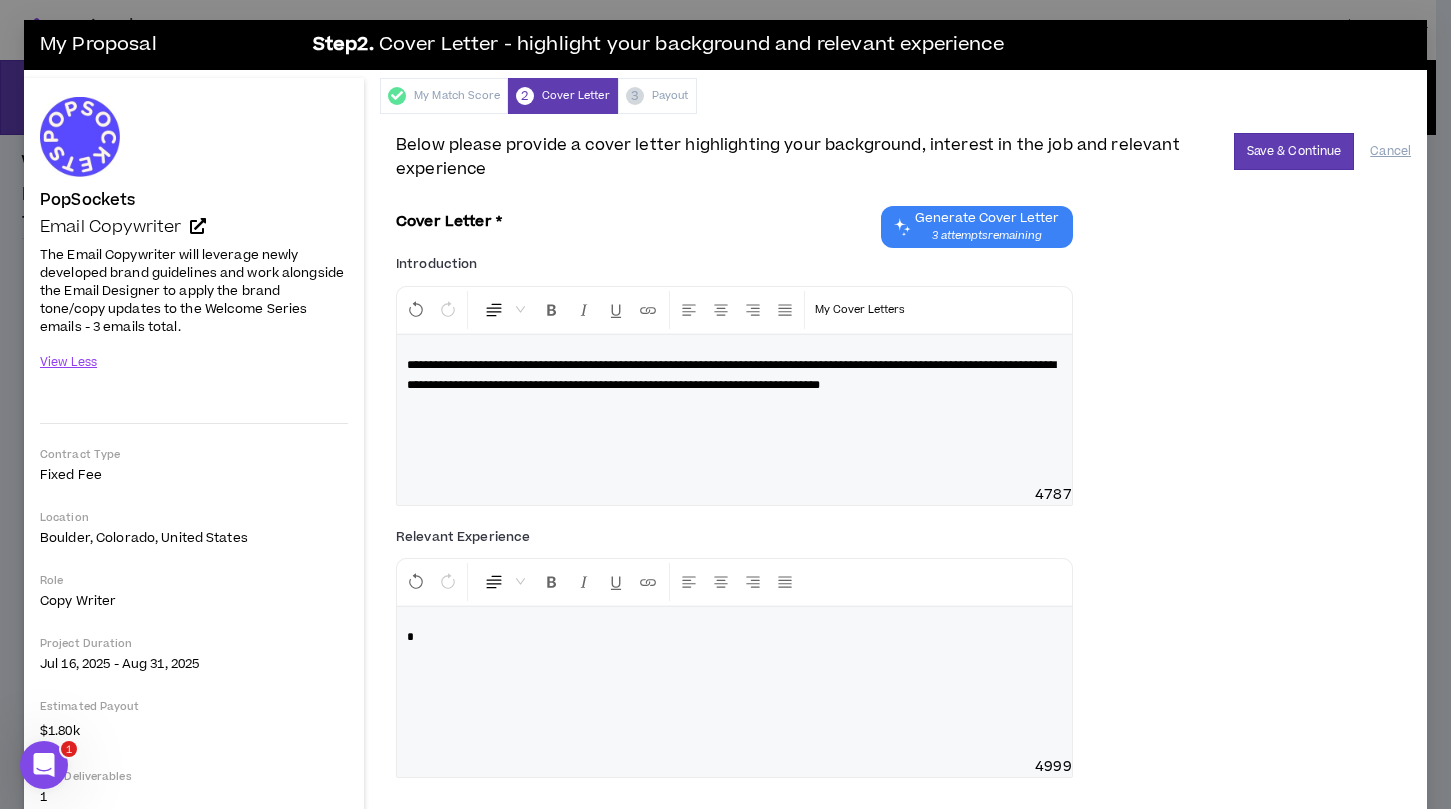 type 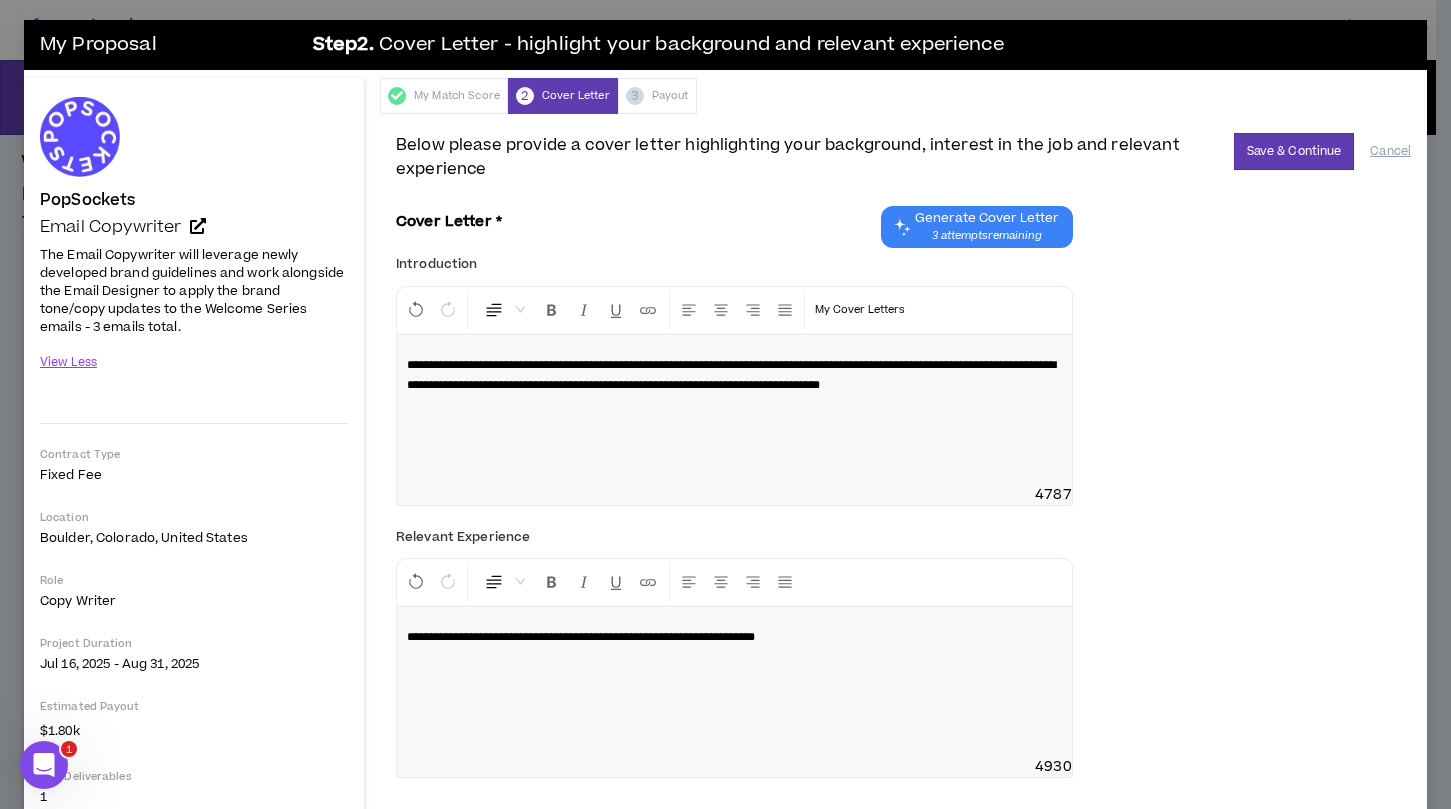 click on "**********" at bounding box center (581, 637) 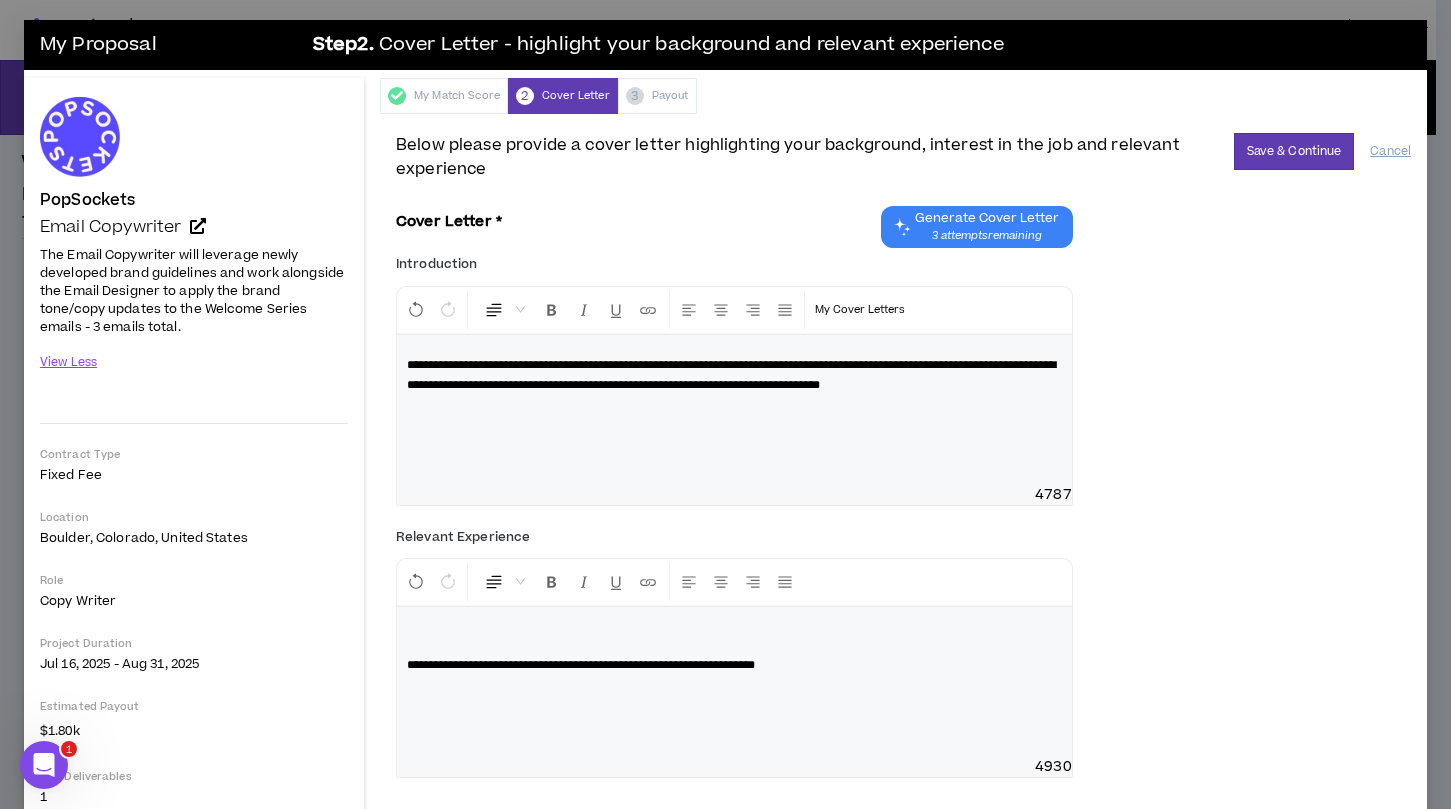 click at bounding box center (734, 637) 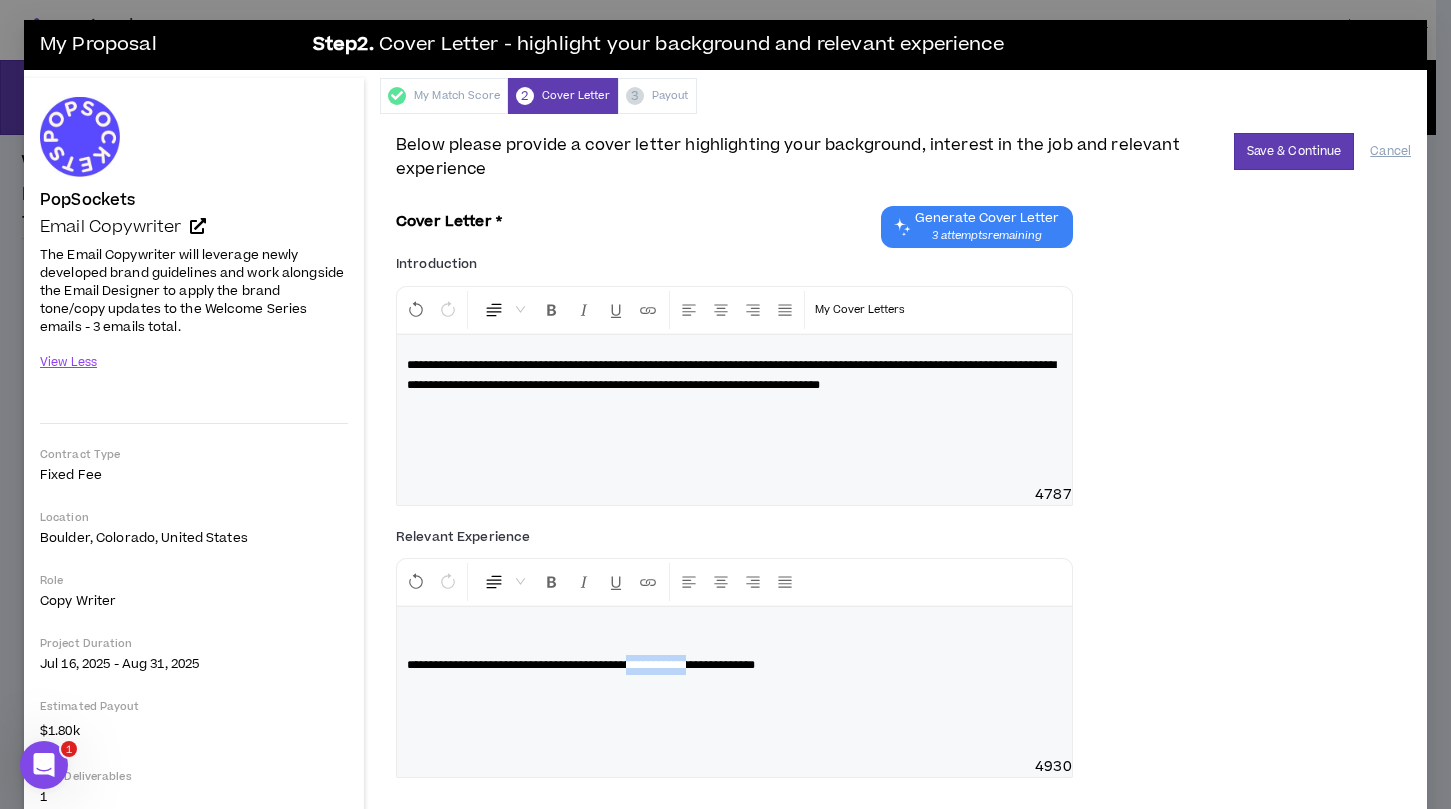 drag, startPoint x: 683, startPoint y: 666, endPoint x: 768, endPoint y: 663, distance: 85.052925 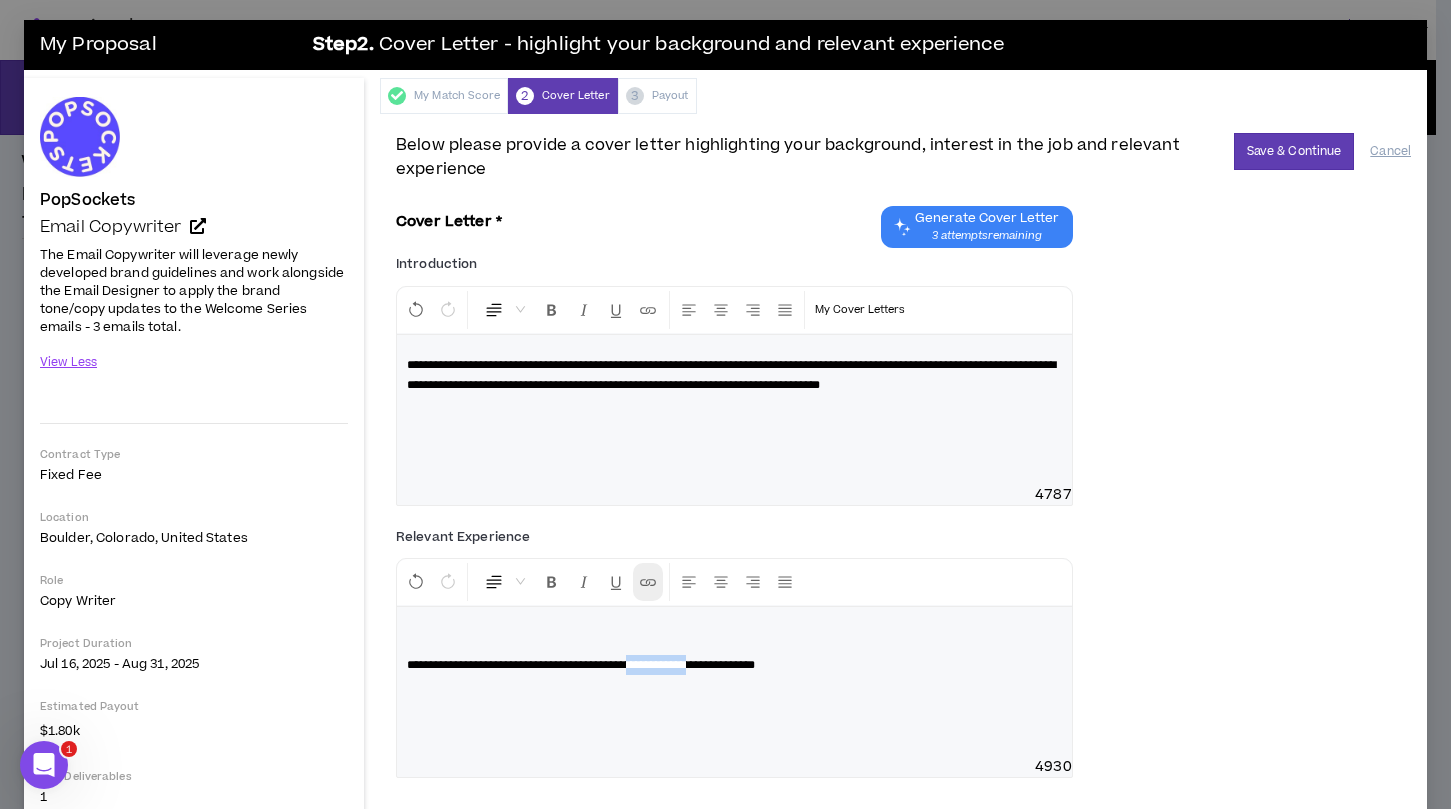 click at bounding box center [648, 582] 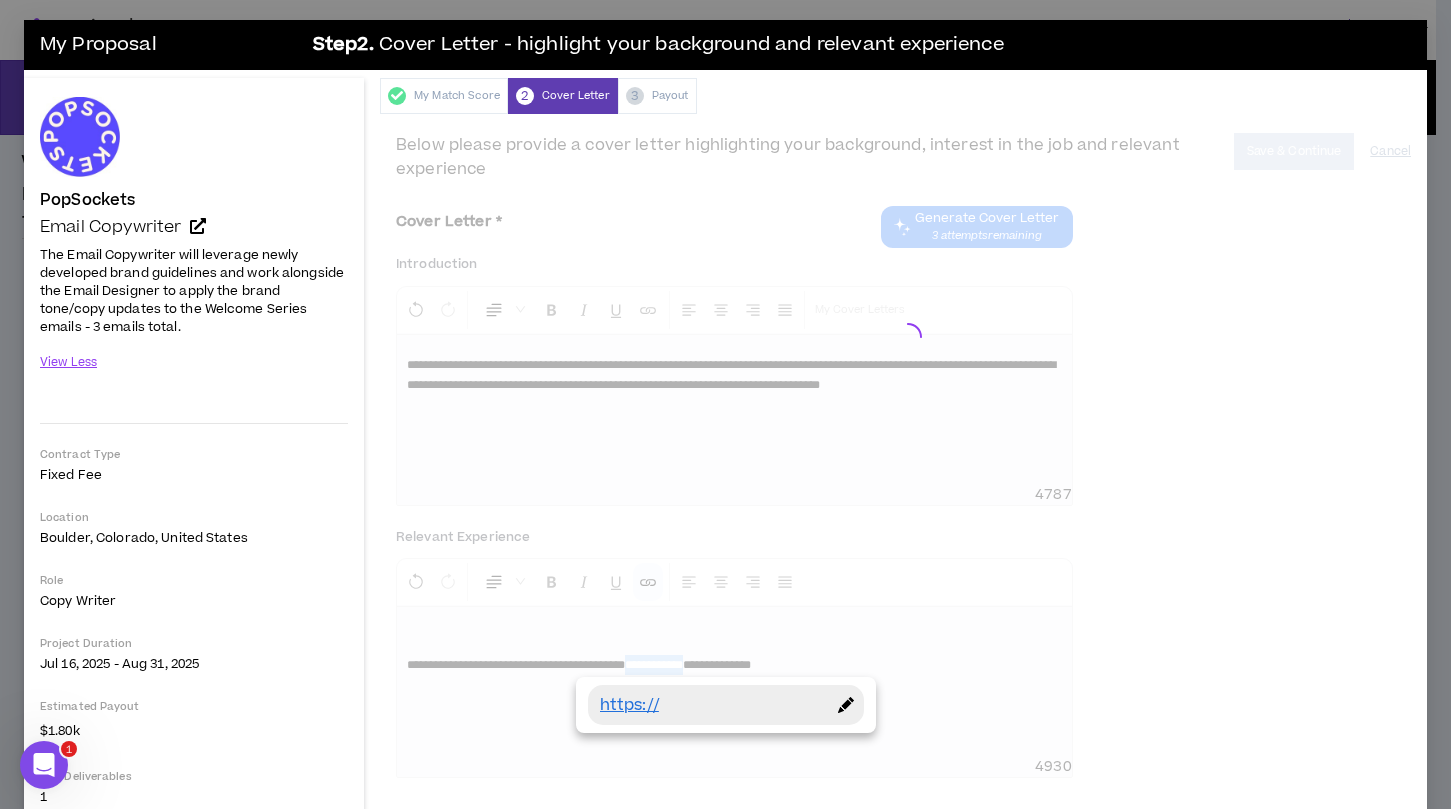 click on "https://" at bounding box center (711, 705) 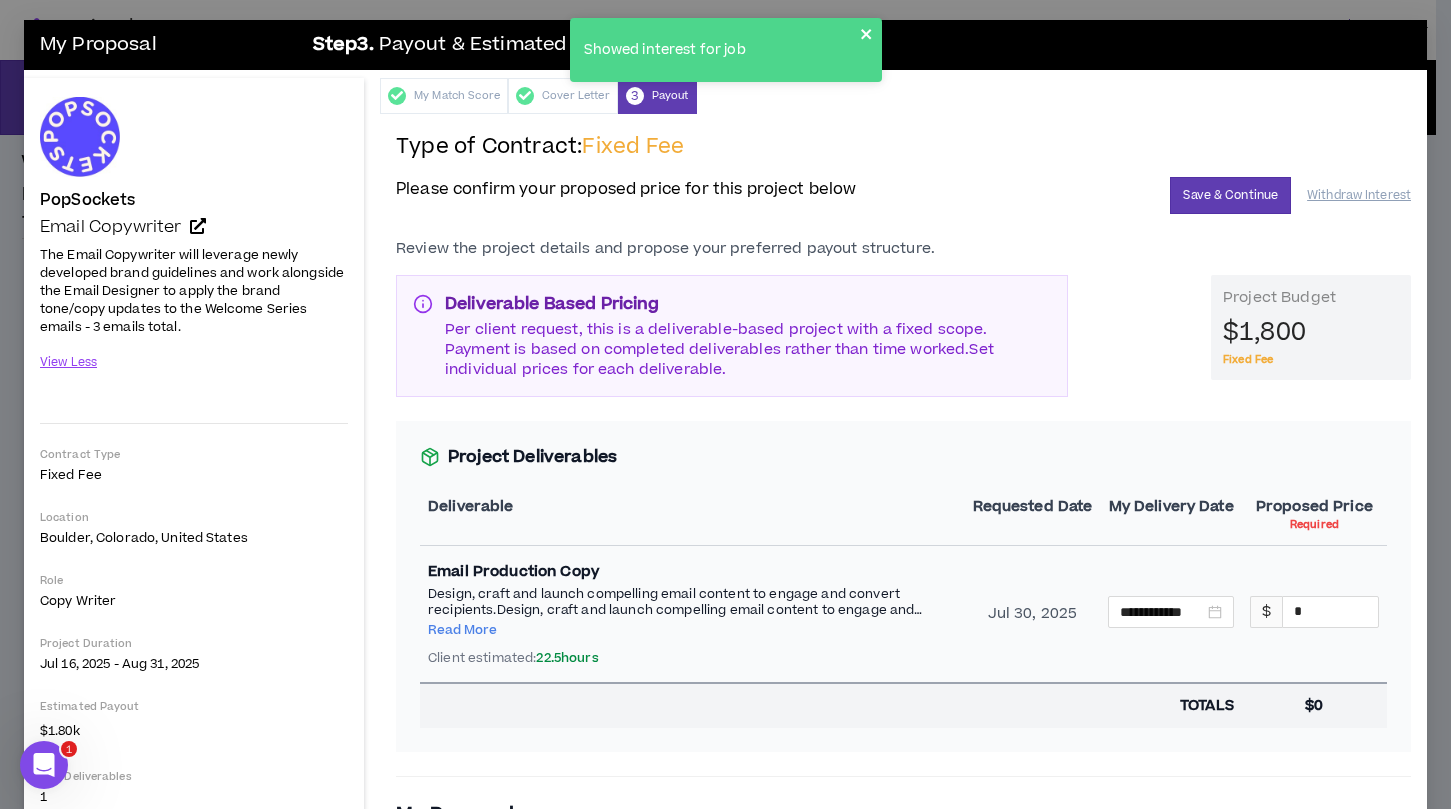 click 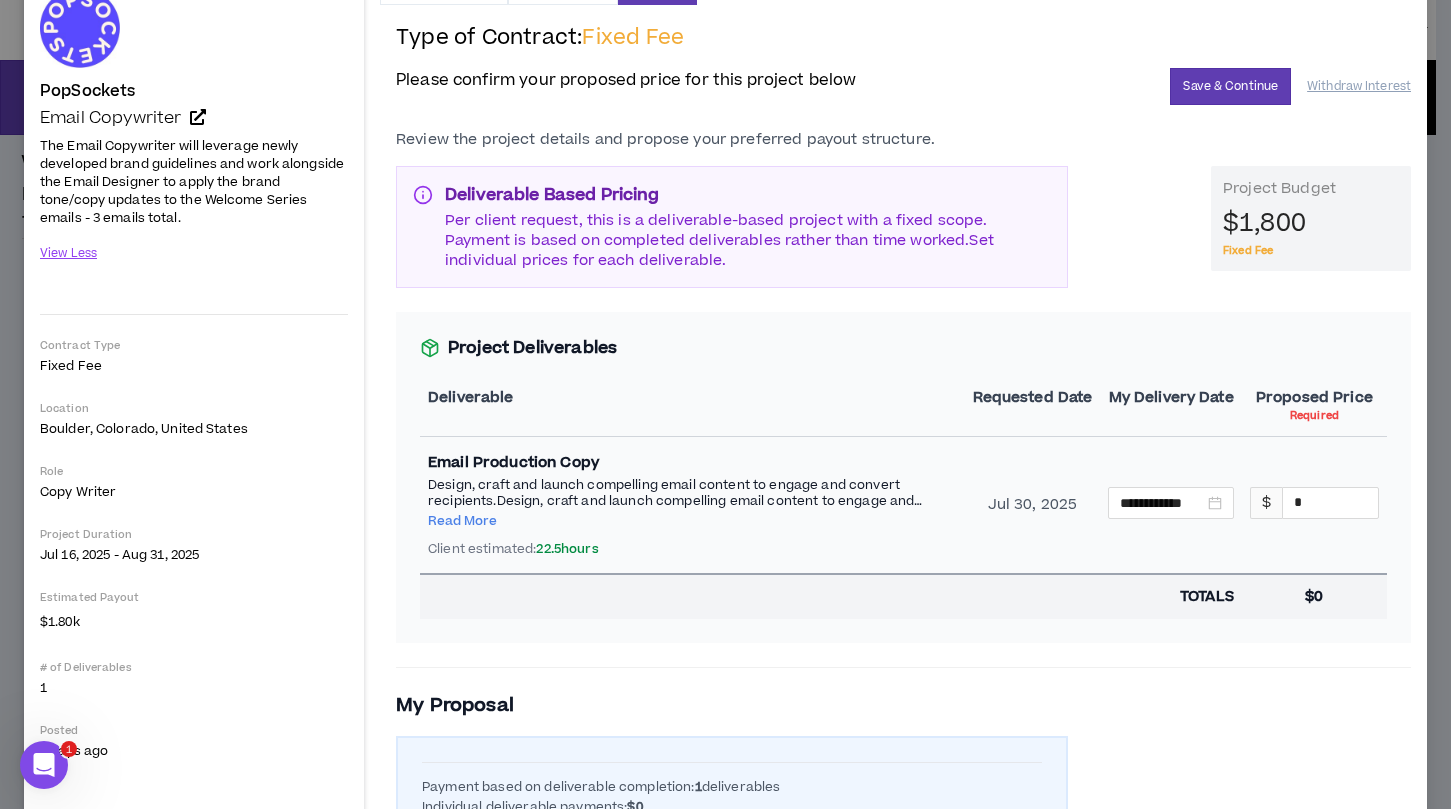 scroll, scrollTop: 0, scrollLeft: 0, axis: both 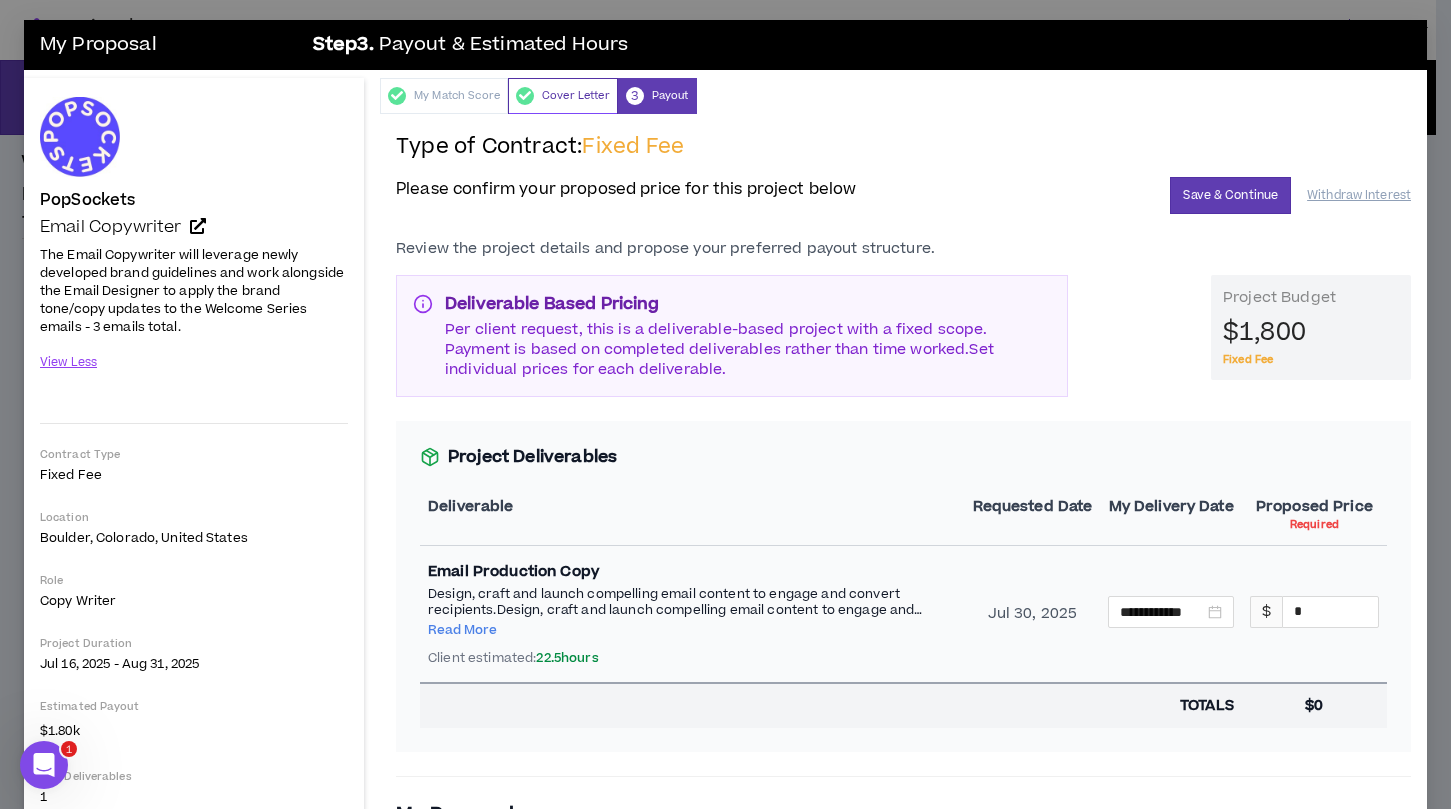 click on "Cover Letter" at bounding box center (563, 96) 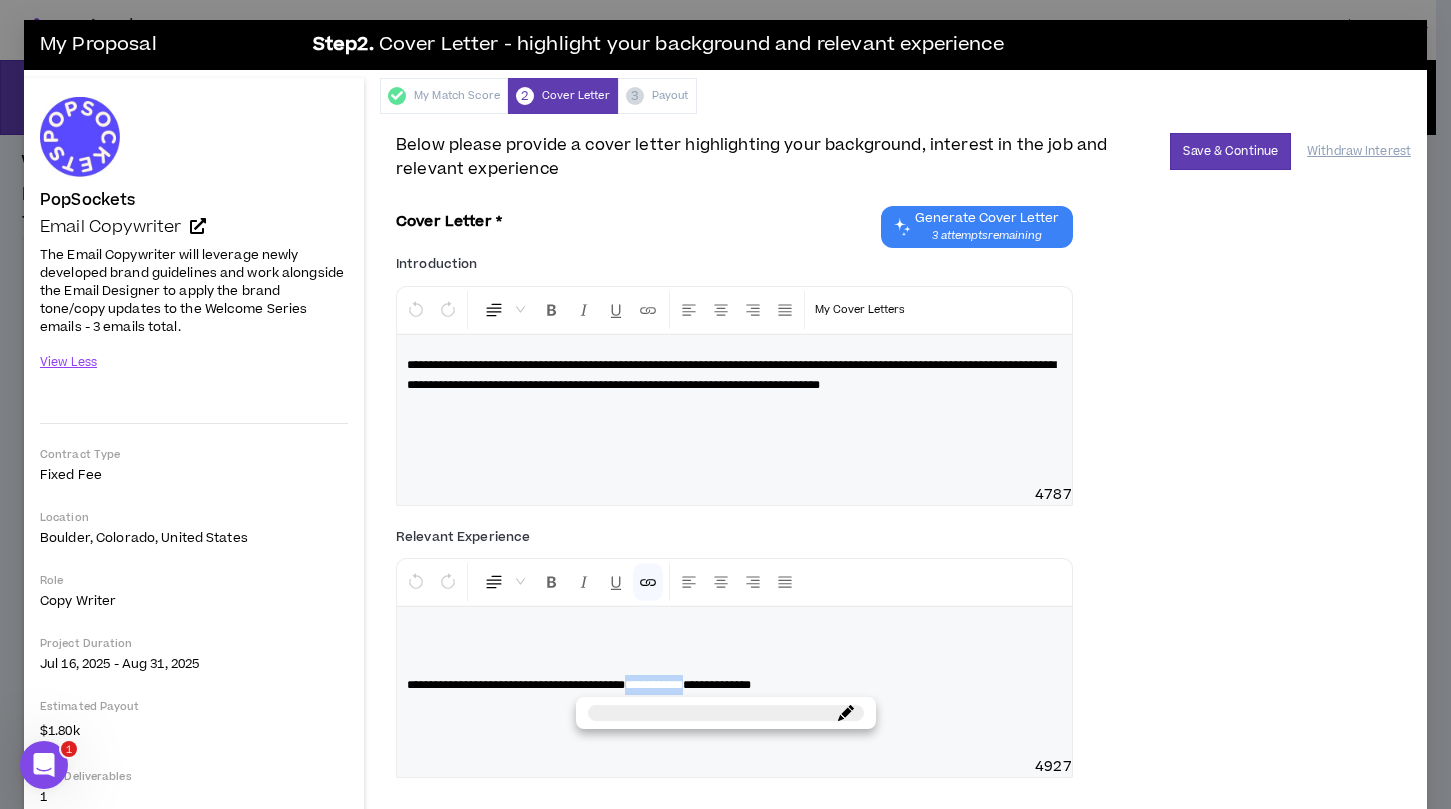 drag, startPoint x: 771, startPoint y: 686, endPoint x: 682, endPoint y: 682, distance: 89.08984 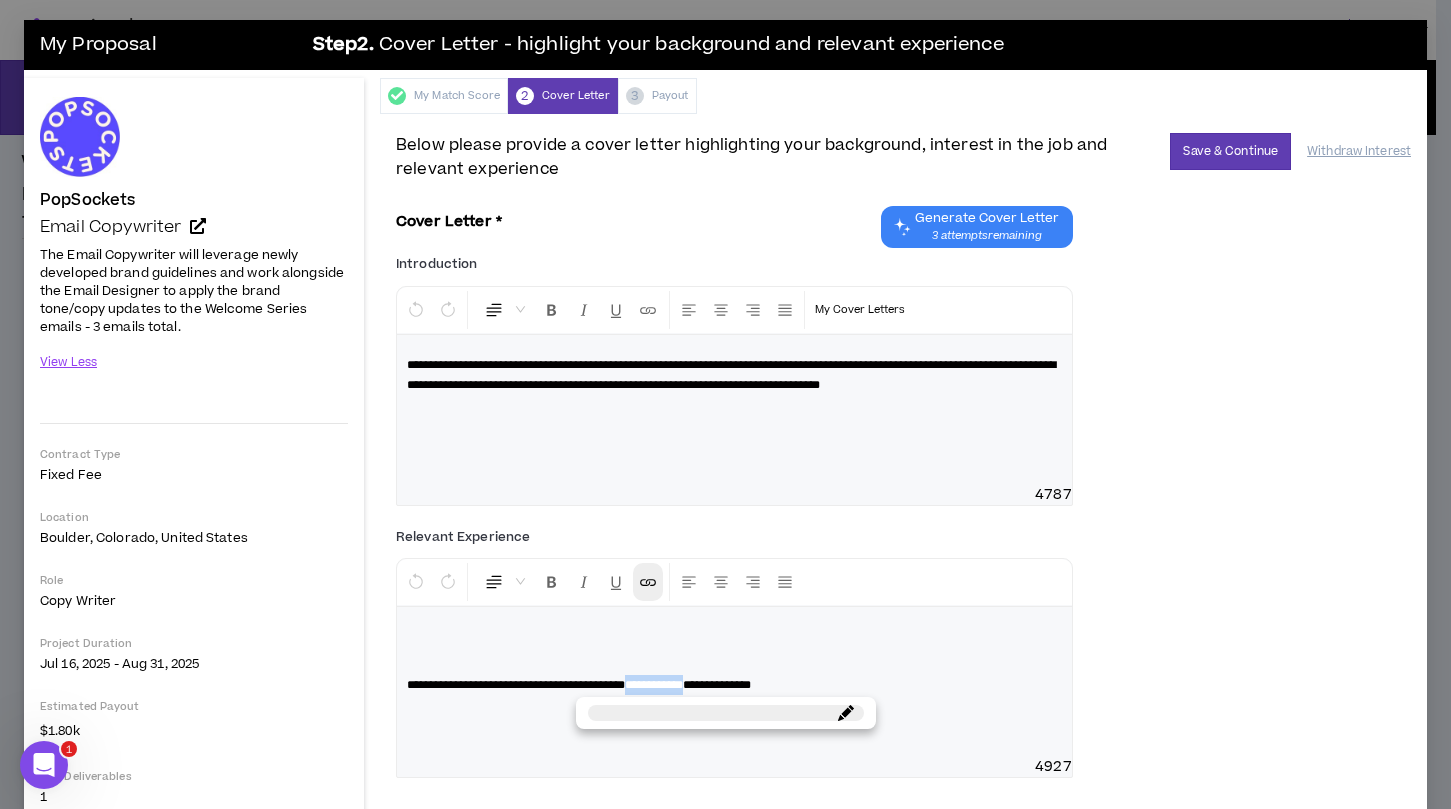 click at bounding box center (648, 582) 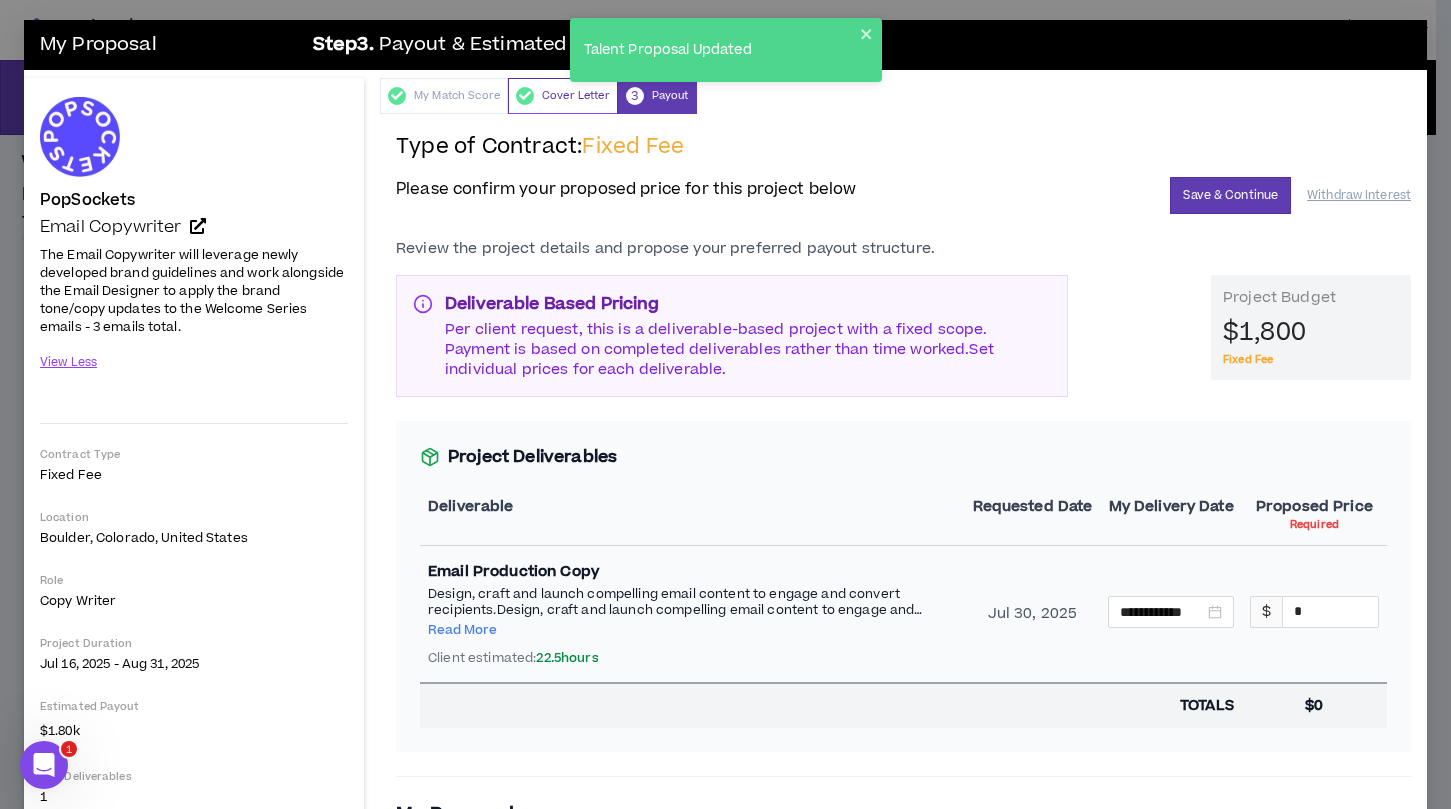 click on "Cover Letter" at bounding box center [563, 96] 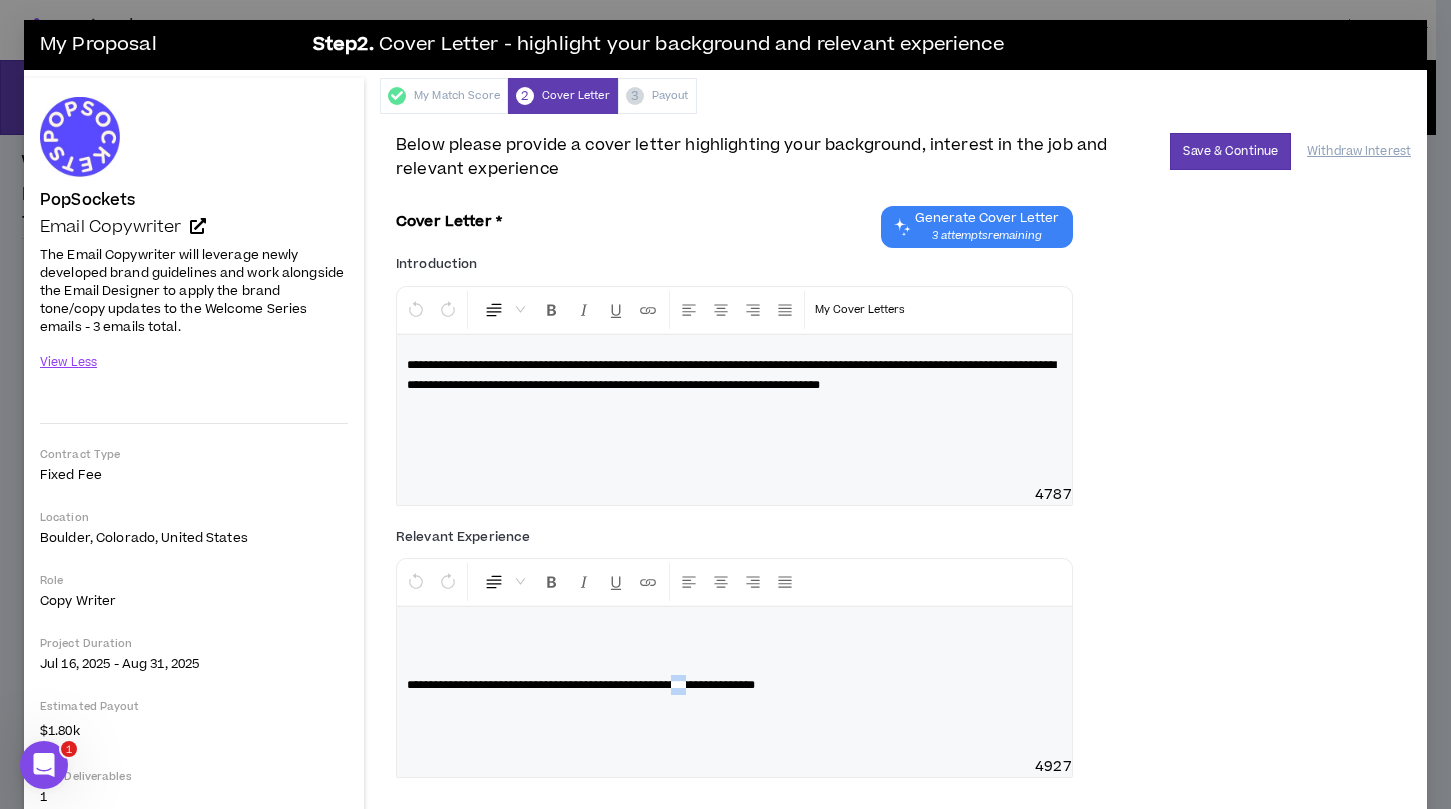 drag, startPoint x: 745, startPoint y: 687, endPoint x: 771, endPoint y: 687, distance: 26 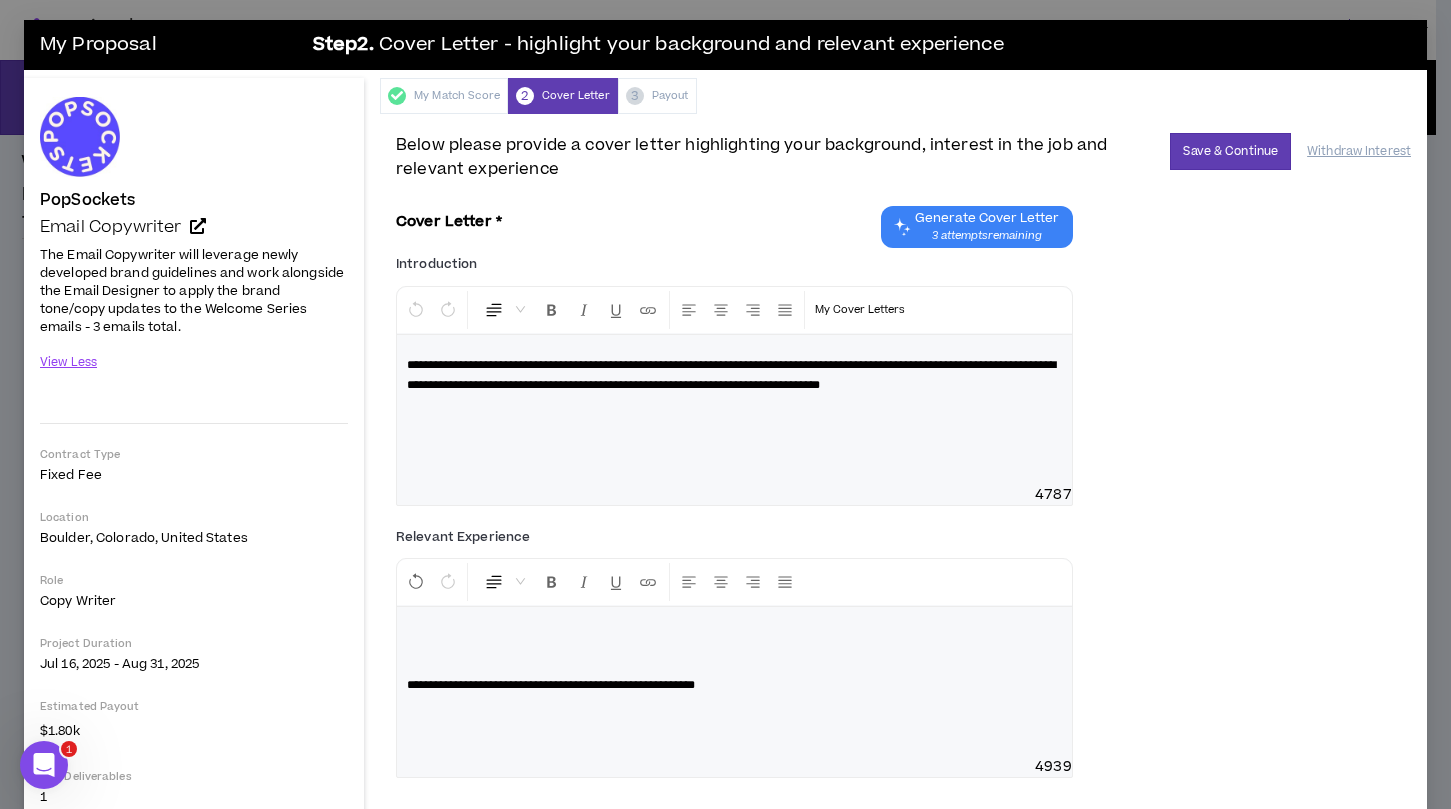 type 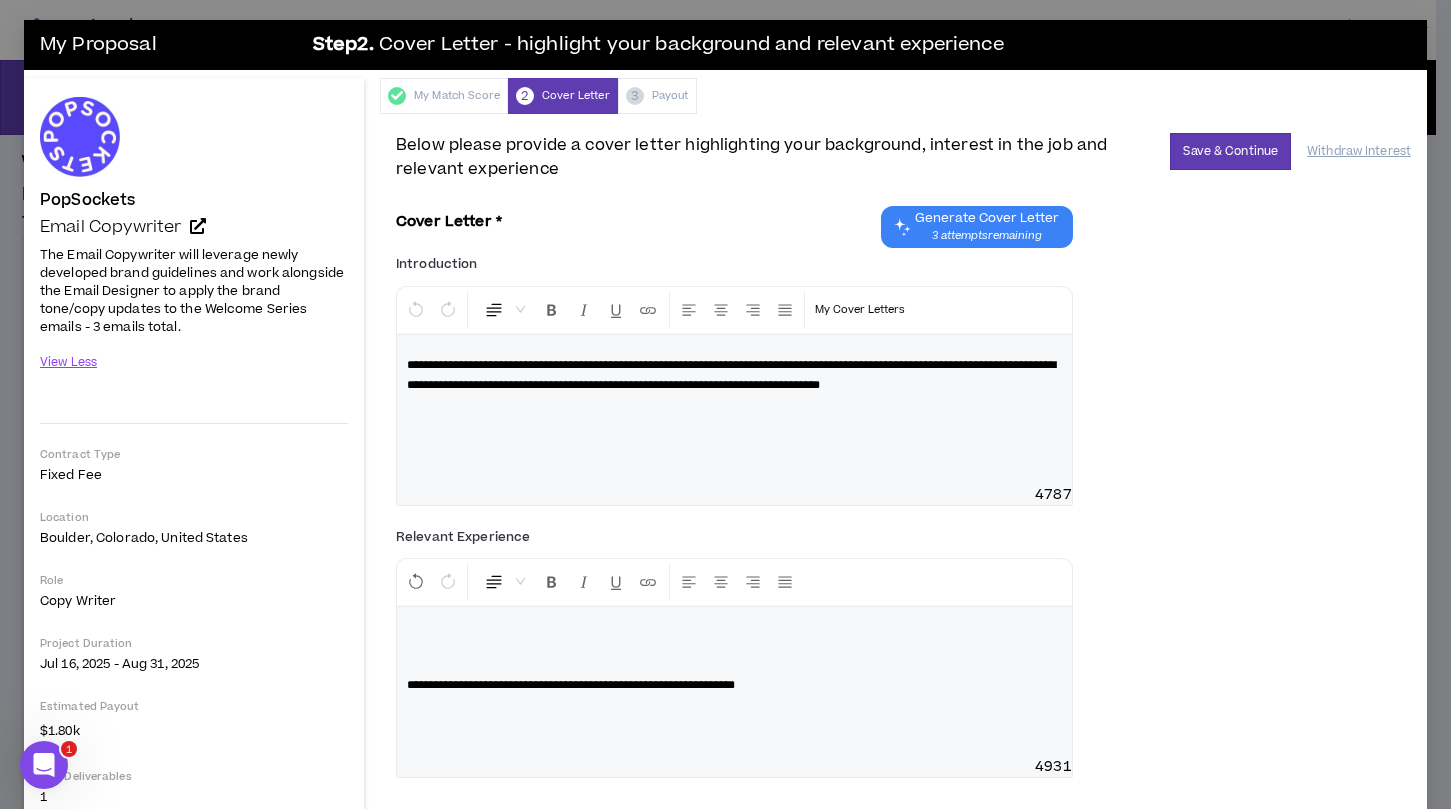 click on "**********" at bounding box center [571, 685] 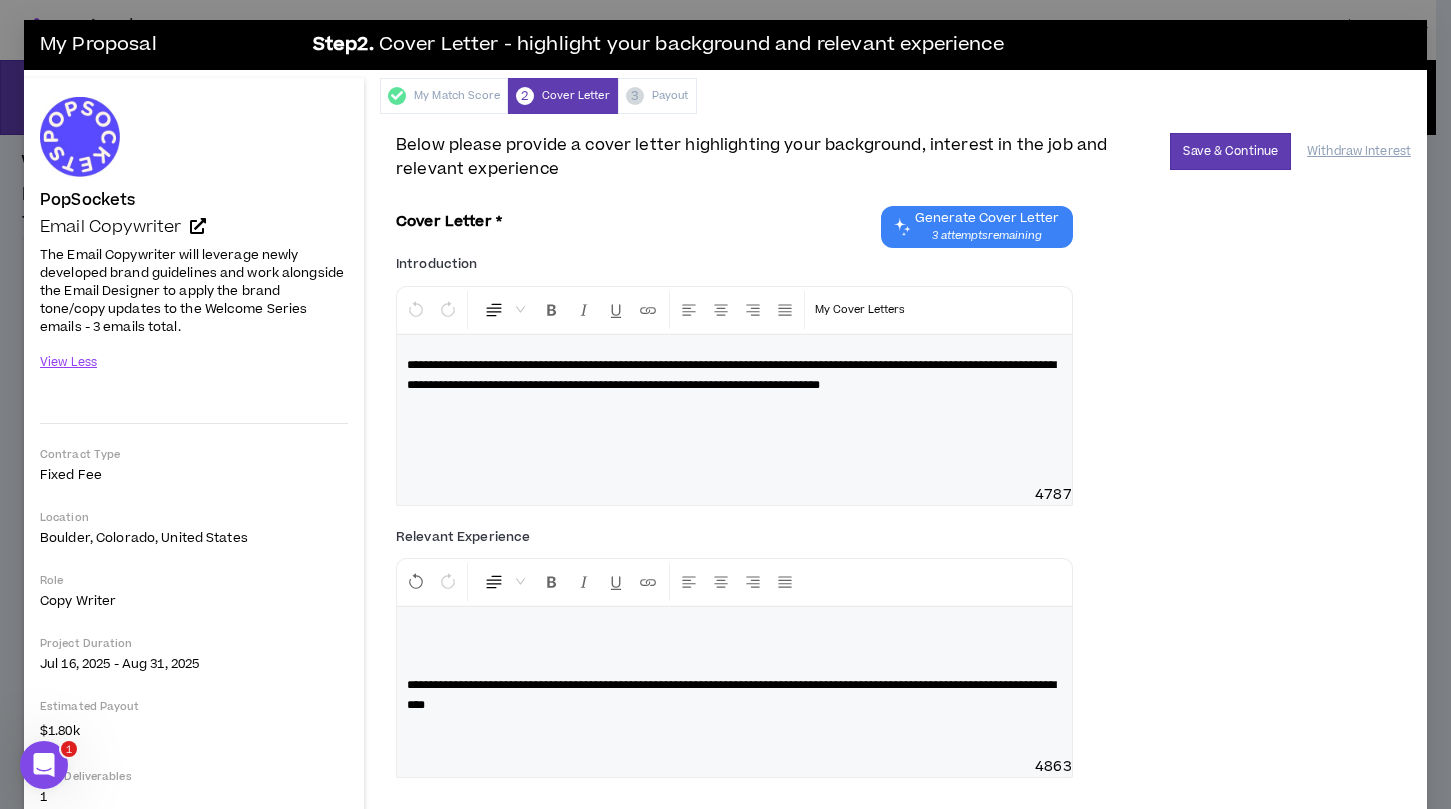 click on "**********" at bounding box center [731, 695] 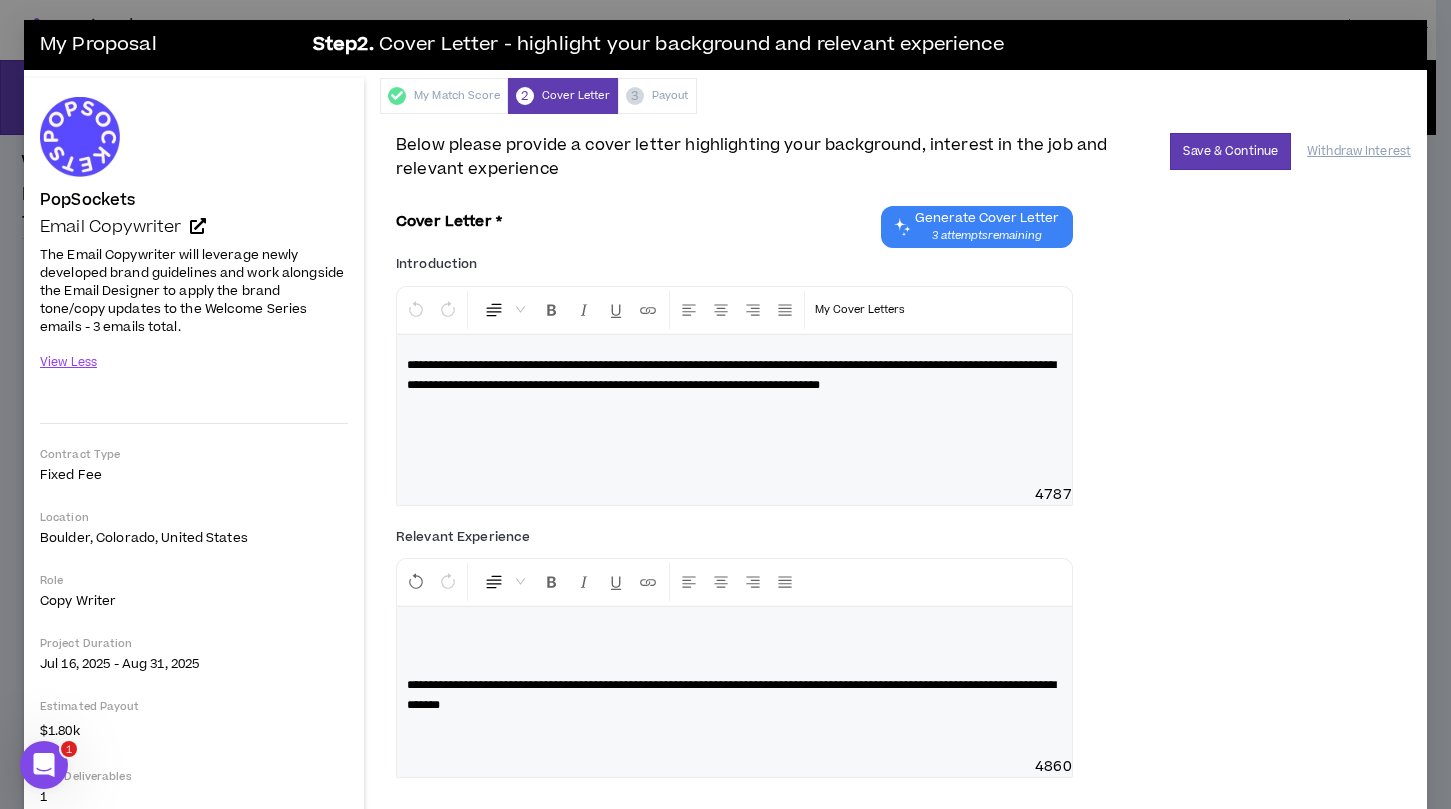 click on "**********" at bounding box center (731, 695) 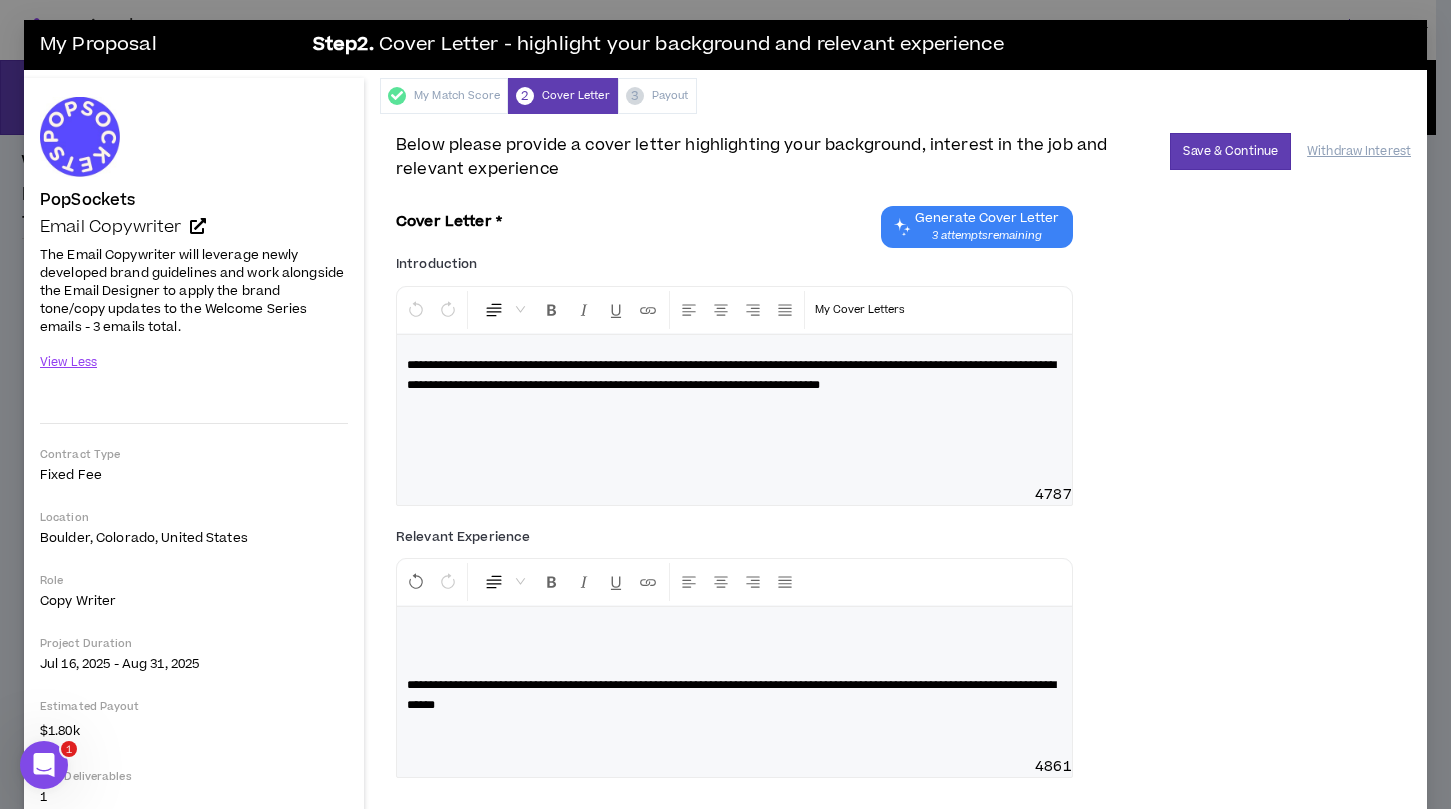 click on "**********" at bounding box center (734, 695) 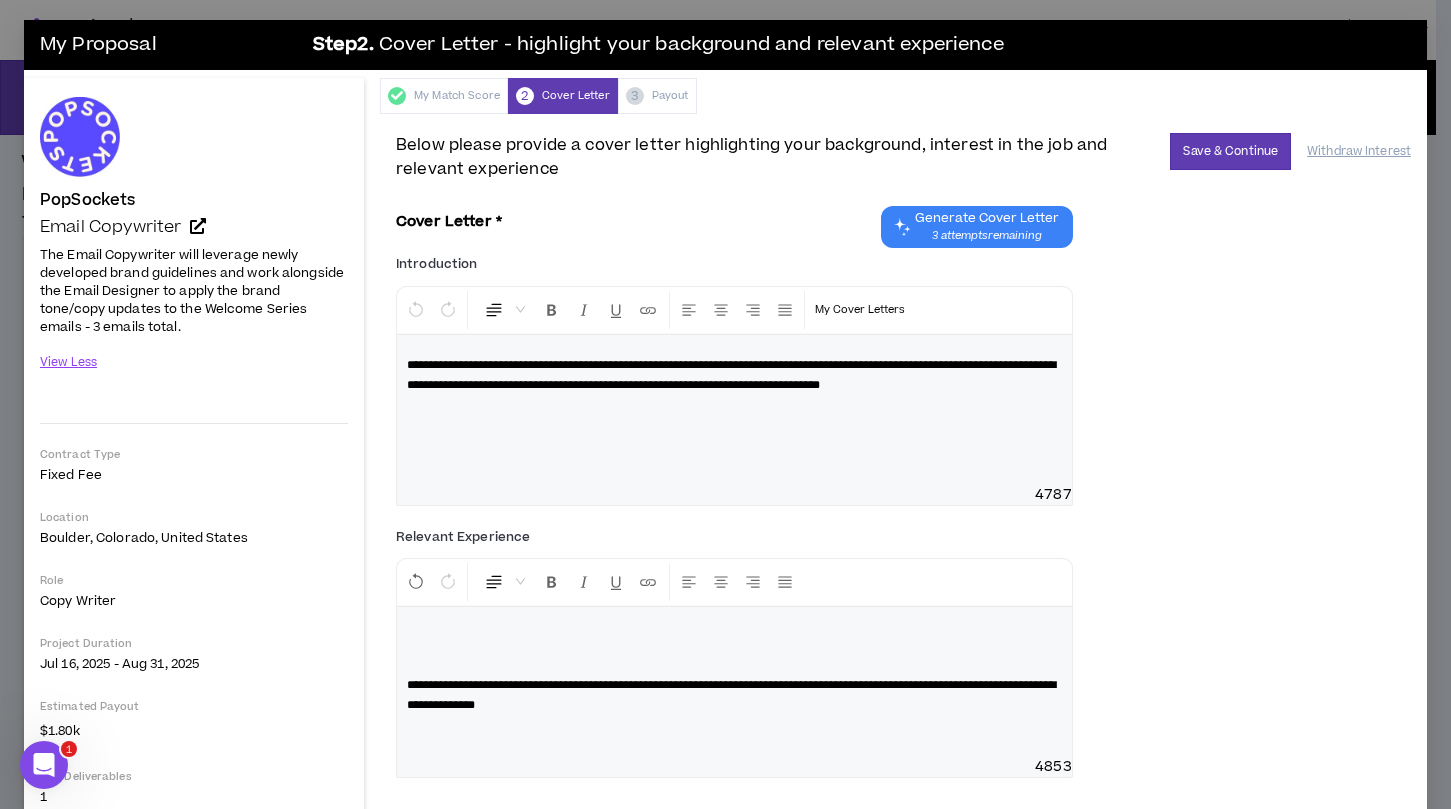 click on "**********" at bounding box center (734, 695) 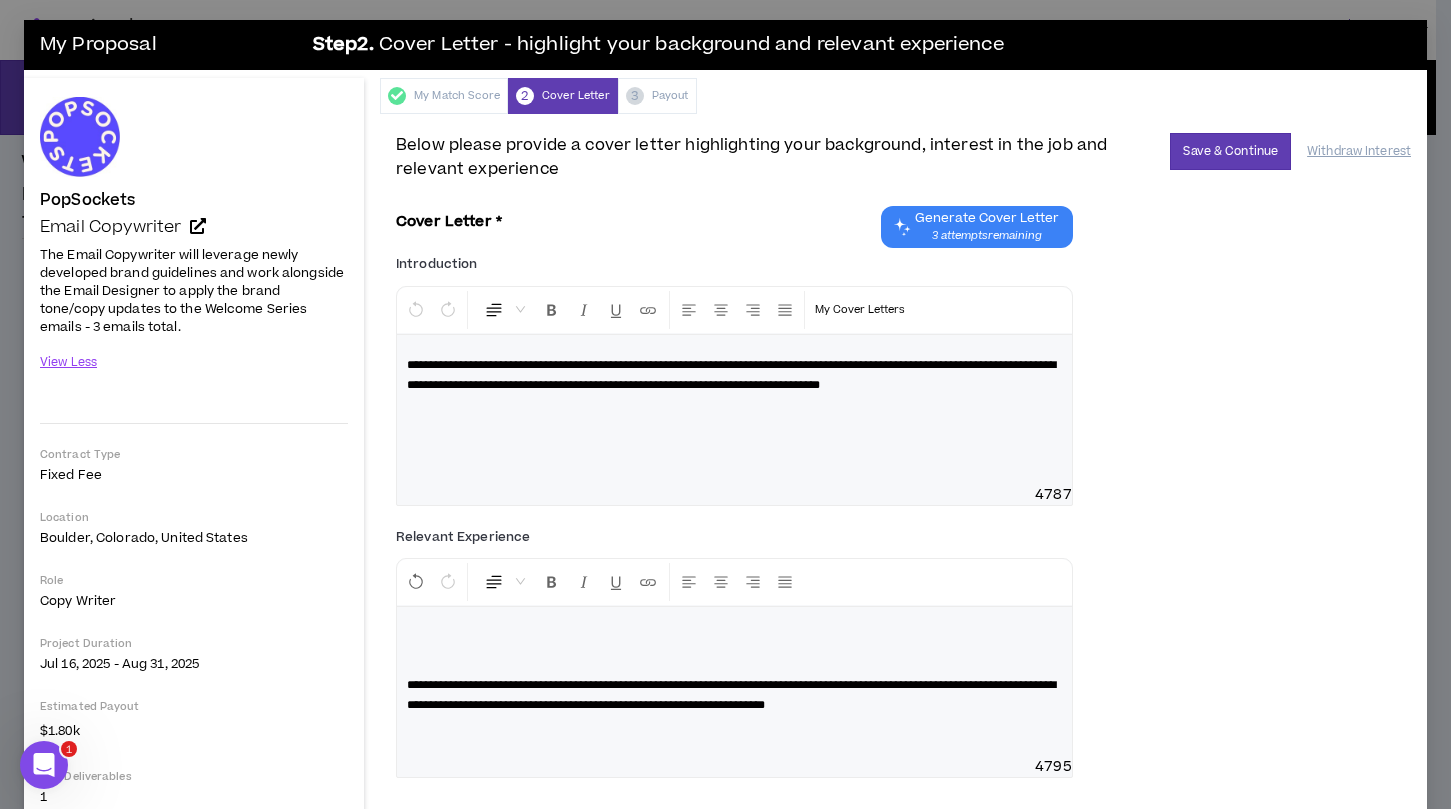 click on "**********" at bounding box center [734, 375] 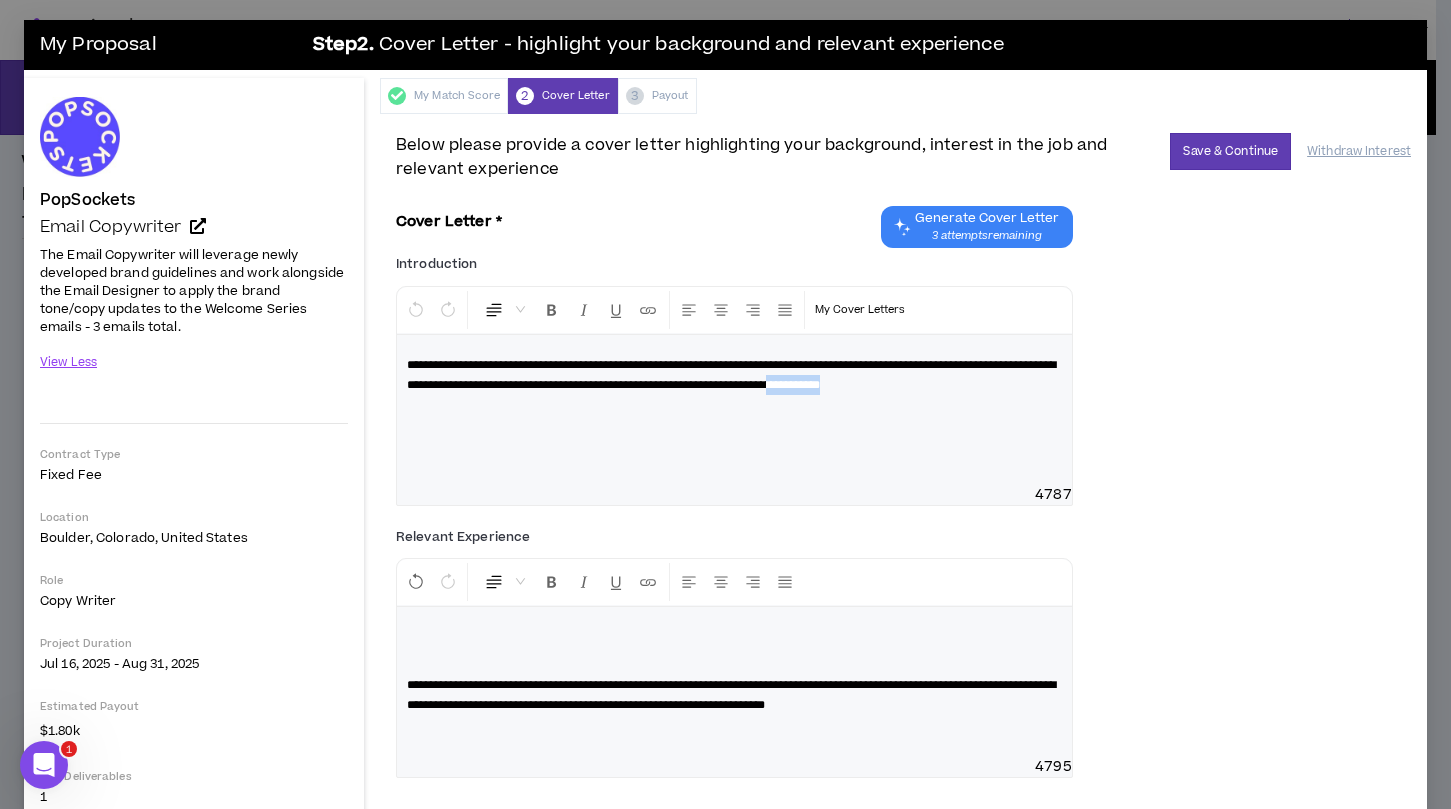 drag, startPoint x: 481, startPoint y: 405, endPoint x: 547, endPoint y: 412, distance: 66.37017 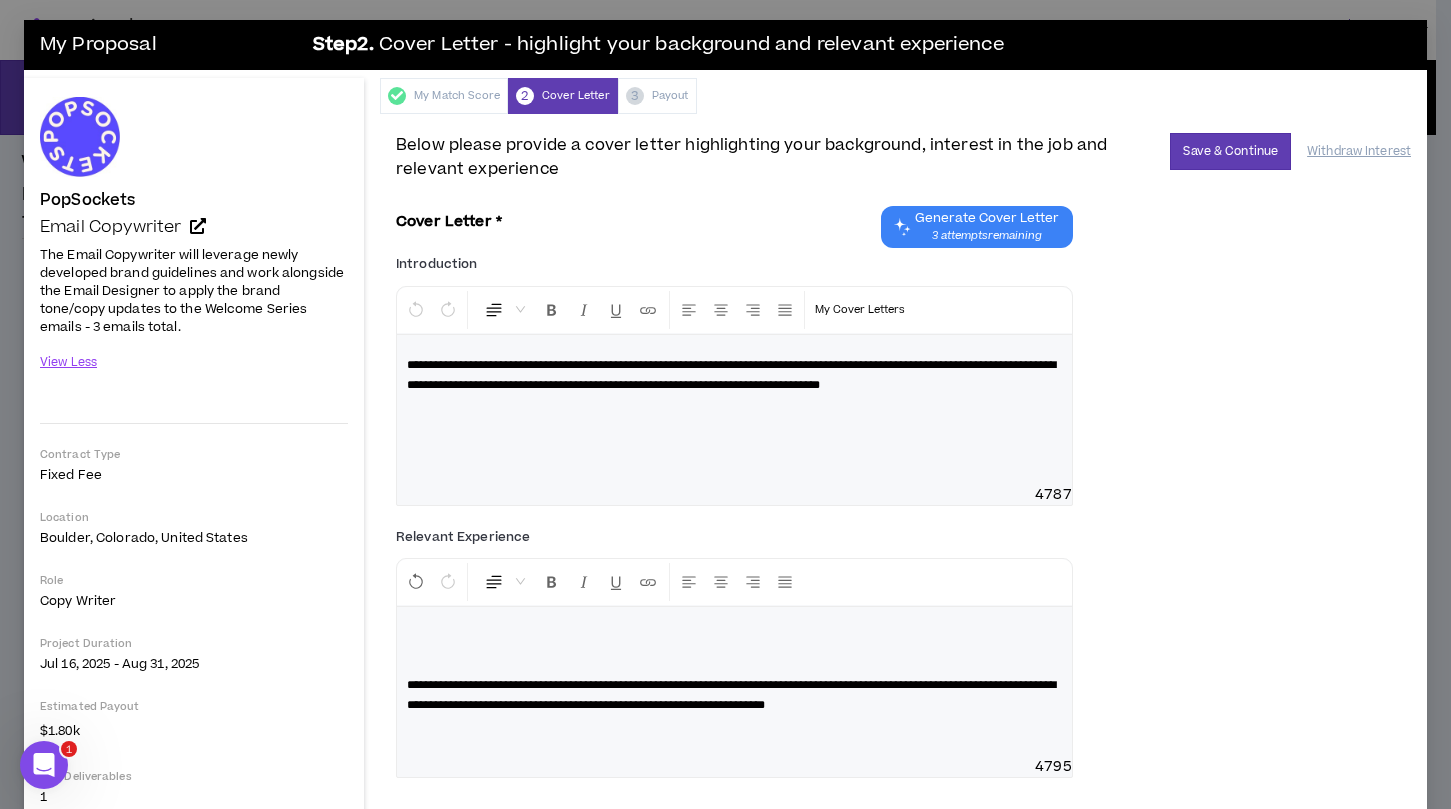 click on "**********" at bounding box center (731, 375) 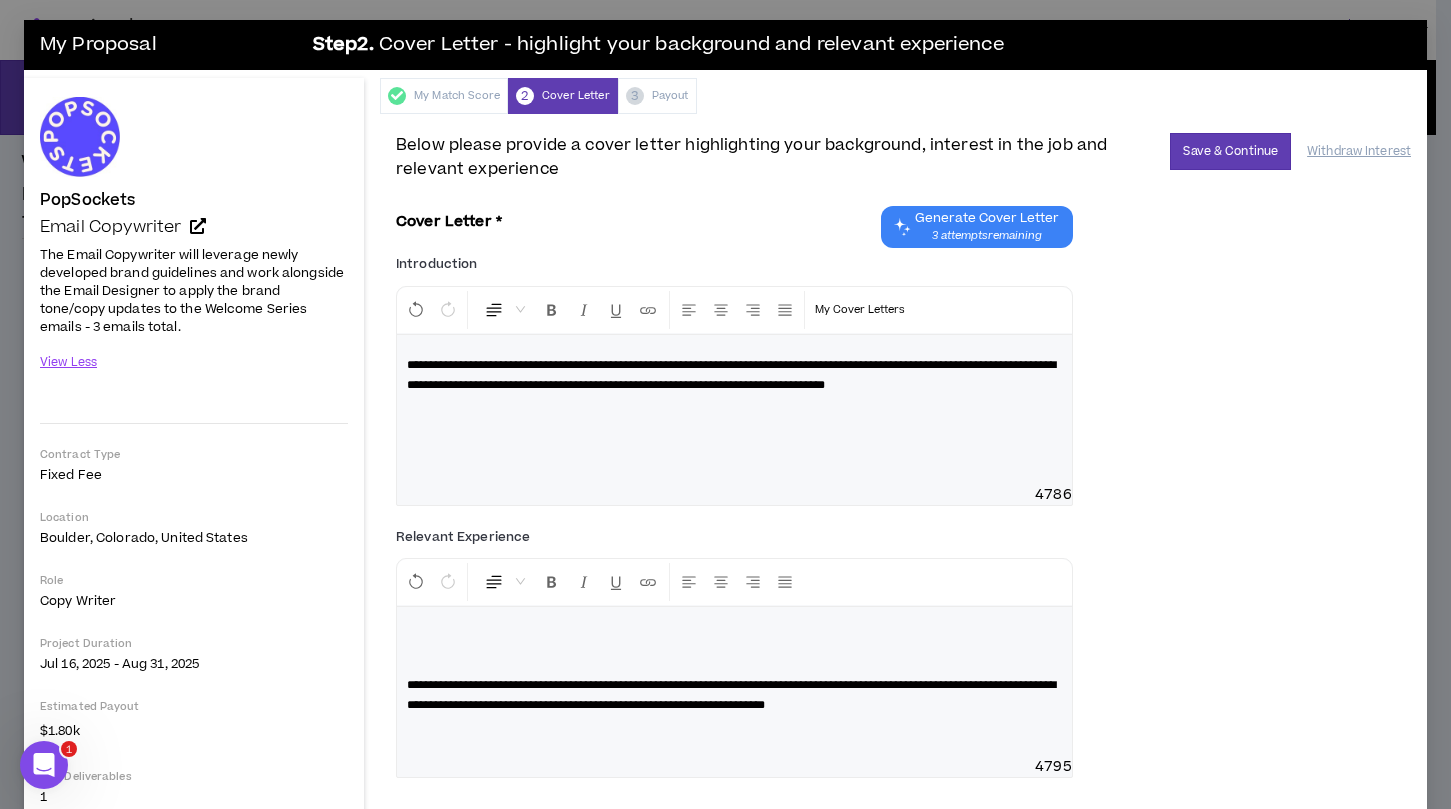 type 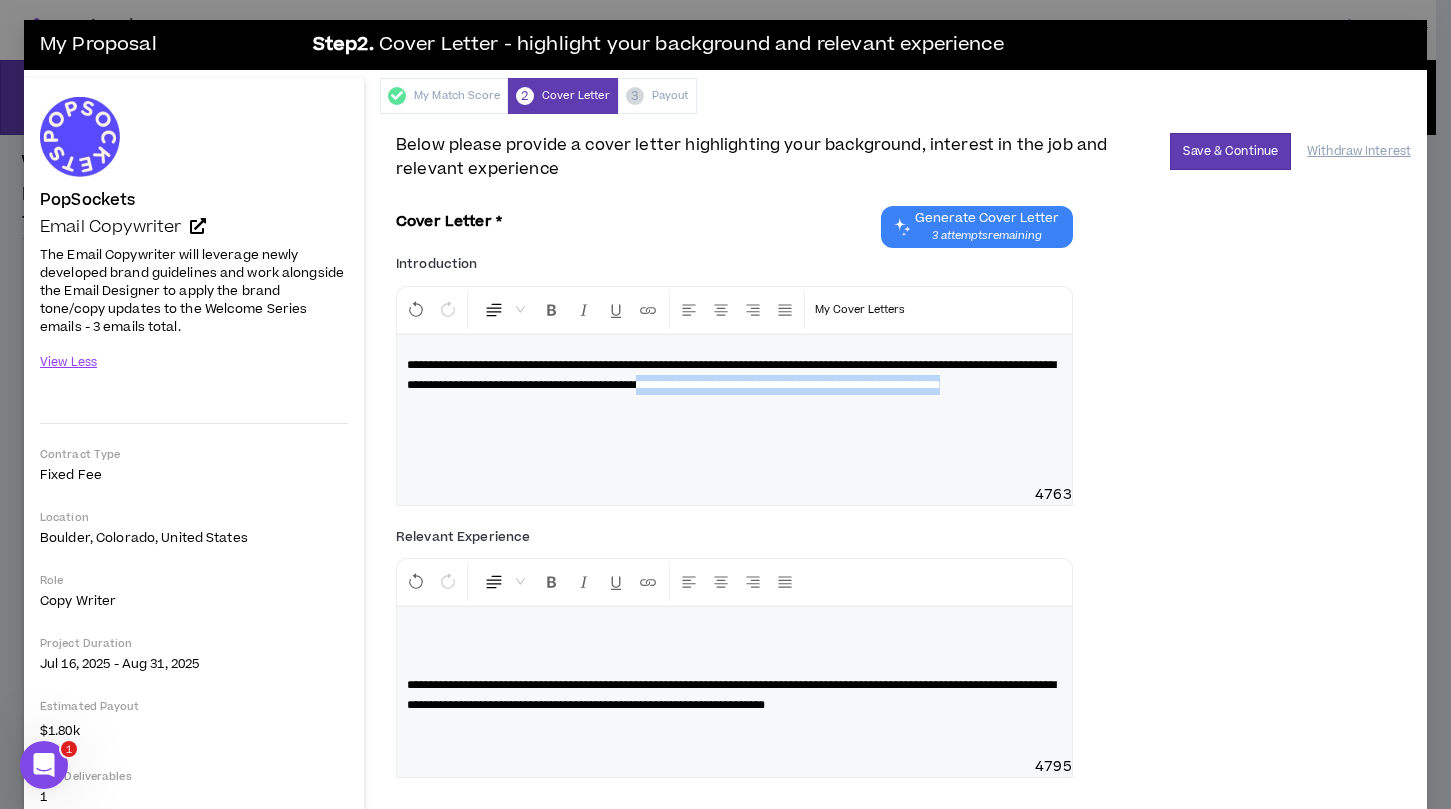 click on "**********" at bounding box center [734, 375] 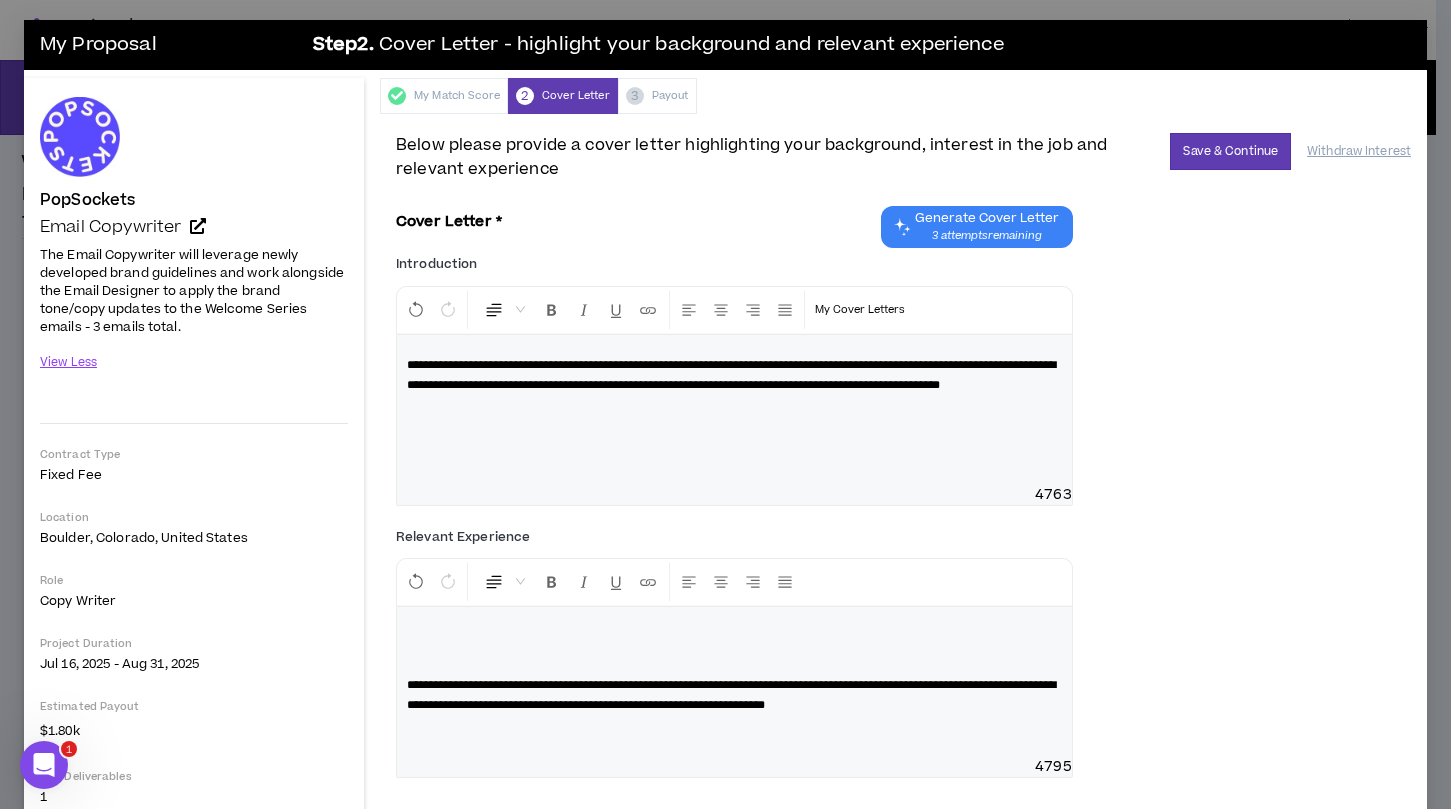 click on "**********" at bounding box center [731, 375] 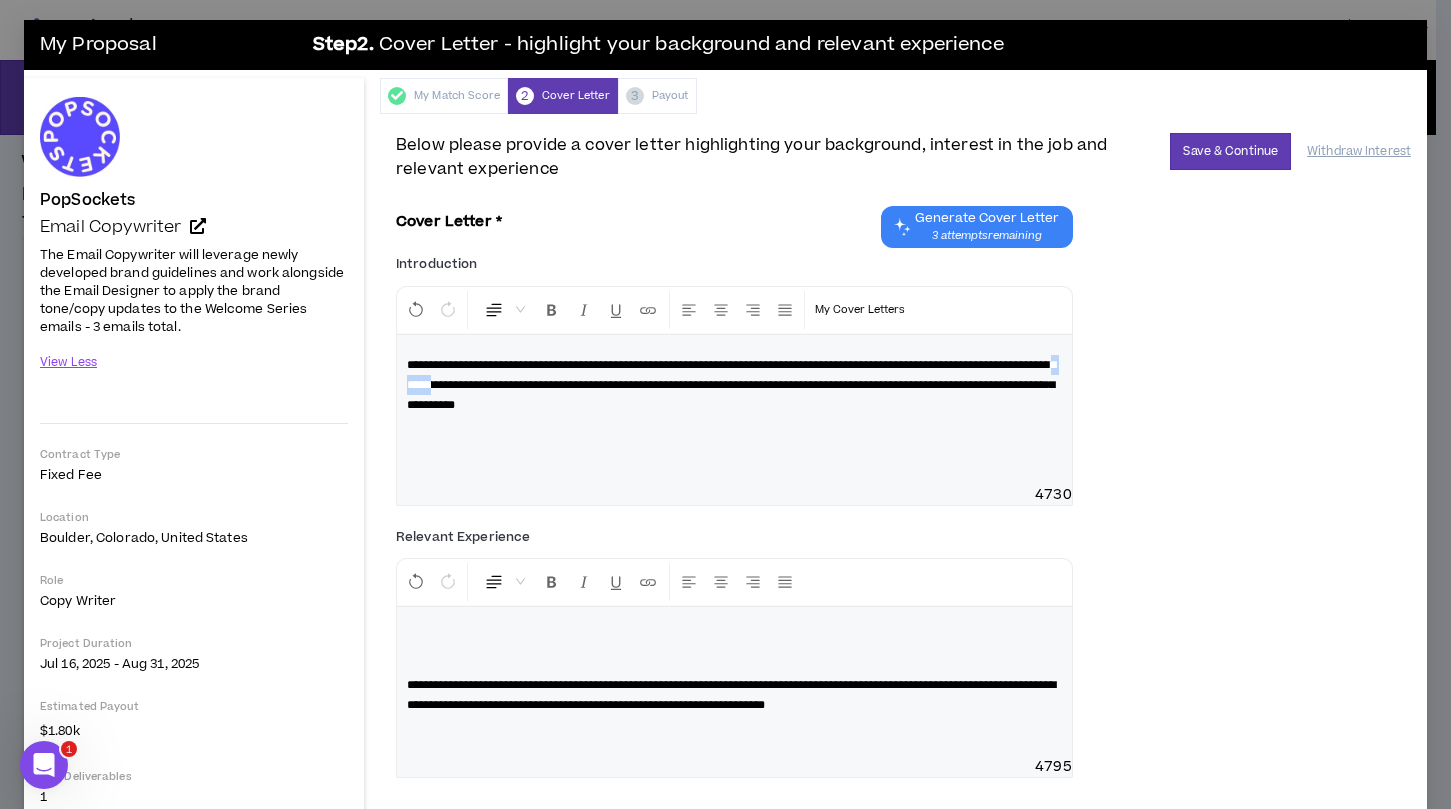 drag, startPoint x: 577, startPoint y: 384, endPoint x: 617, endPoint y: 387, distance: 40.112343 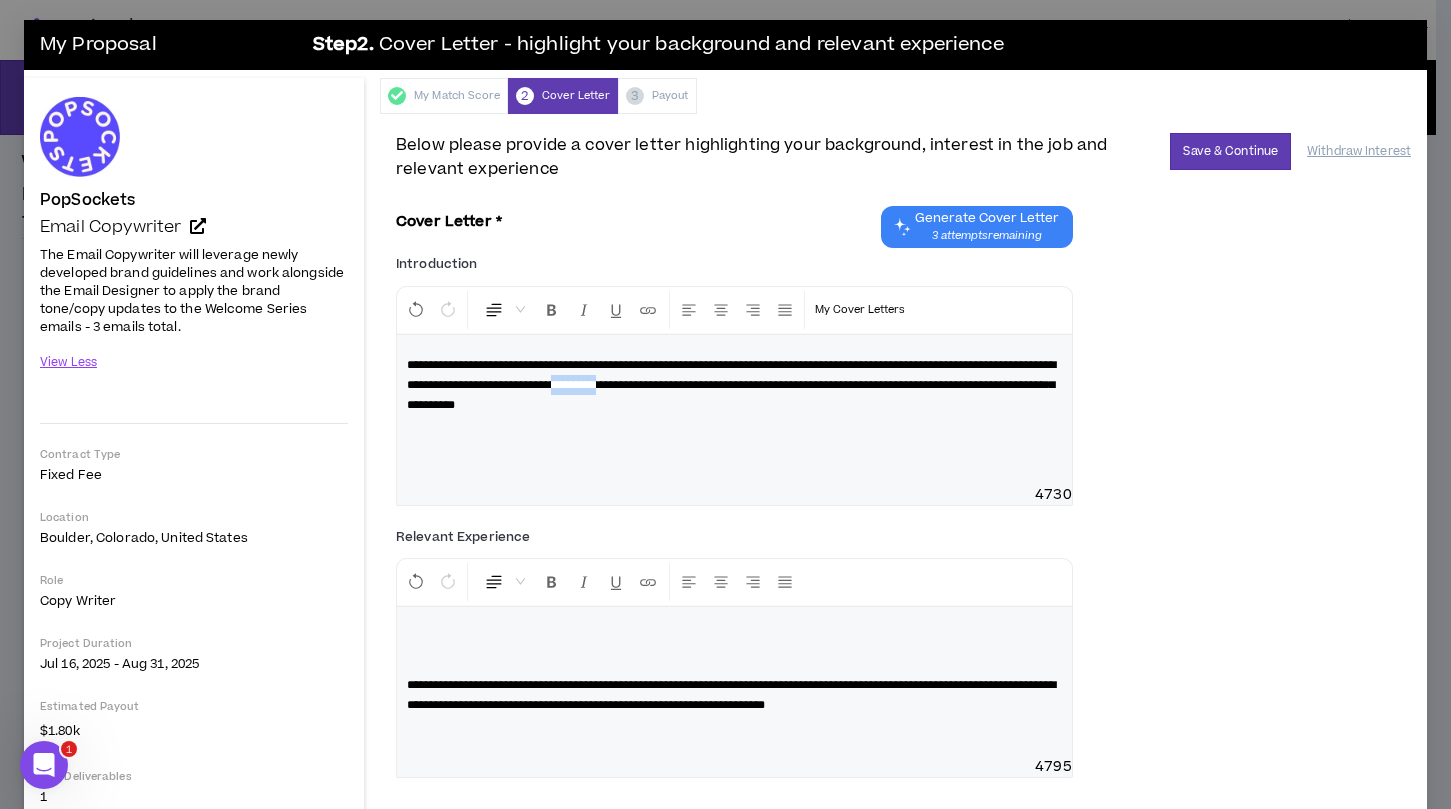 drag, startPoint x: 785, startPoint y: 386, endPoint x: 843, endPoint y: 388, distance: 58.034473 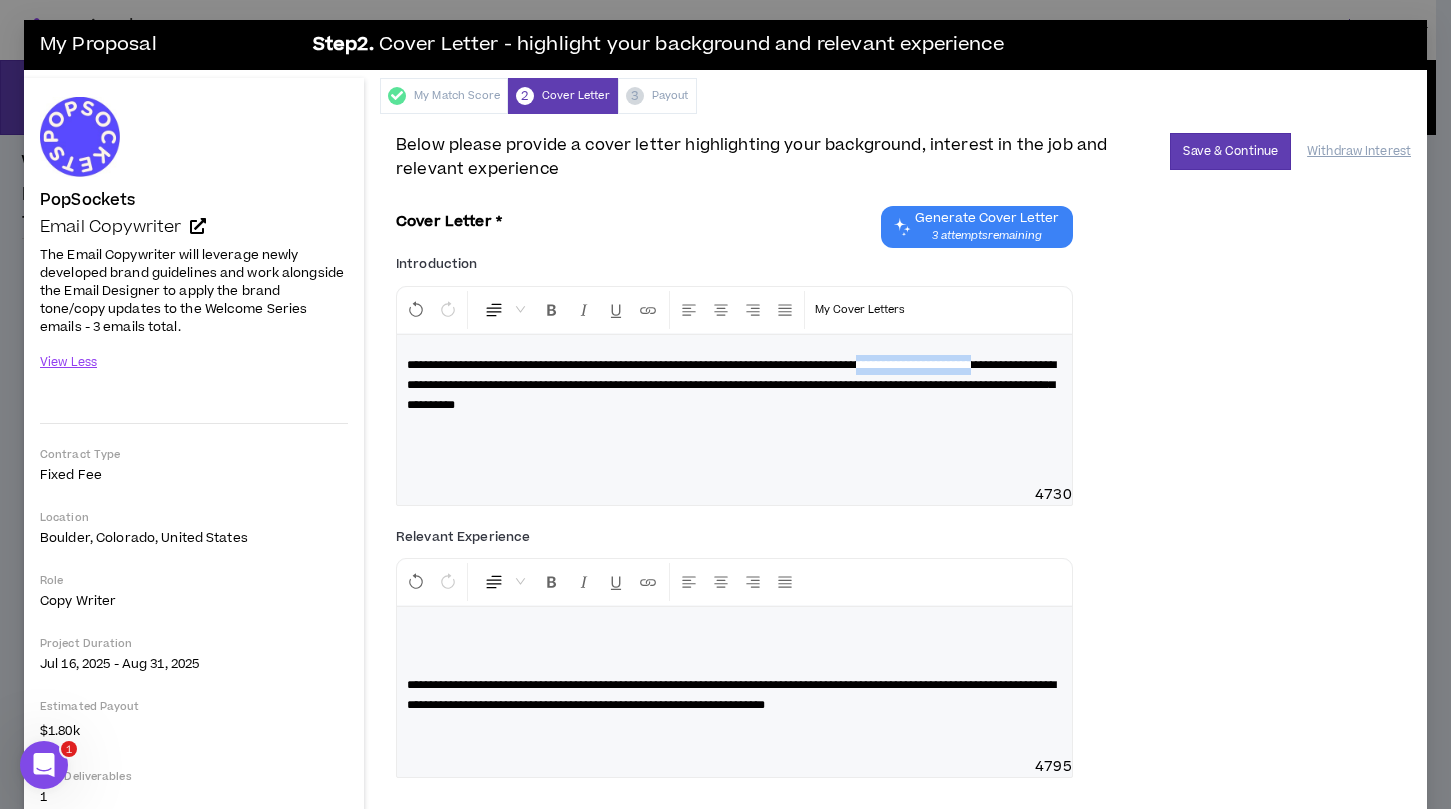 drag, startPoint x: 979, startPoint y: 366, endPoint x: 473, endPoint y: 388, distance: 506.47803 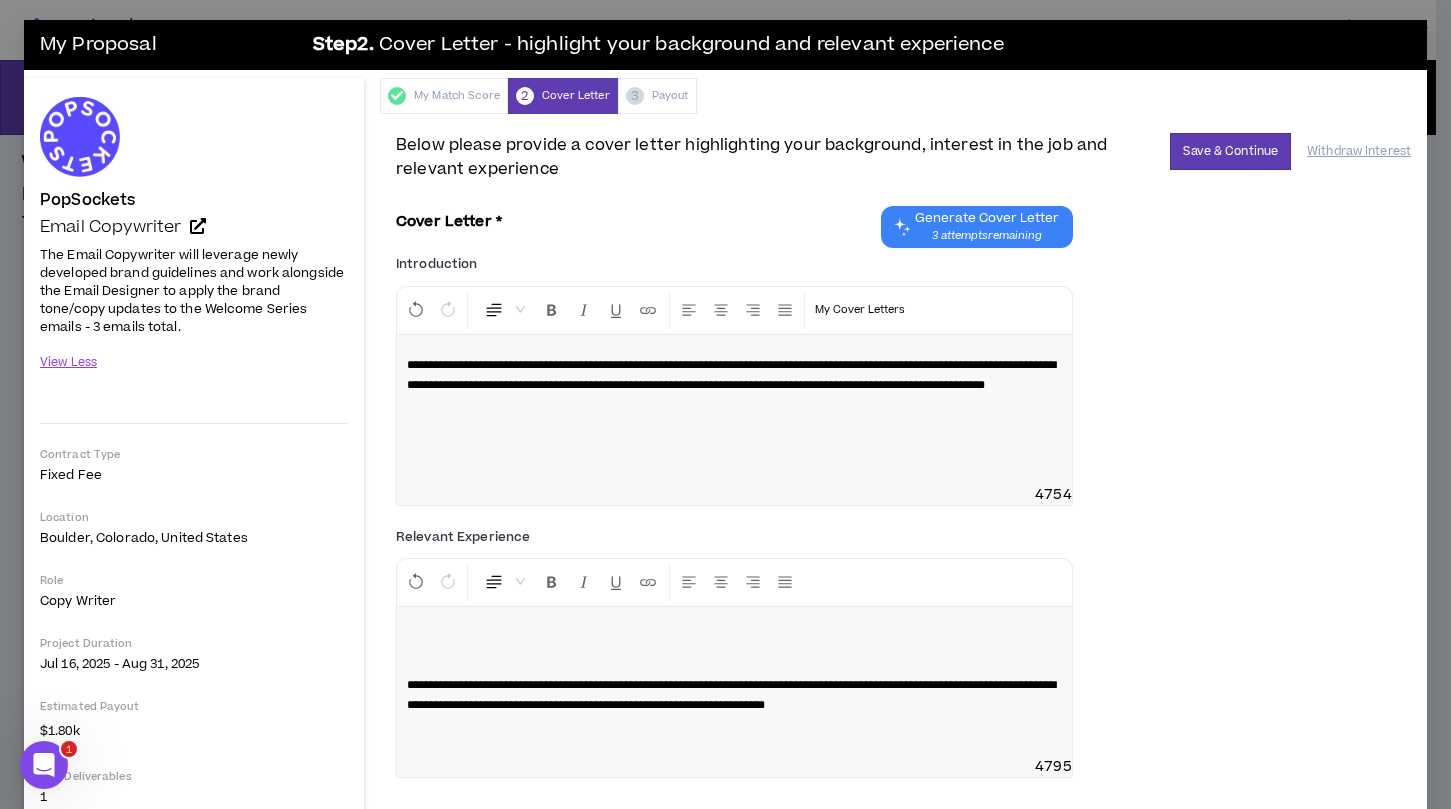 click on "**********" at bounding box center (734, 375) 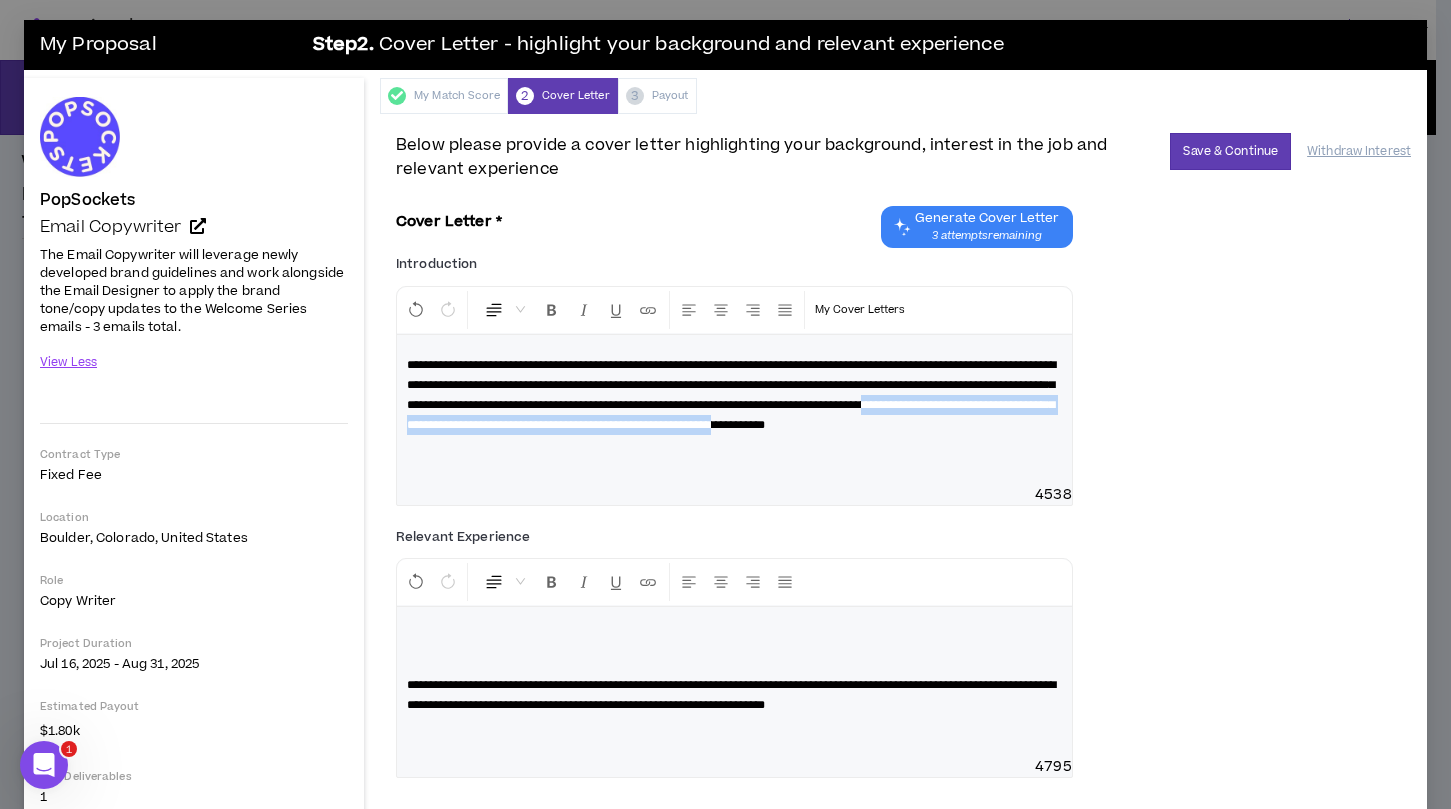 drag, startPoint x: 874, startPoint y: 427, endPoint x: 918, endPoint y: 448, distance: 48.754486 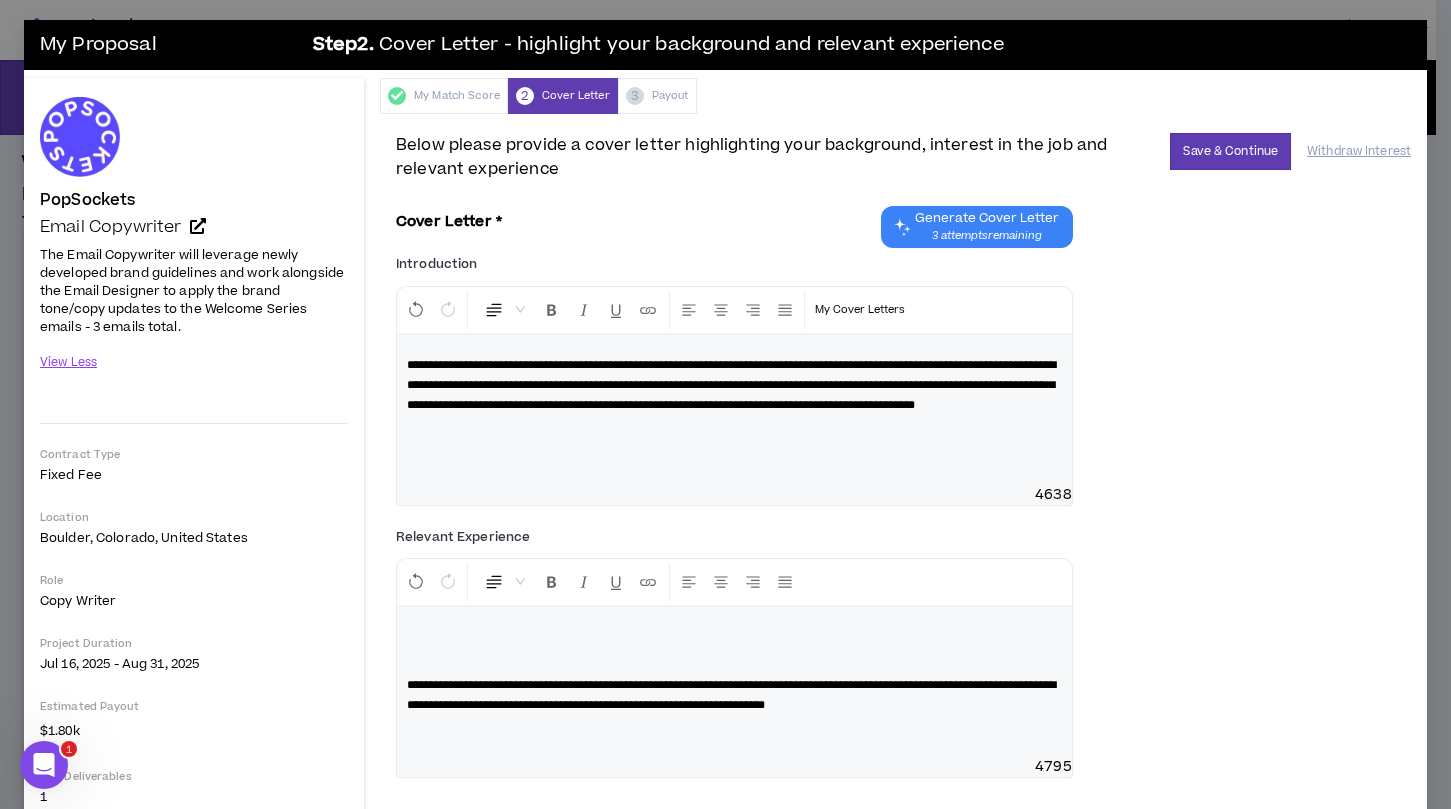 click on "**********" at bounding box center [731, 385] 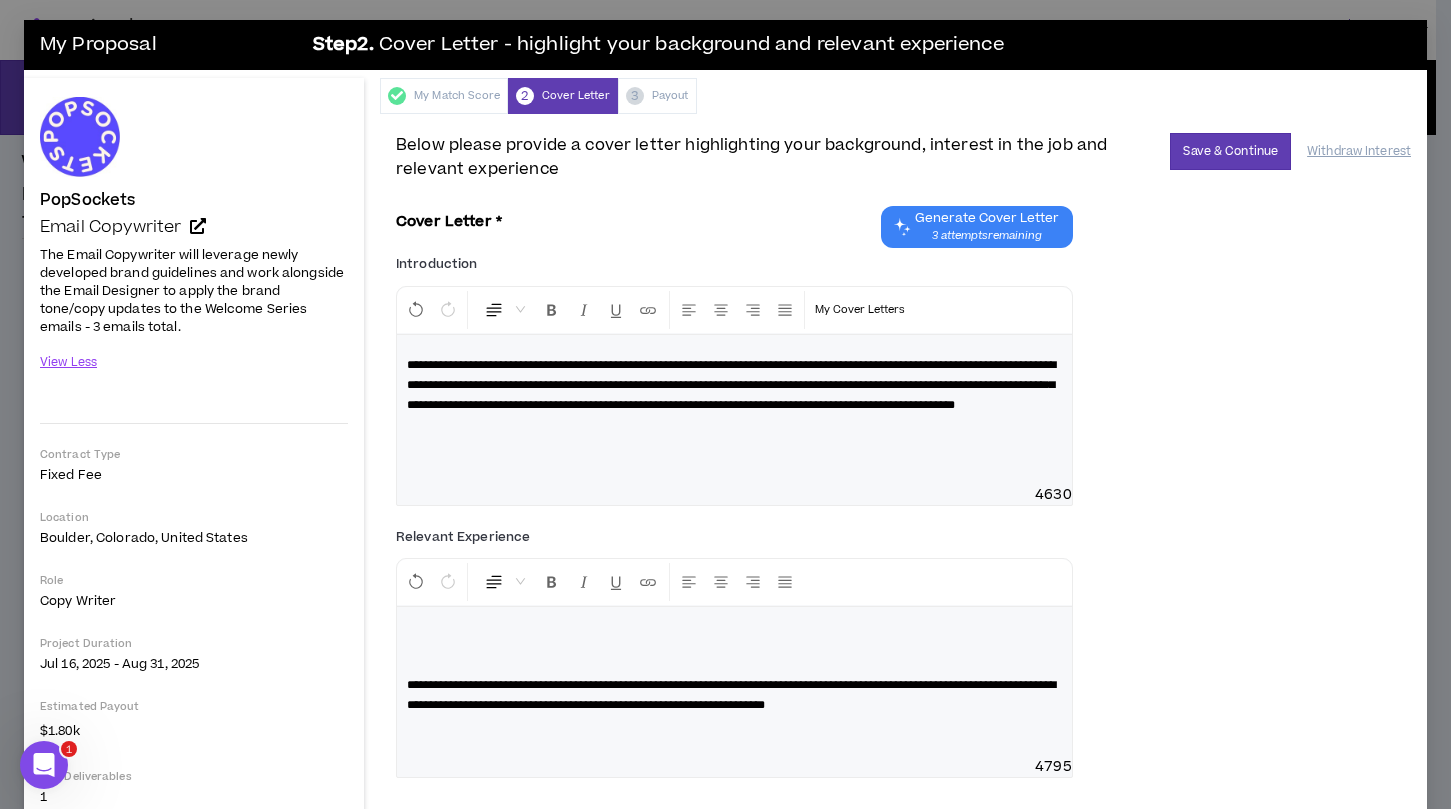 click on "**********" at bounding box center [731, 385] 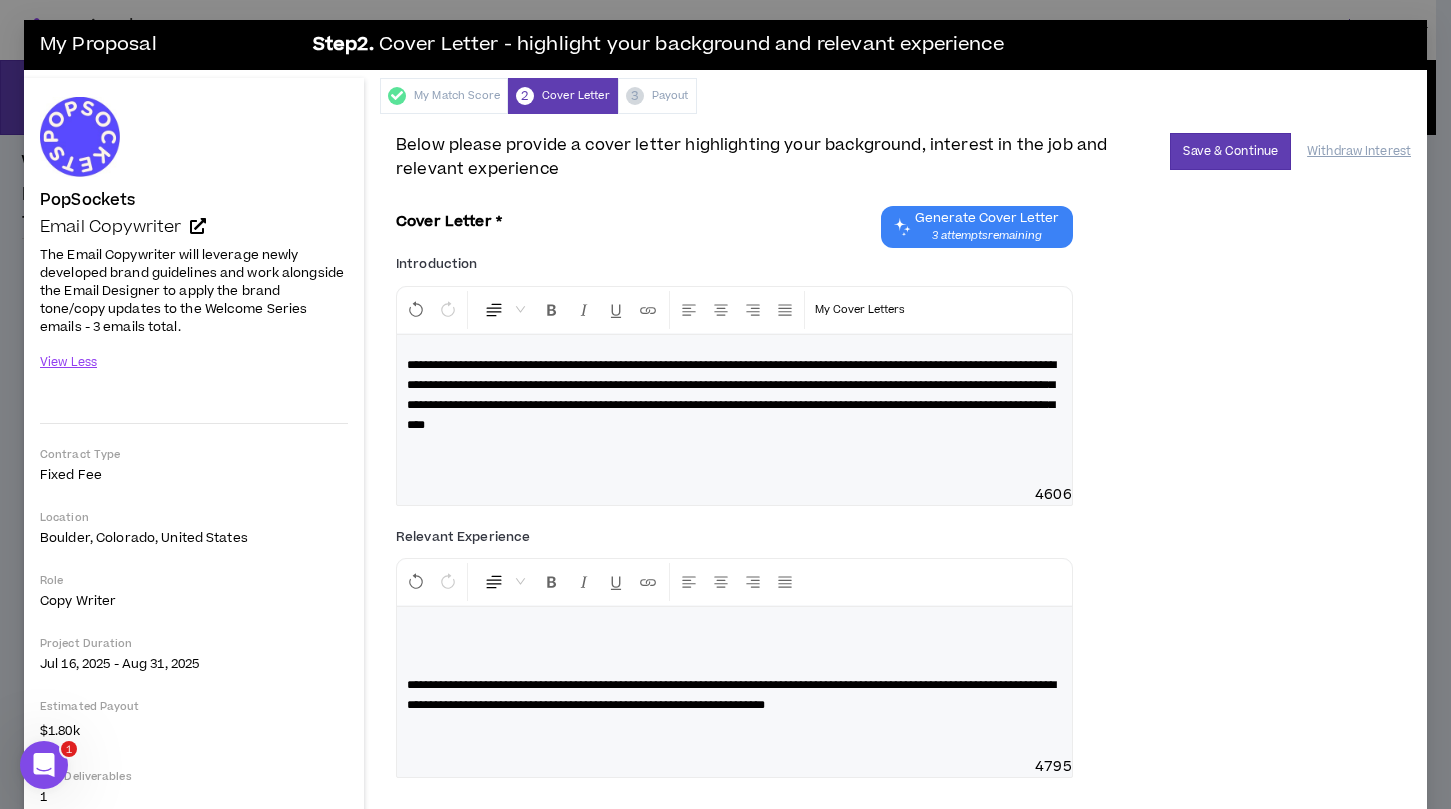 click on "**********" at bounding box center (731, 395) 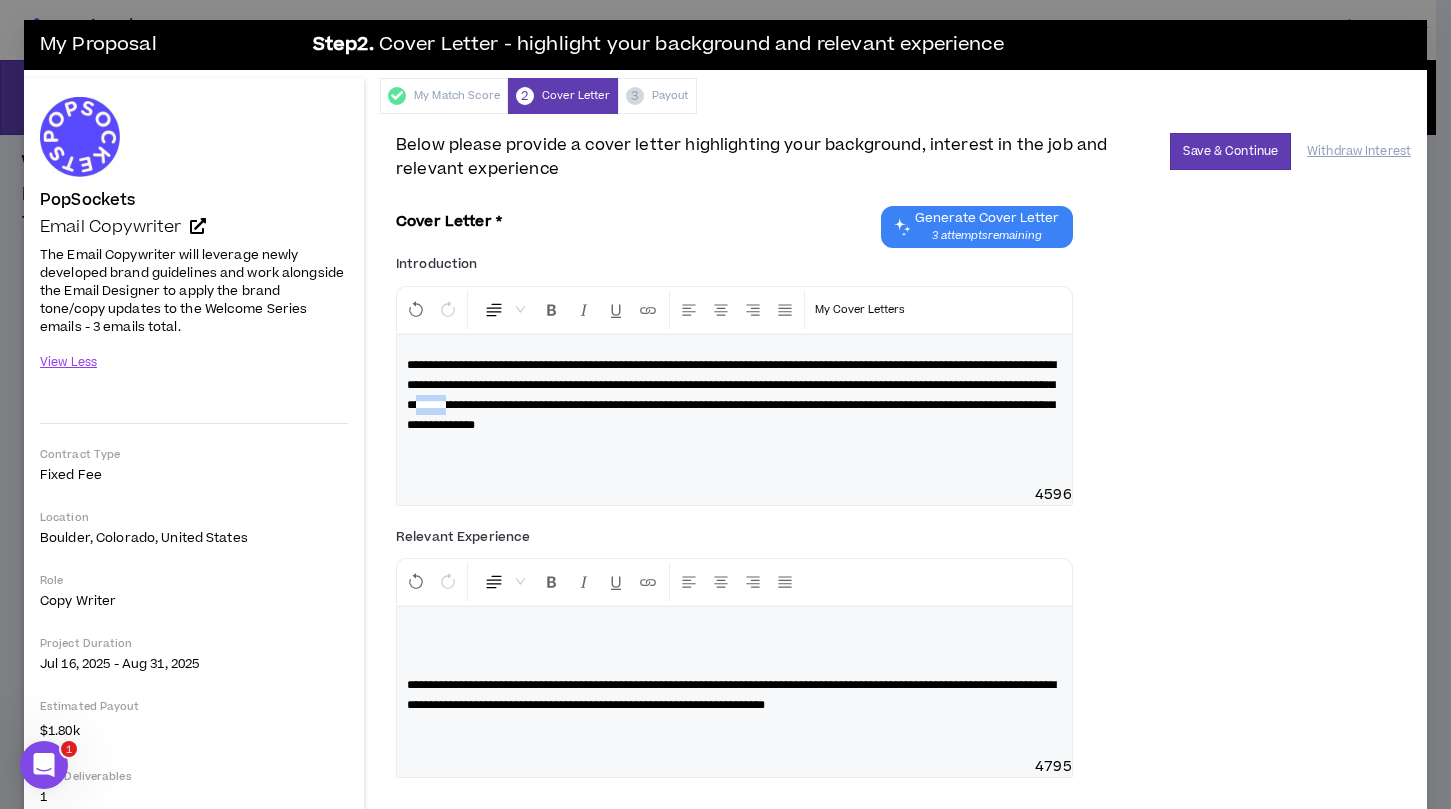 drag, startPoint x: 872, startPoint y: 409, endPoint x: 915, endPoint y: 407, distance: 43.046486 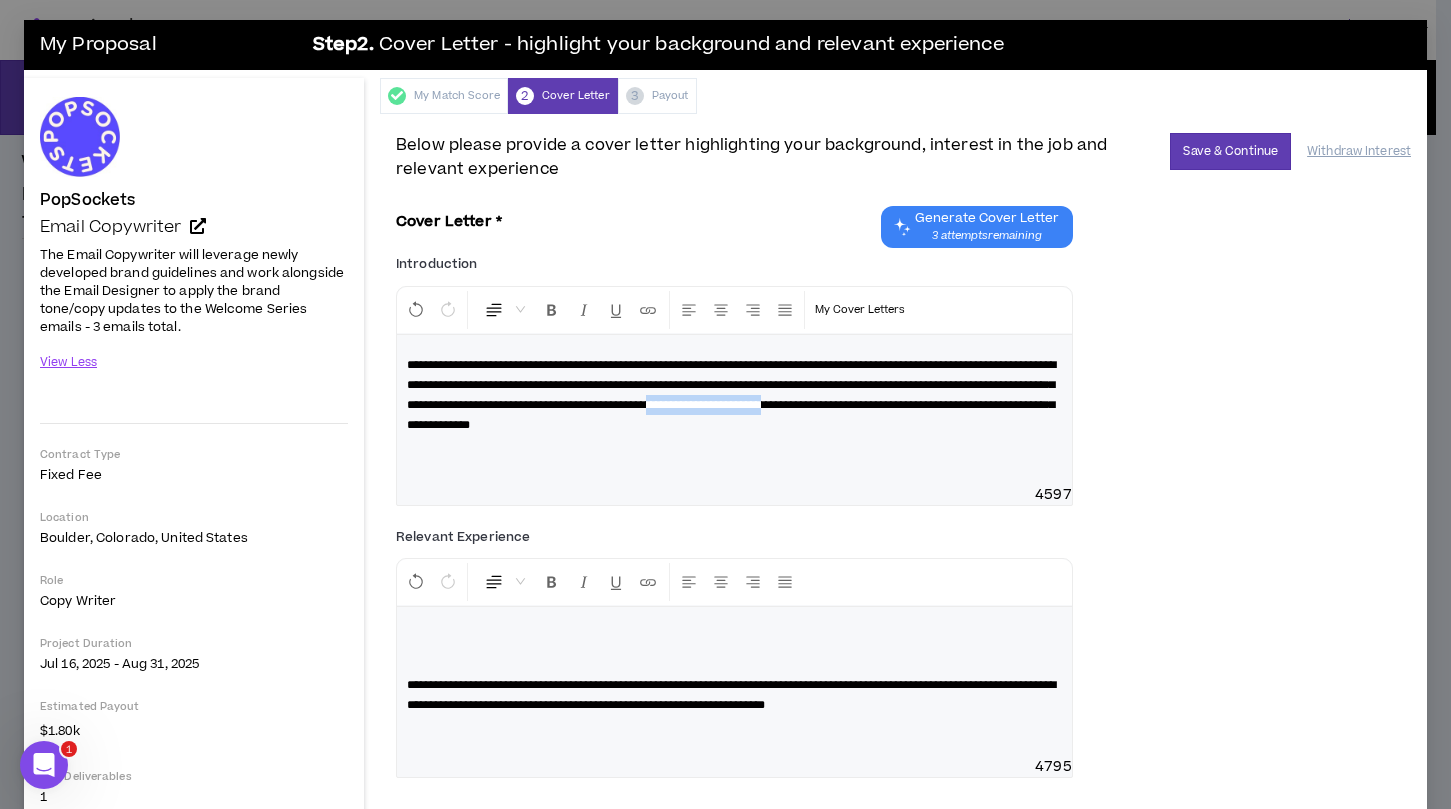 drag, startPoint x: 547, startPoint y: 425, endPoint x: 698, endPoint y: 431, distance: 151.11916 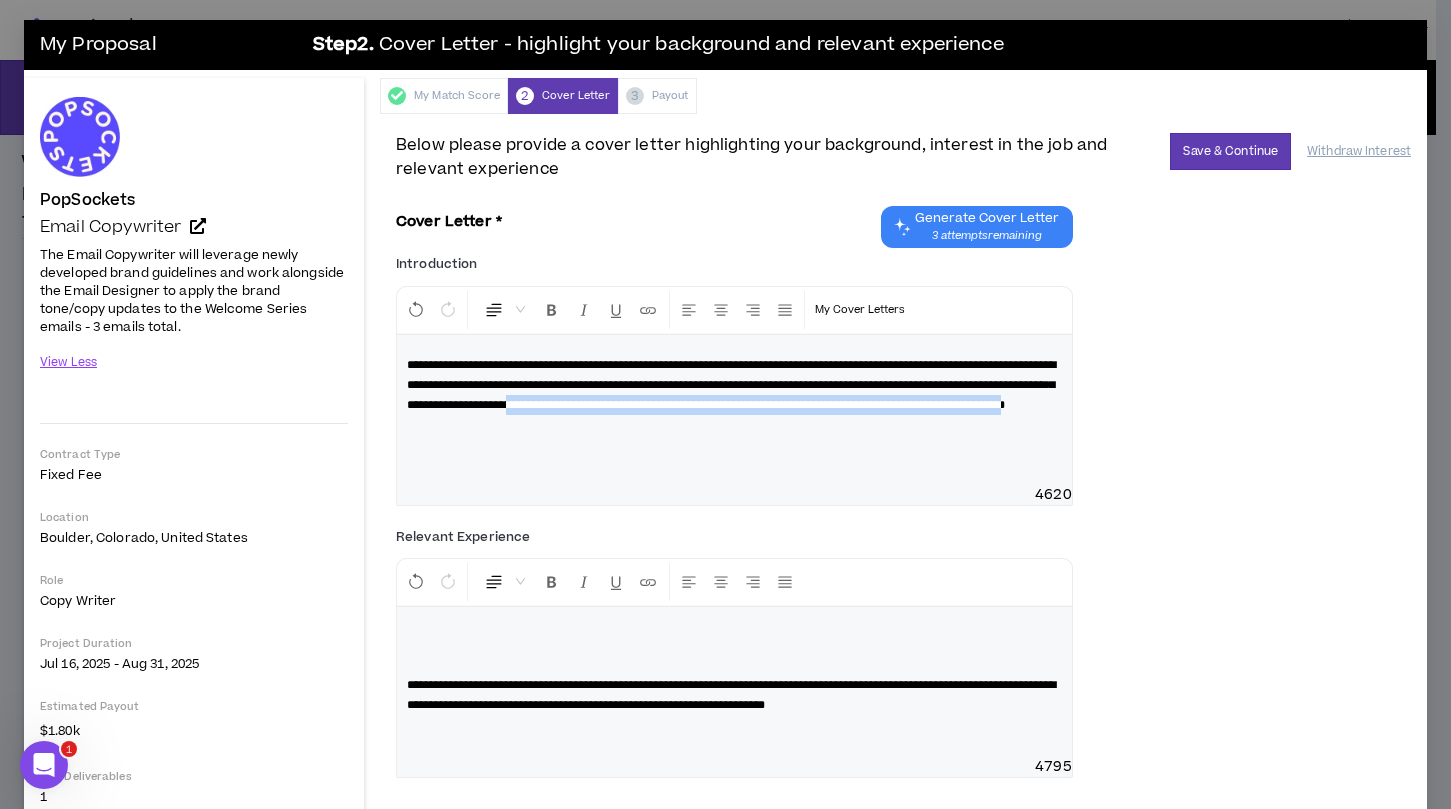 drag, startPoint x: 984, startPoint y: 407, endPoint x: 1007, endPoint y: 424, distance: 28.600698 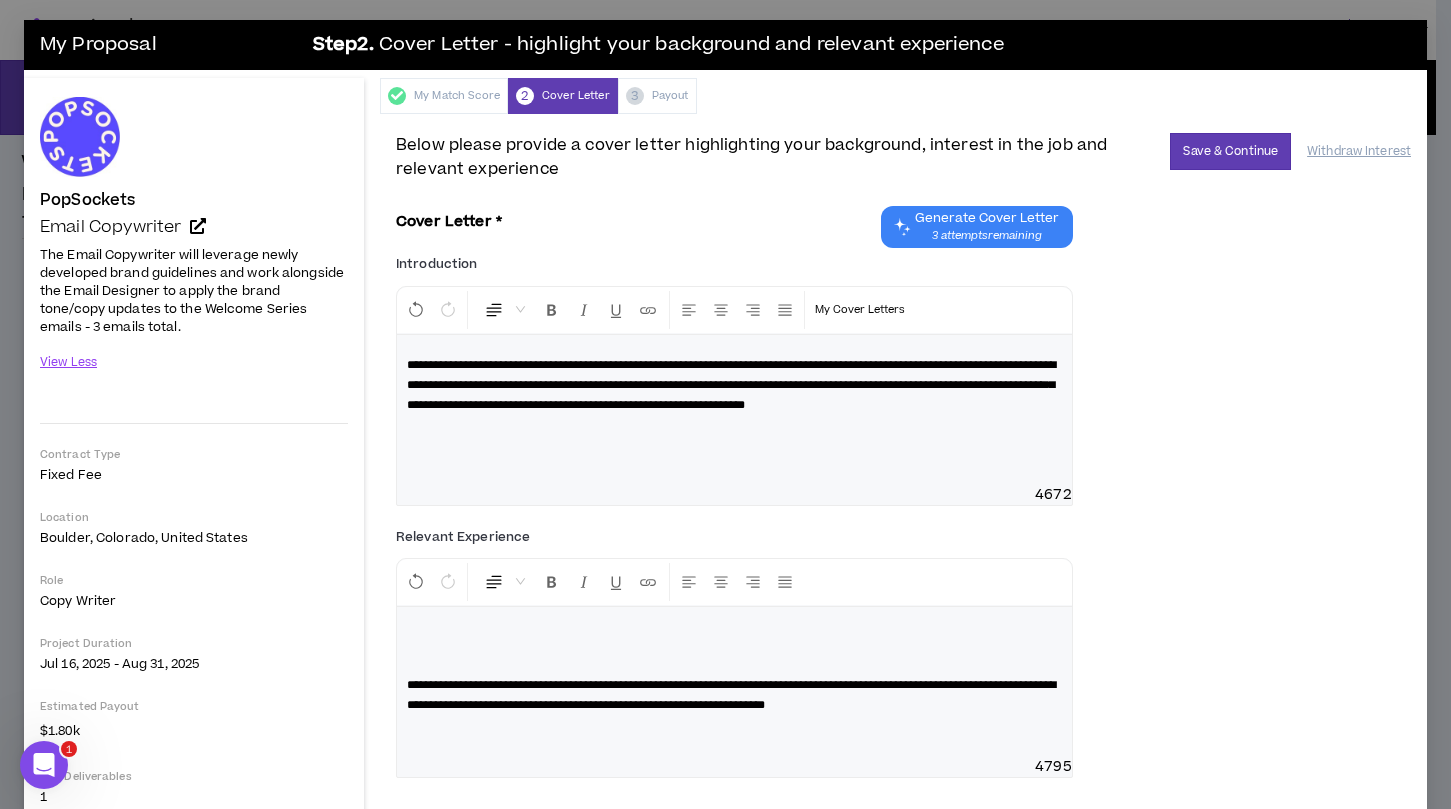 click on "**********" at bounding box center (731, 385) 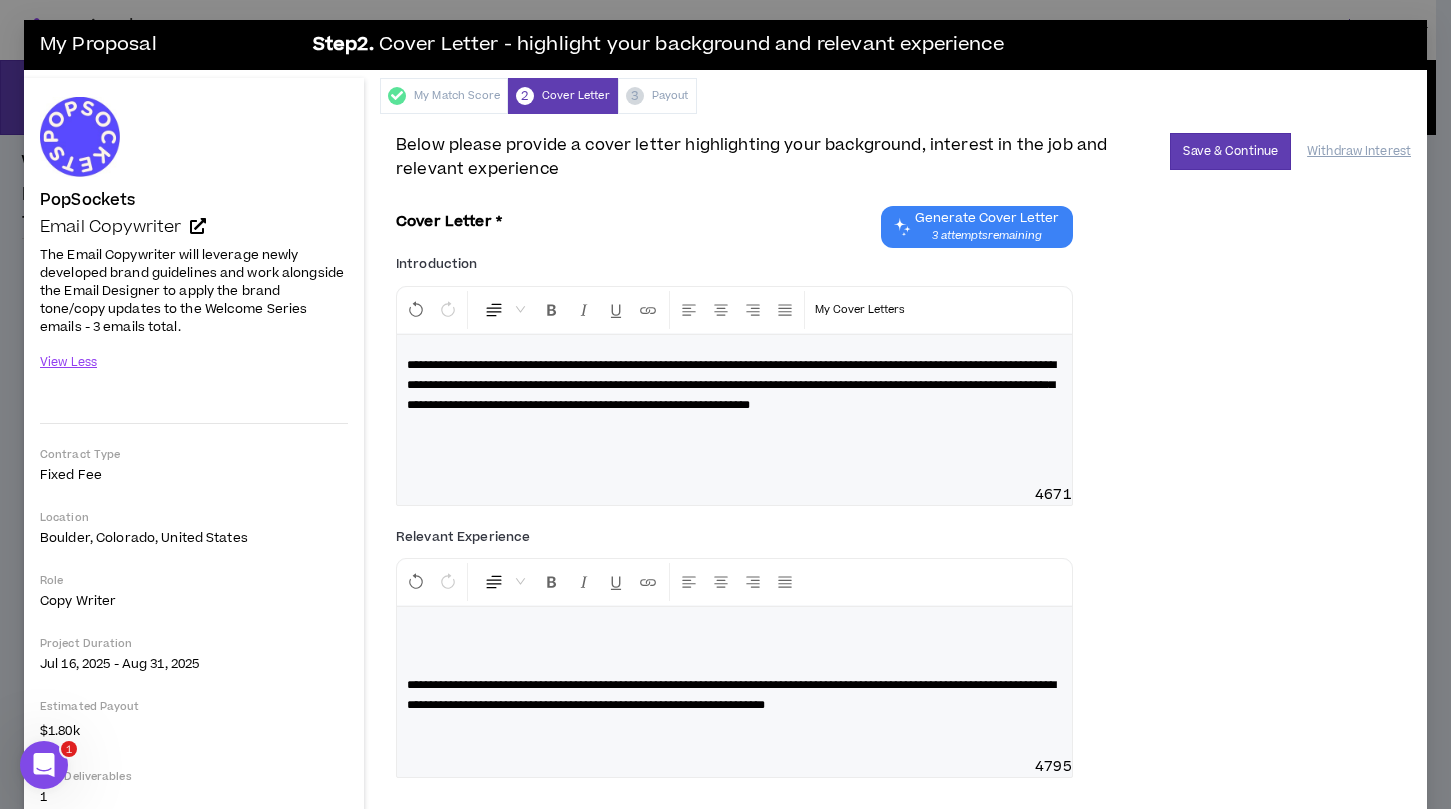 click on "**********" at bounding box center (734, 385) 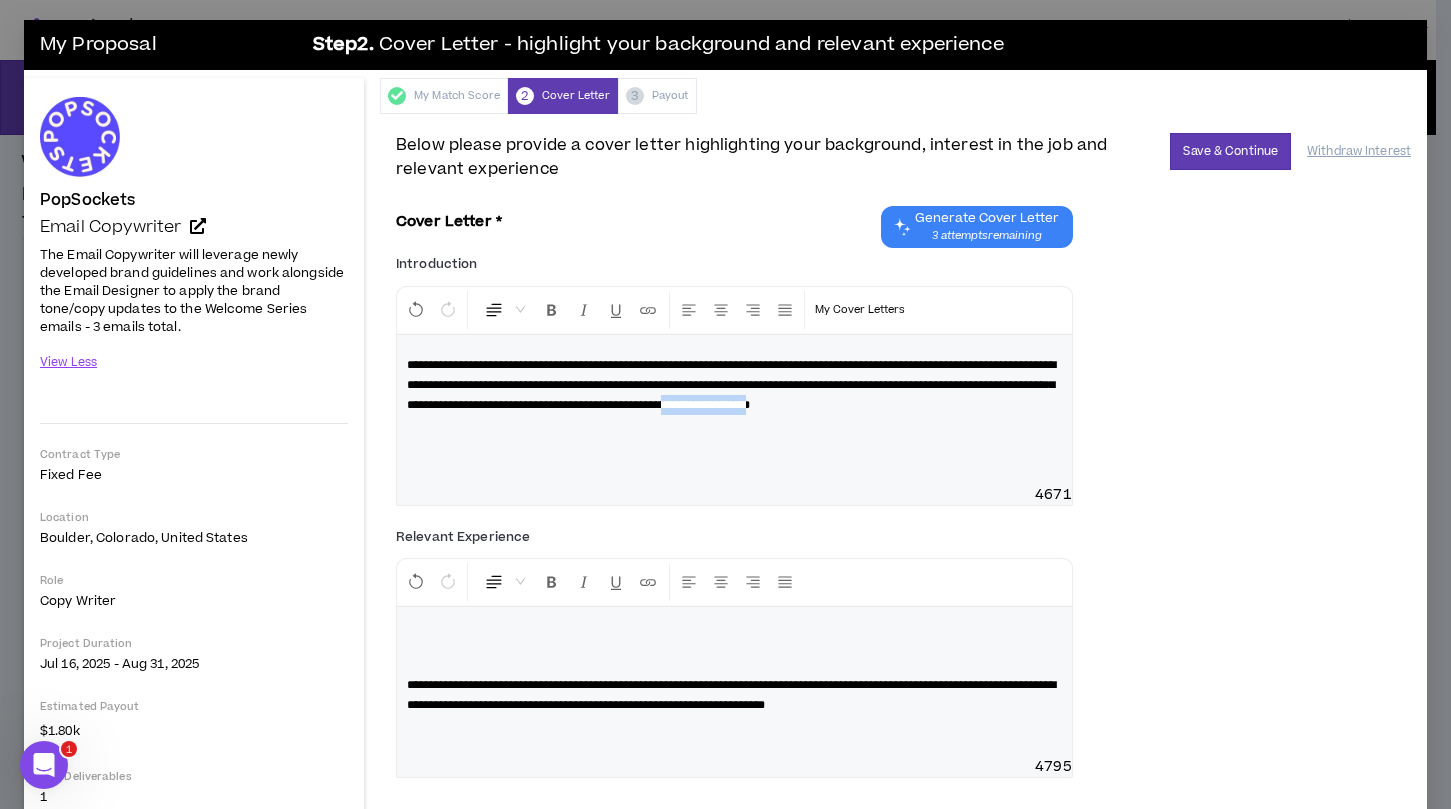 drag, startPoint x: 543, startPoint y: 426, endPoint x: 638, endPoint y: 428, distance: 95.02105 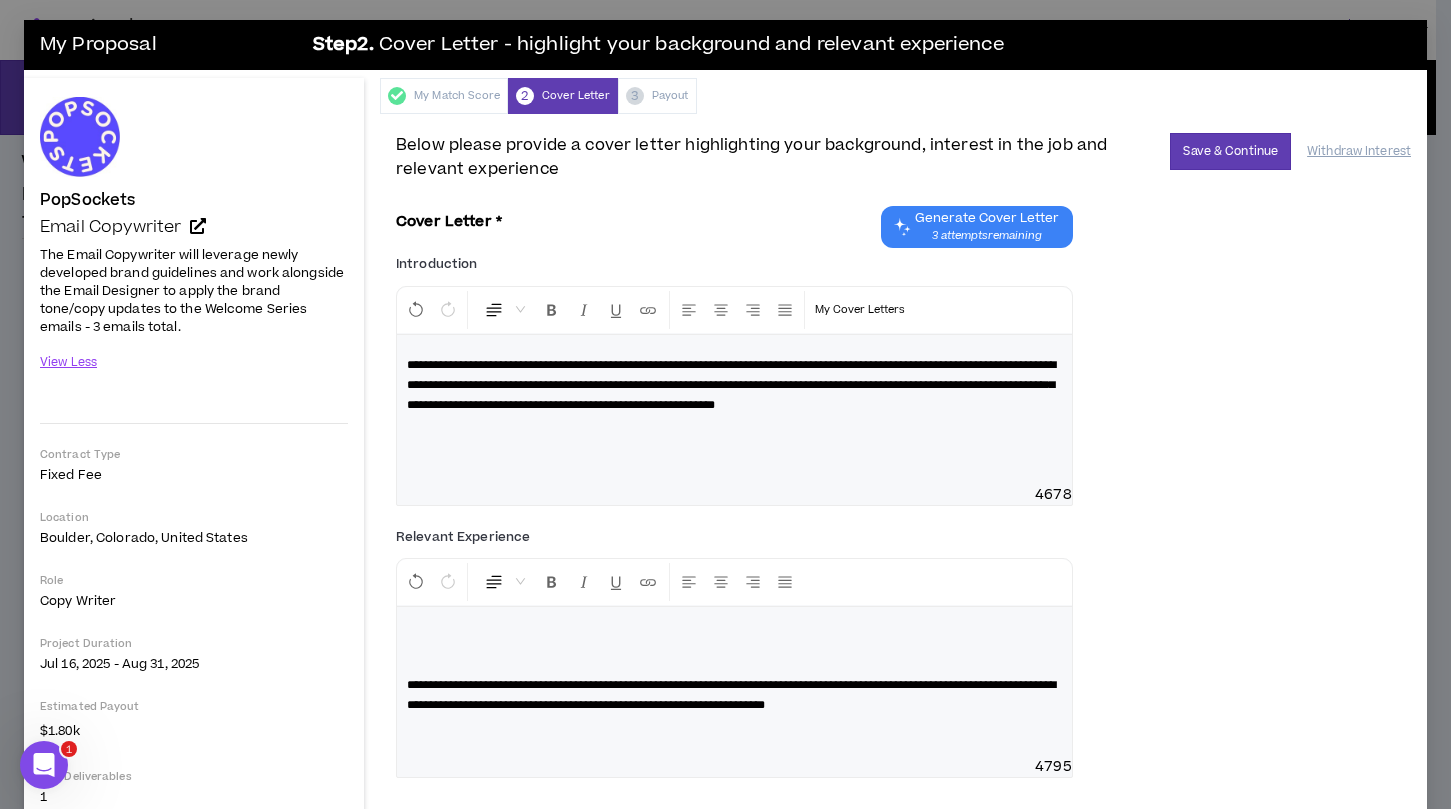 click on "**********" at bounding box center (734, 682) 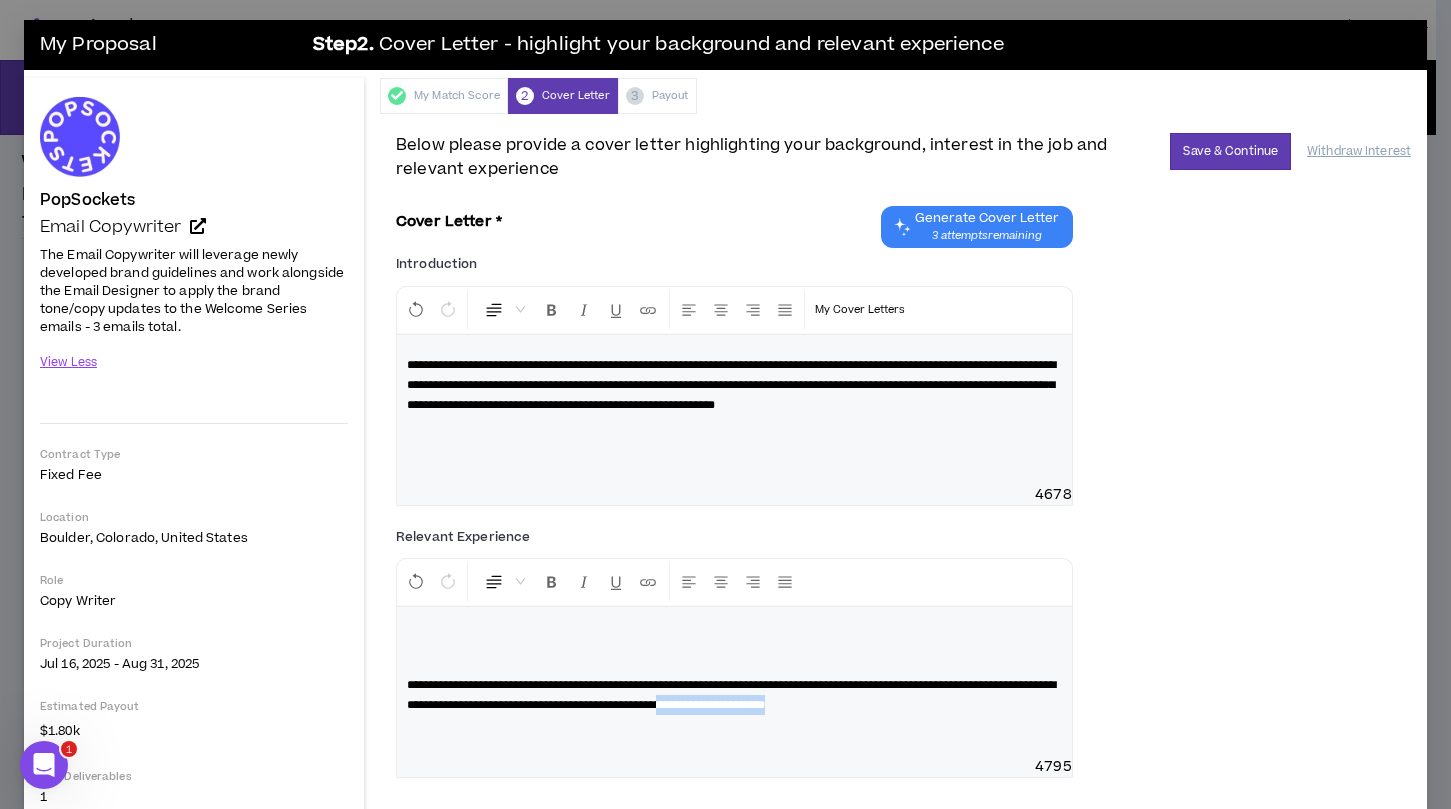drag, startPoint x: 946, startPoint y: 707, endPoint x: 945, endPoint y: 717, distance: 10.049875 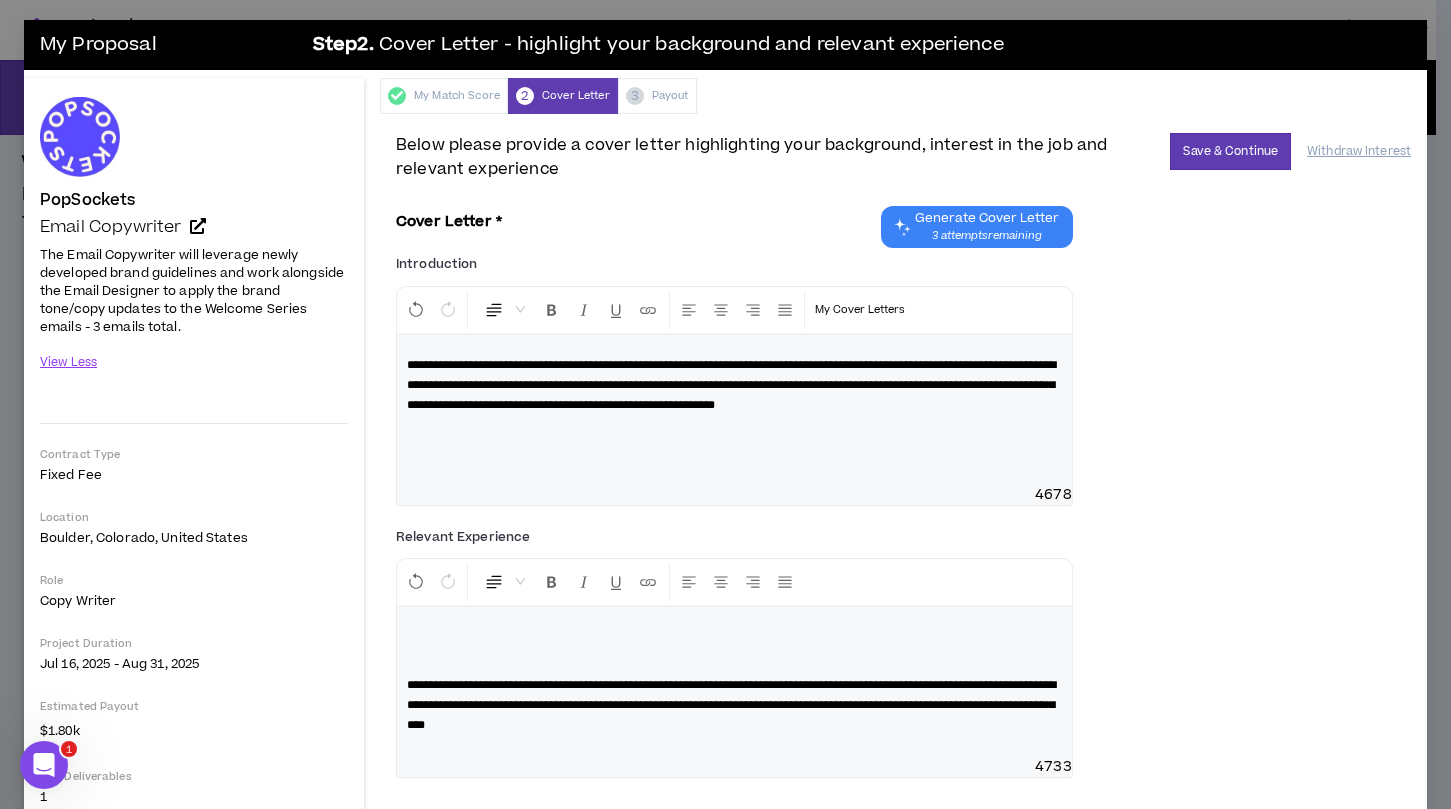 click on "**********" at bounding box center (731, 705) 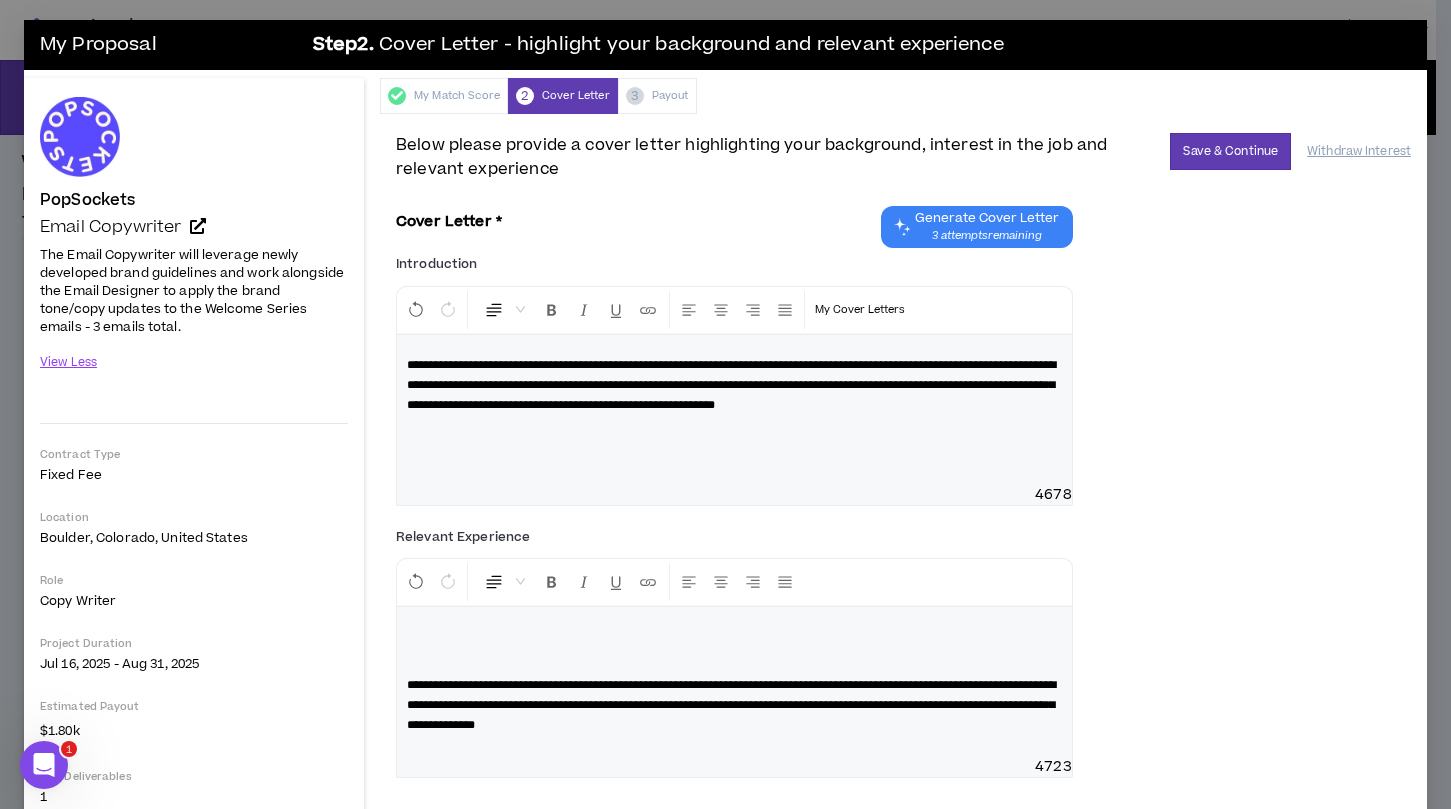 click on "**********" at bounding box center (734, 705) 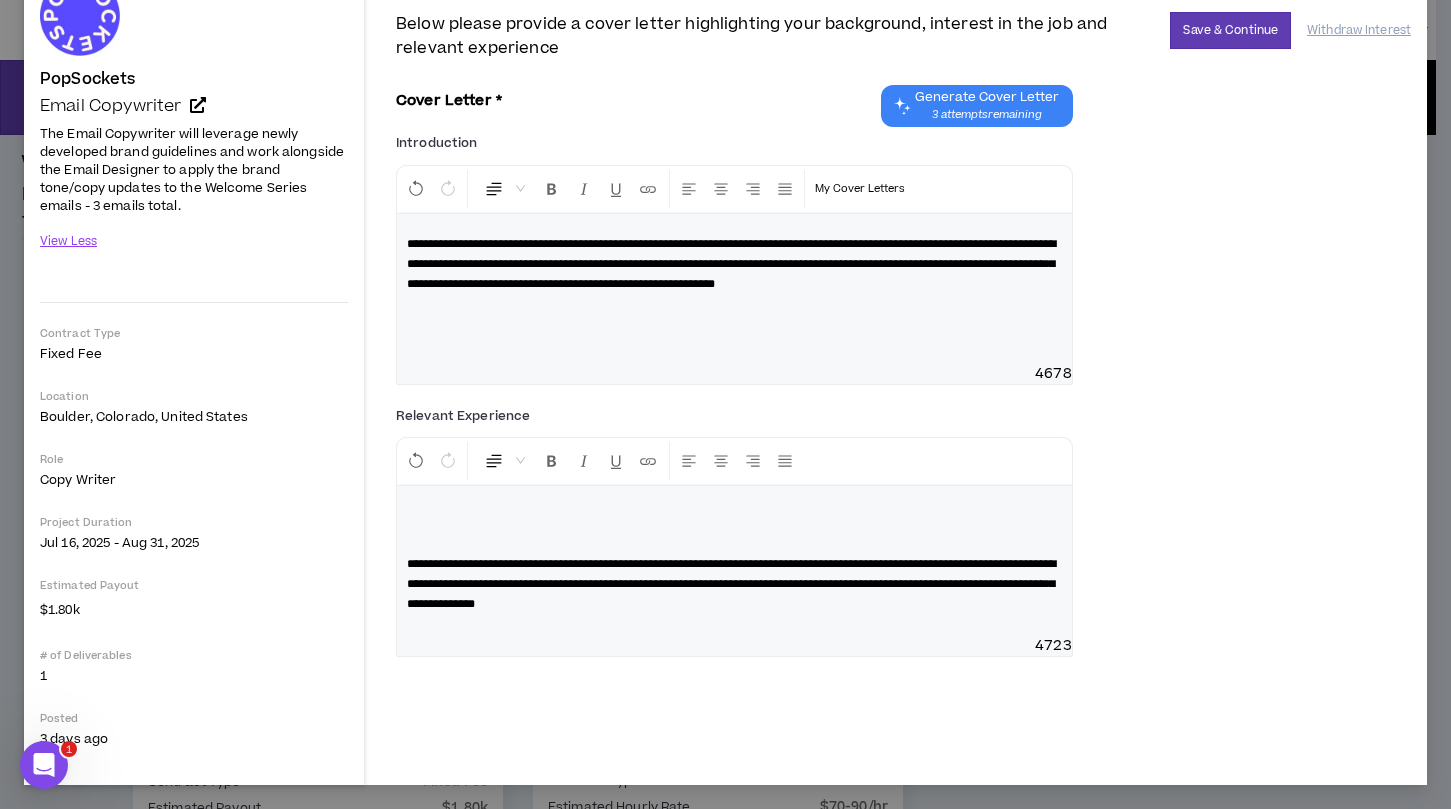 click on "**********" at bounding box center (731, 584) 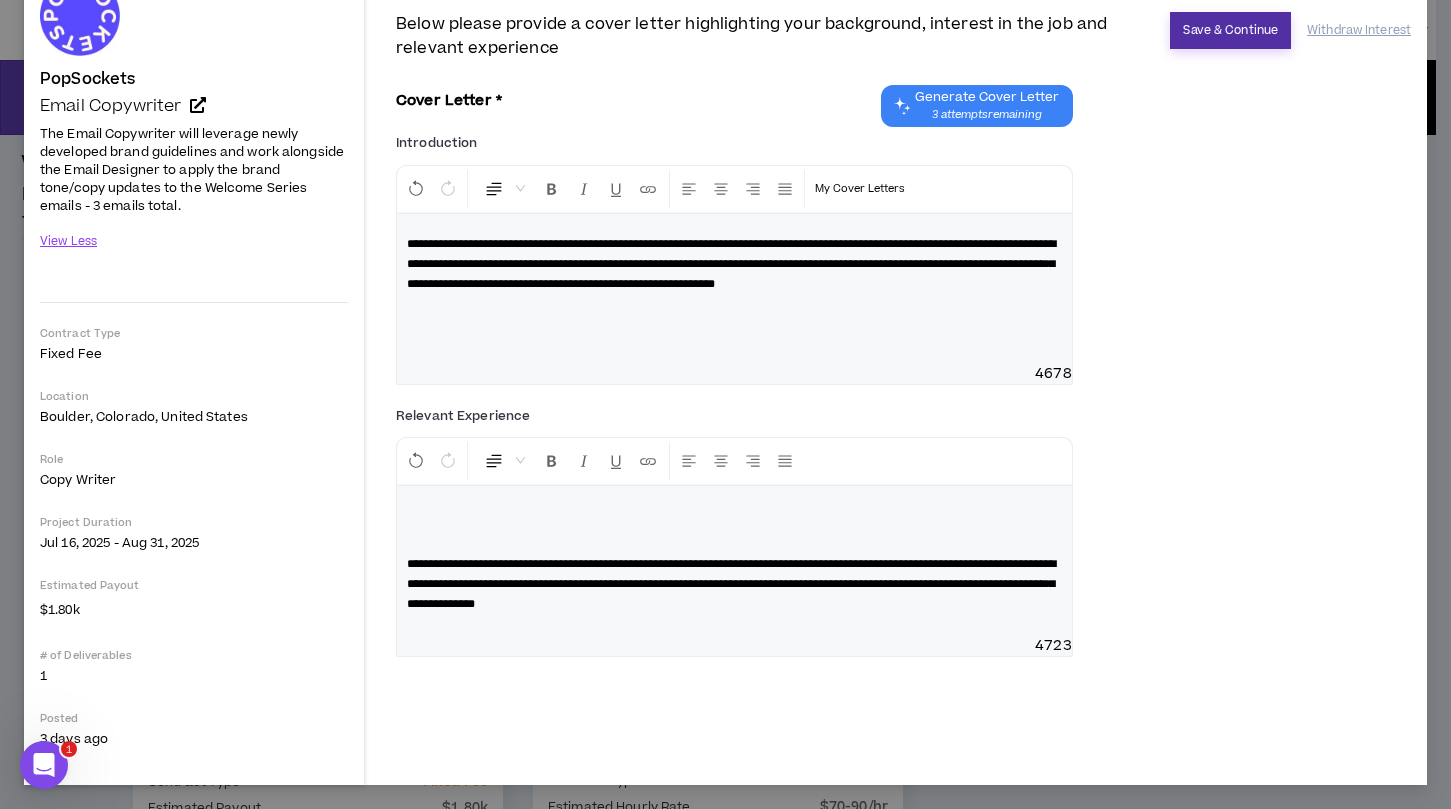 click on "Save & Continue" at bounding box center [1230, 30] 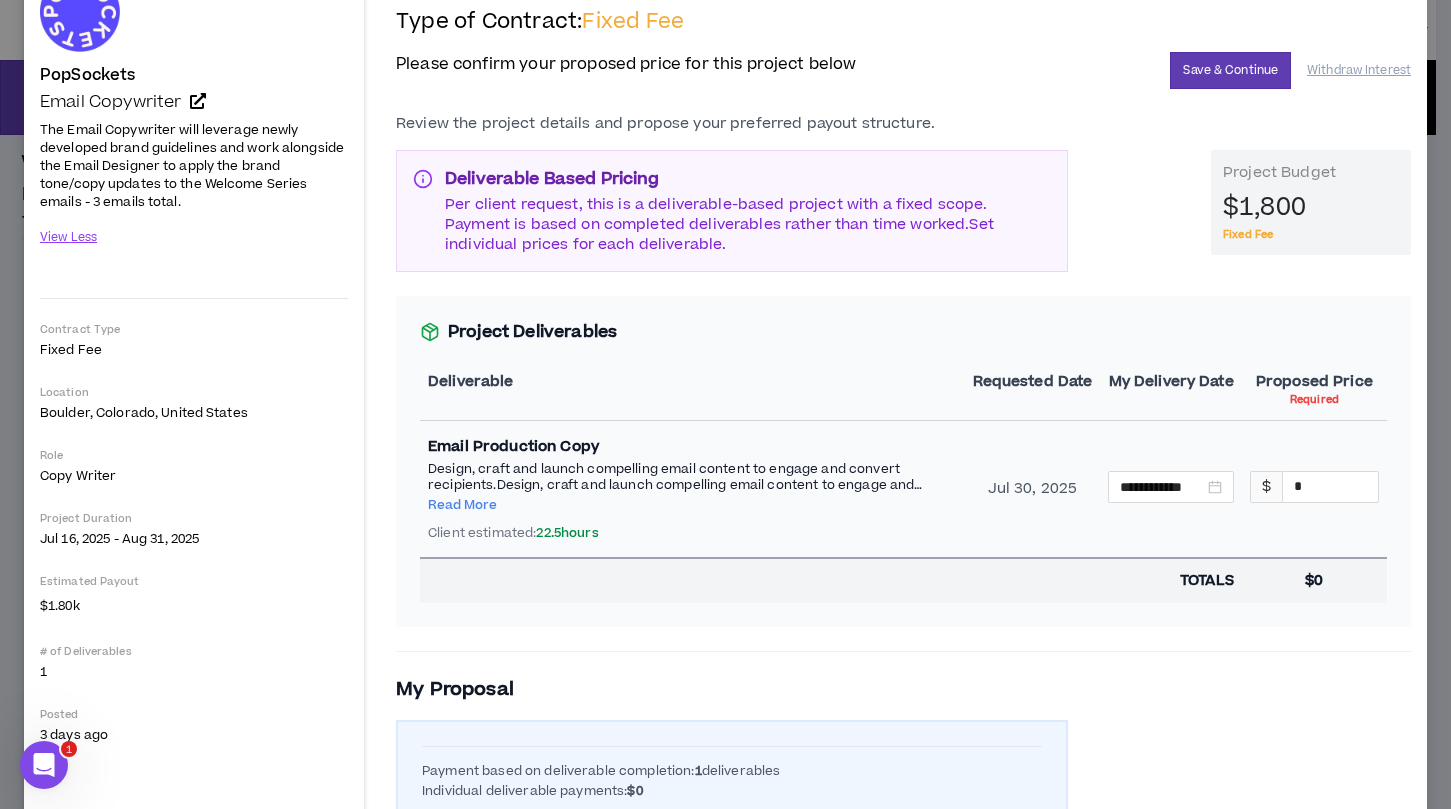 scroll, scrollTop: 129, scrollLeft: 0, axis: vertical 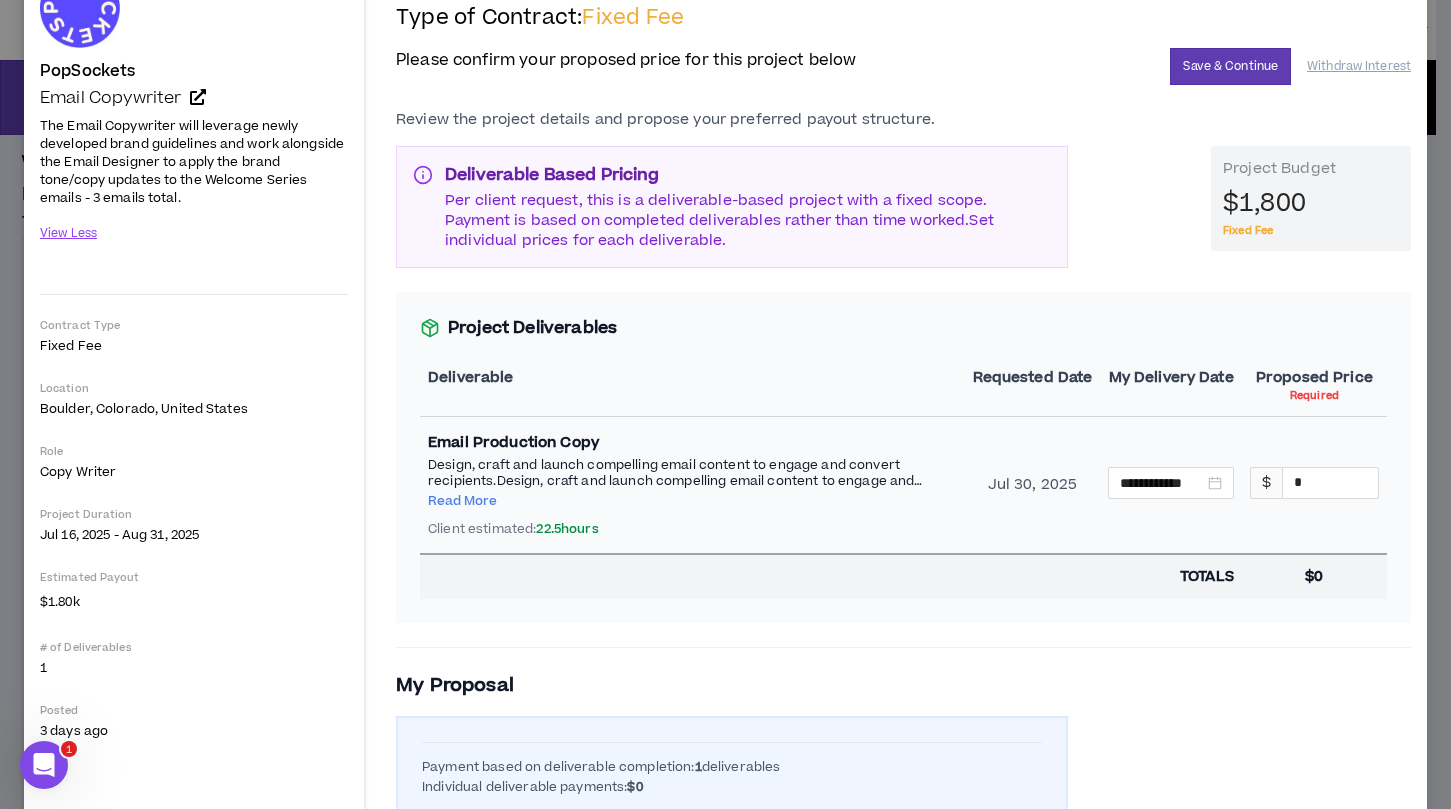 click on "Read More" at bounding box center (462, 501) 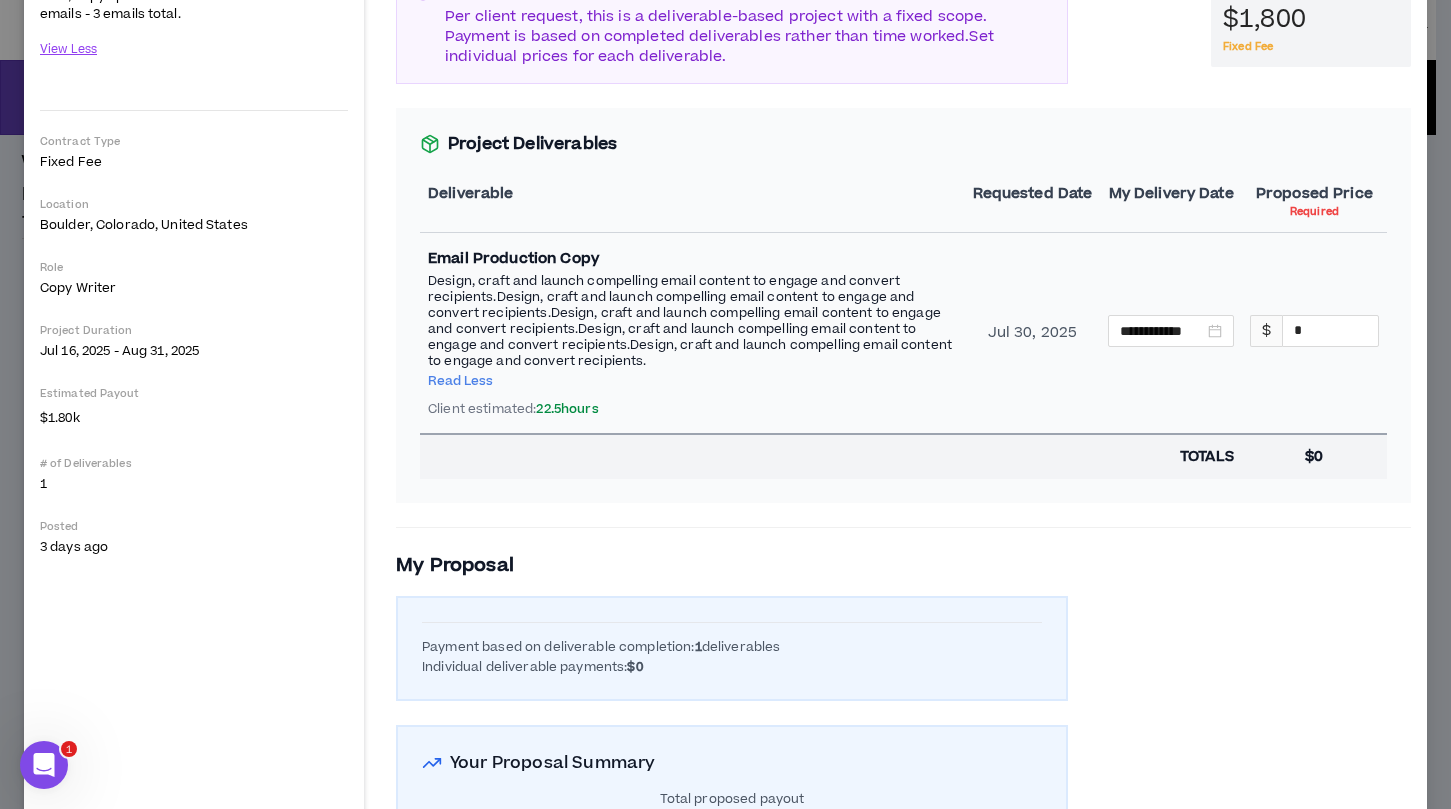 scroll, scrollTop: 254, scrollLeft: 0, axis: vertical 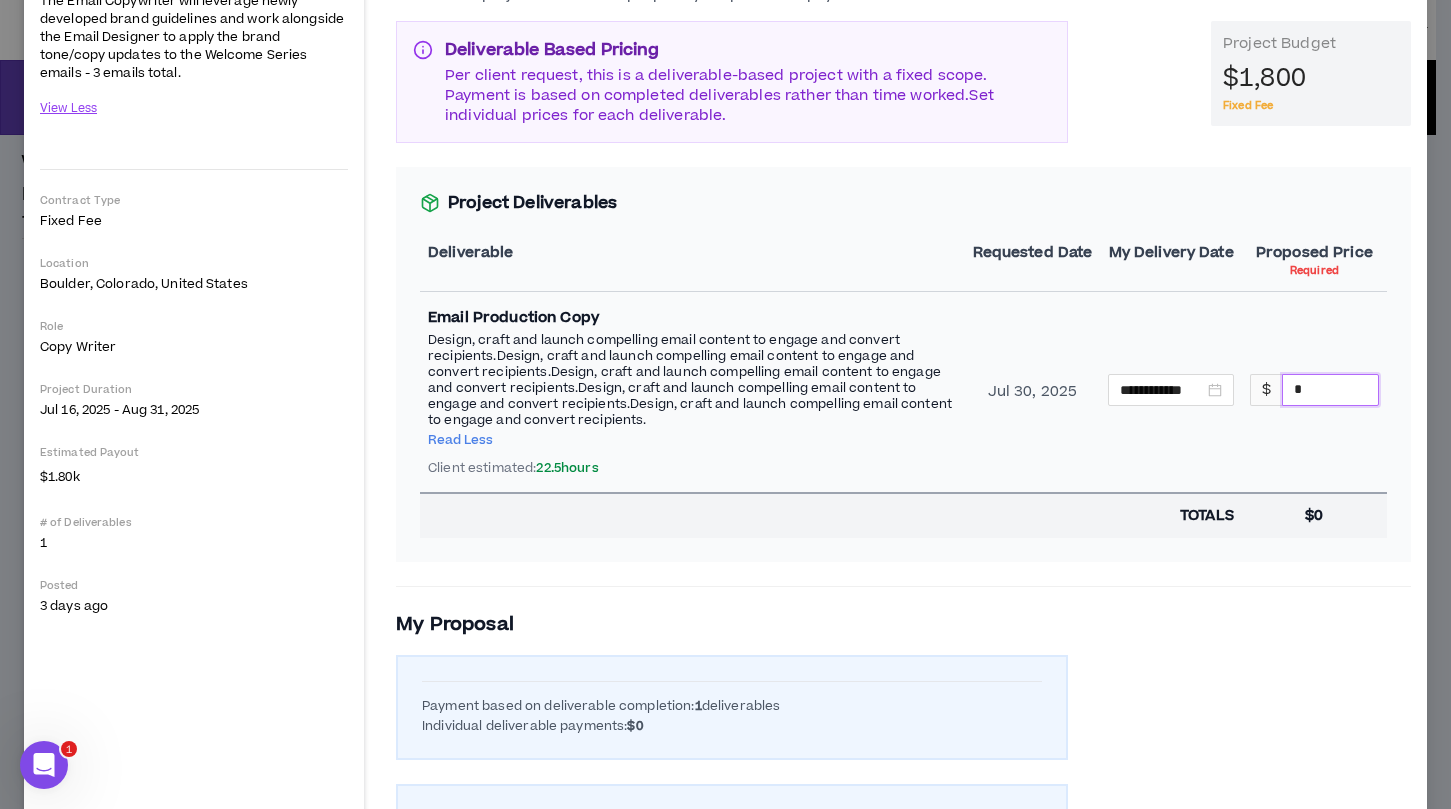 drag, startPoint x: 1279, startPoint y: 390, endPoint x: 1292, endPoint y: 387, distance: 13.341664 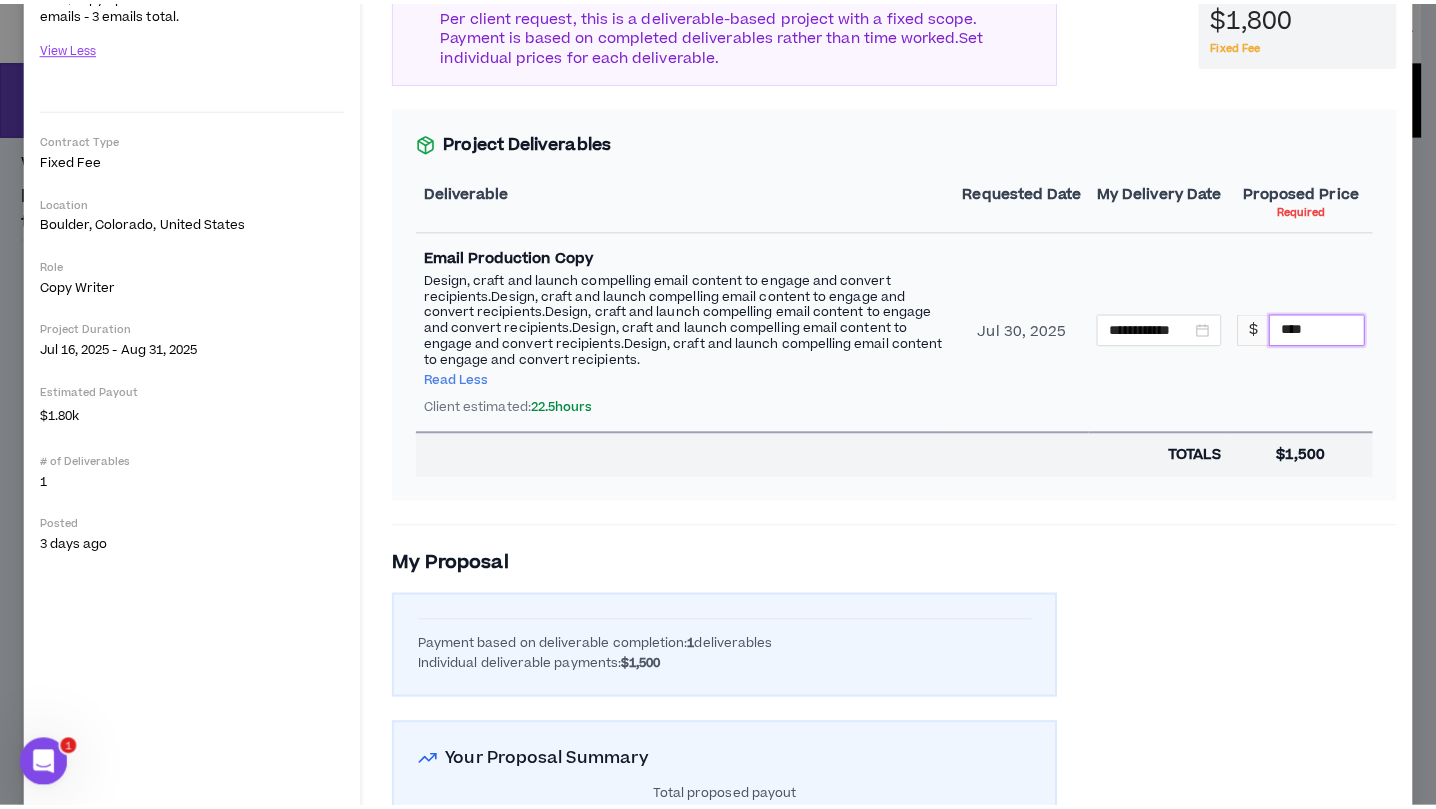 scroll, scrollTop: 0, scrollLeft: 0, axis: both 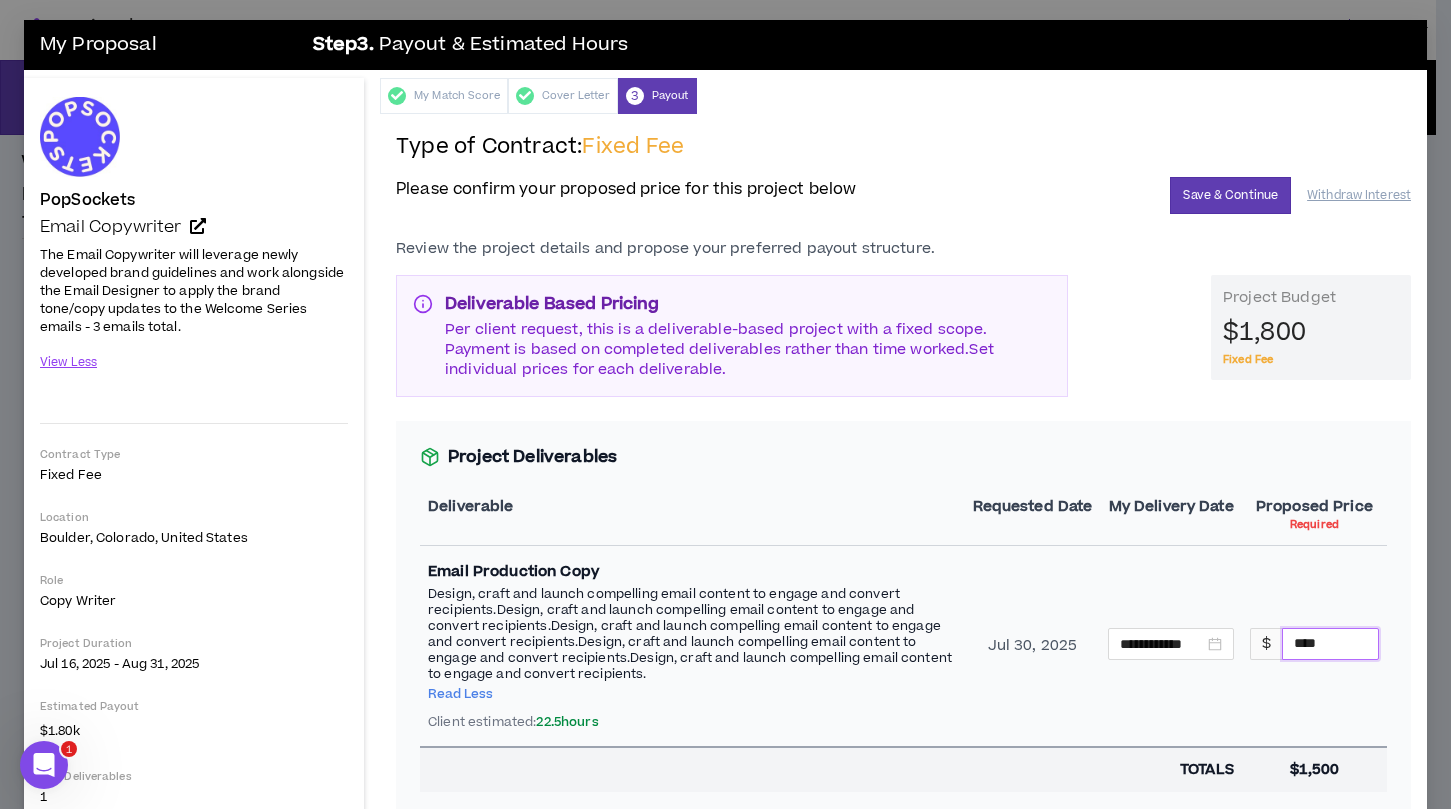 click on "****" at bounding box center (1330, 644) 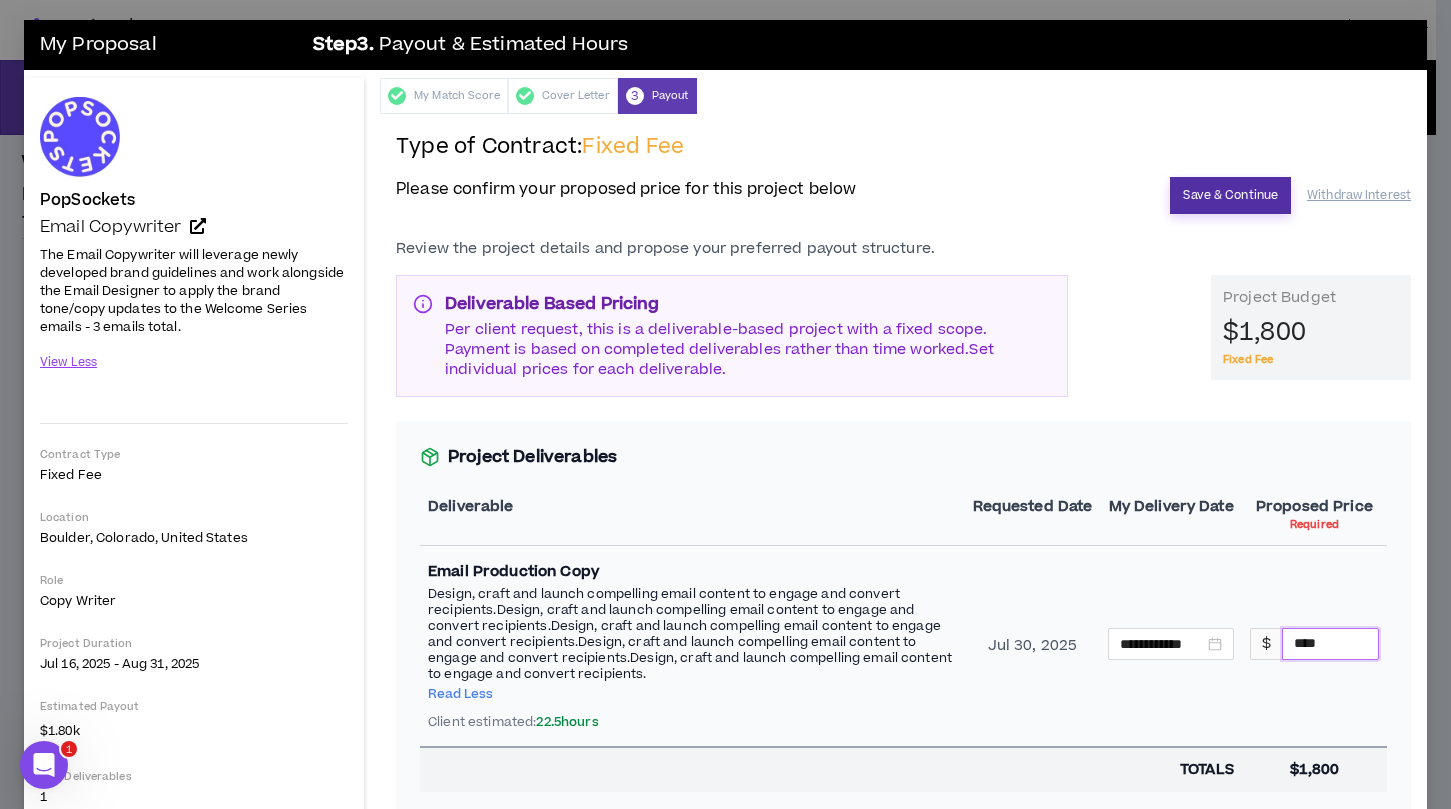 type on "****" 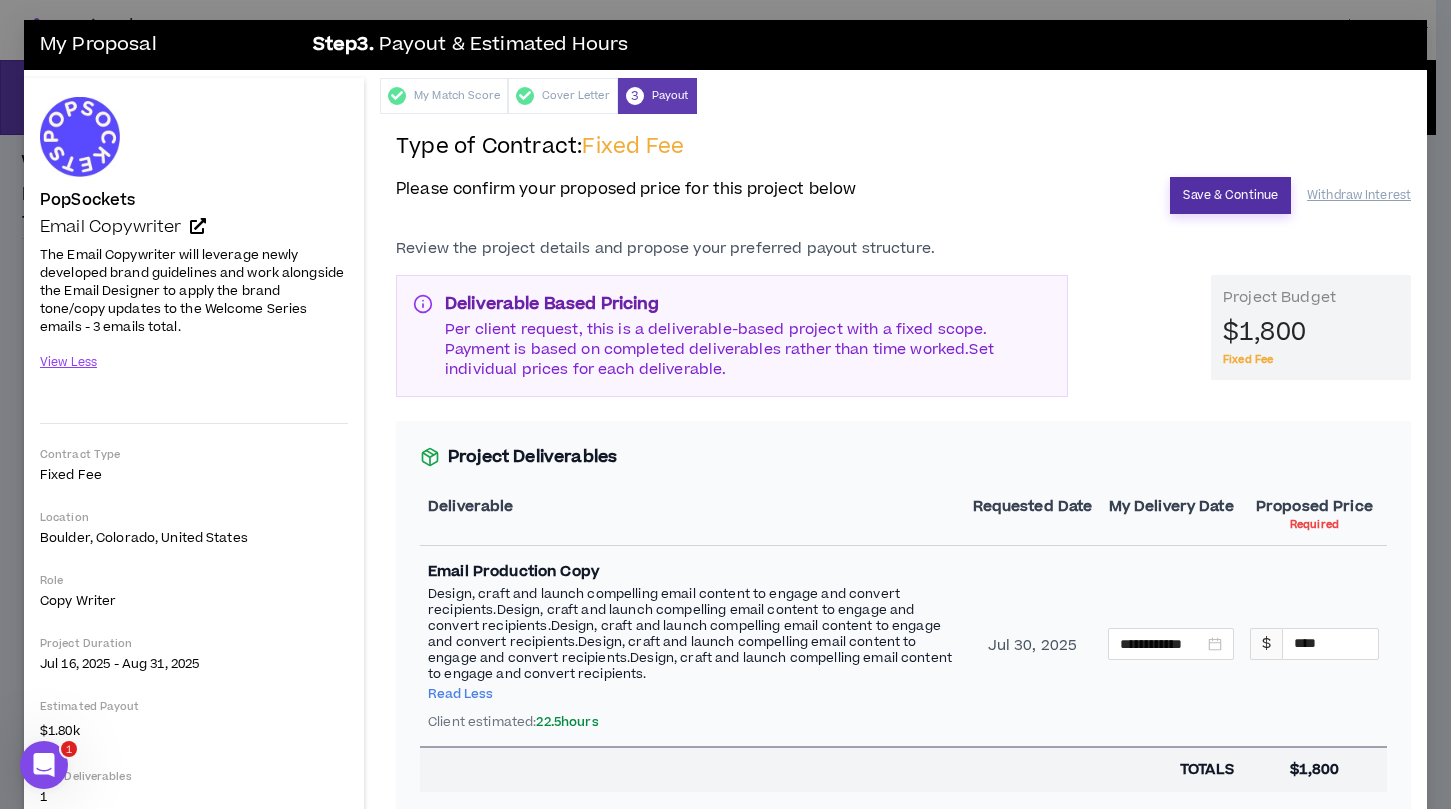 click on "Save & Continue" at bounding box center (1230, 195) 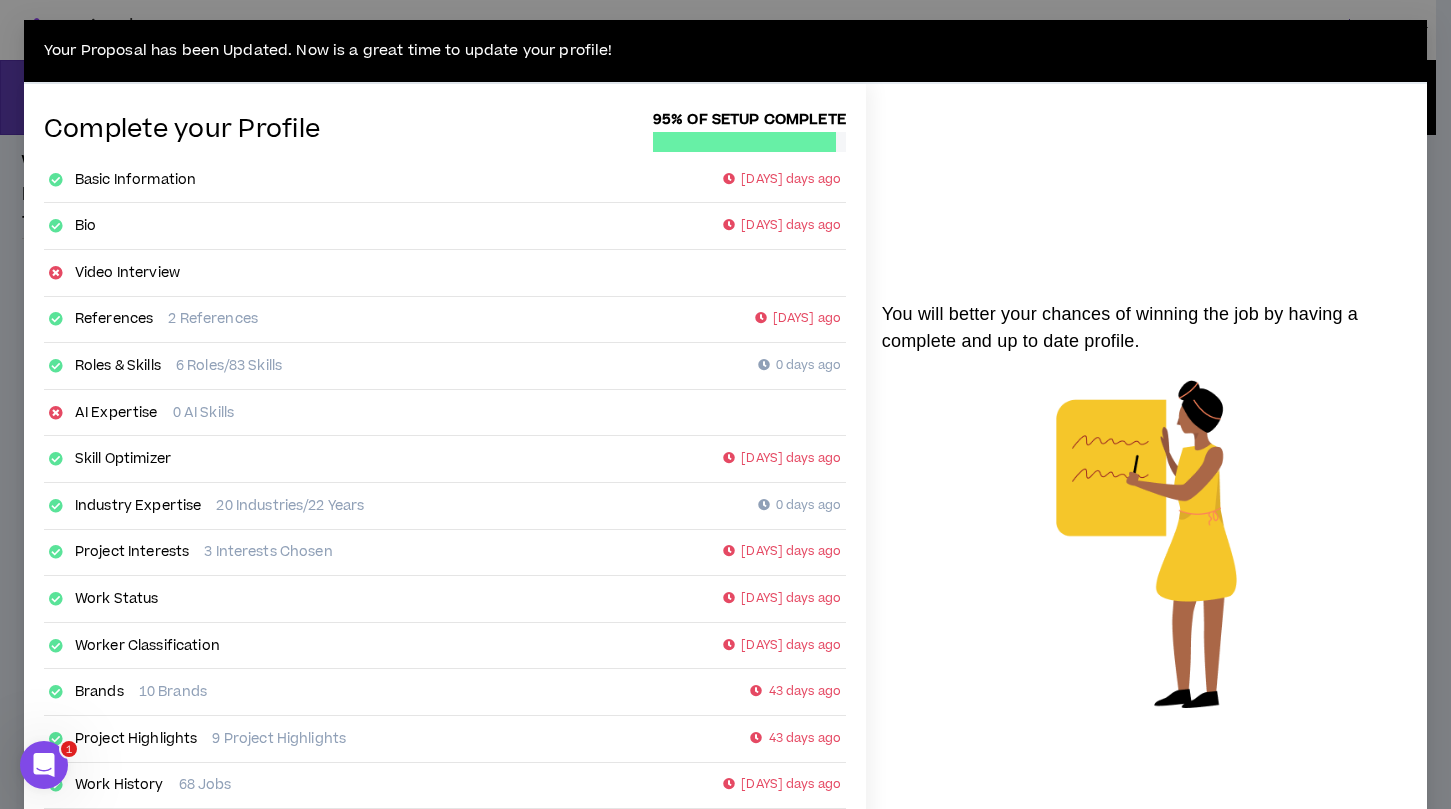 click on "Video Interview" at bounding box center (127, 273) 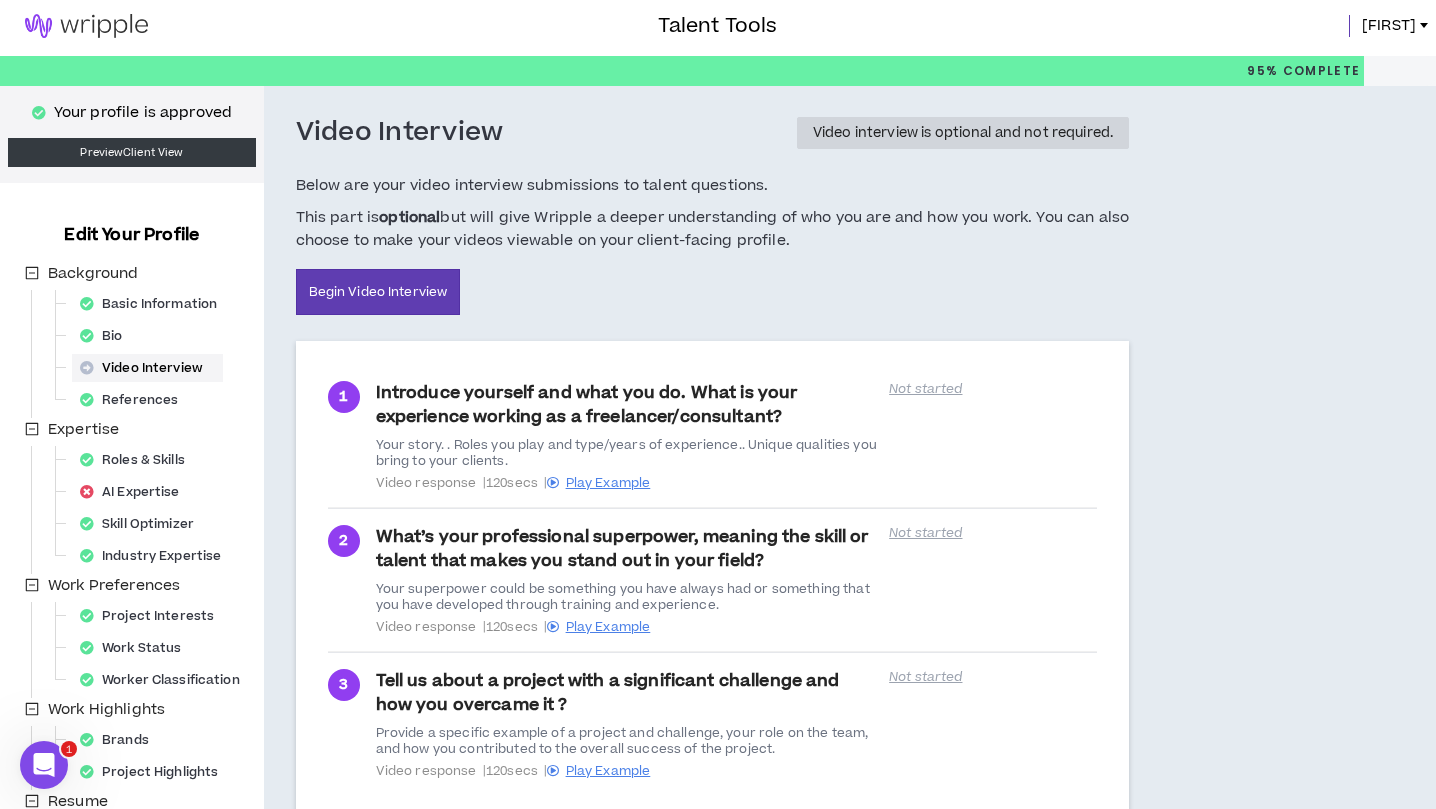 scroll, scrollTop: 18, scrollLeft: 0, axis: vertical 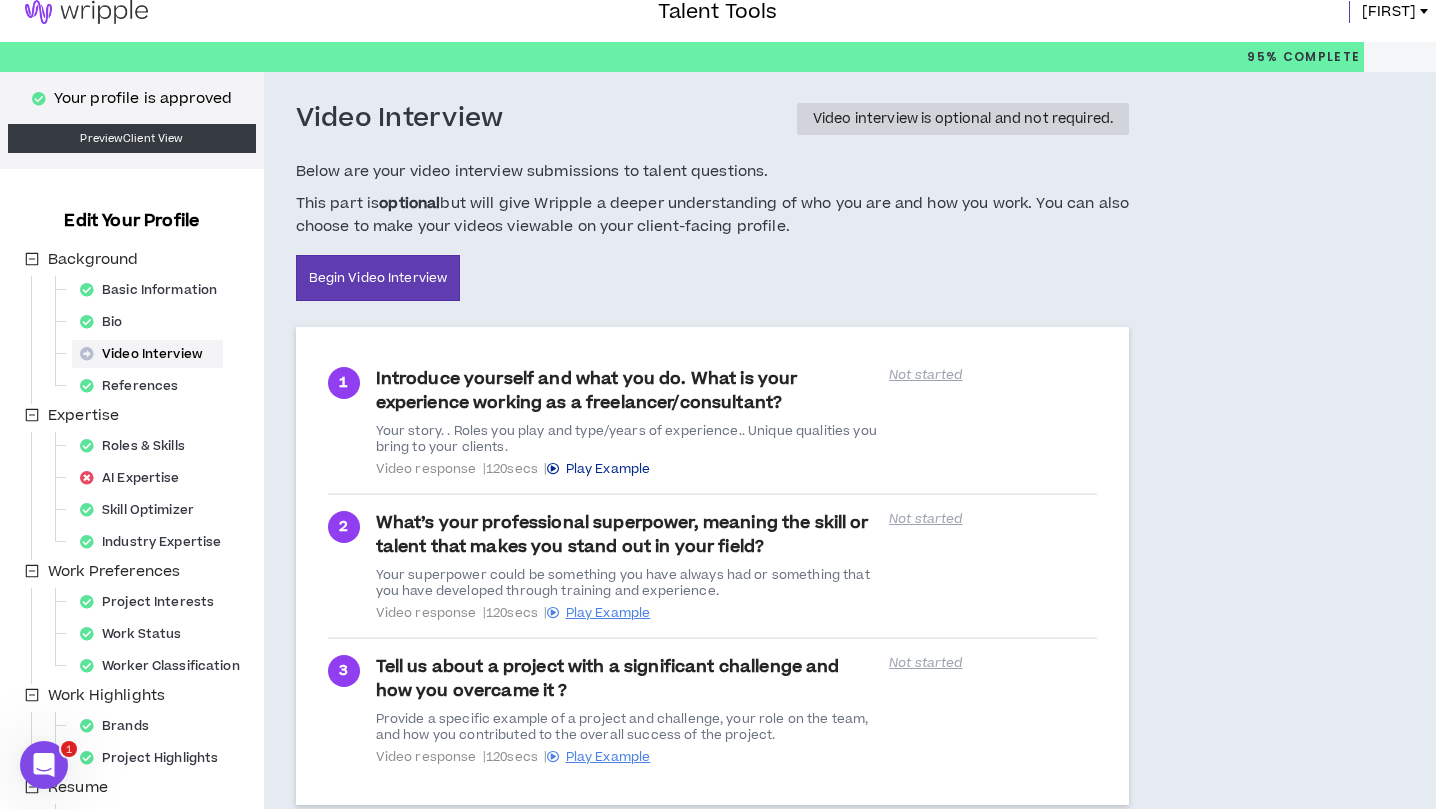 click on "Play Example" at bounding box center [608, 469] 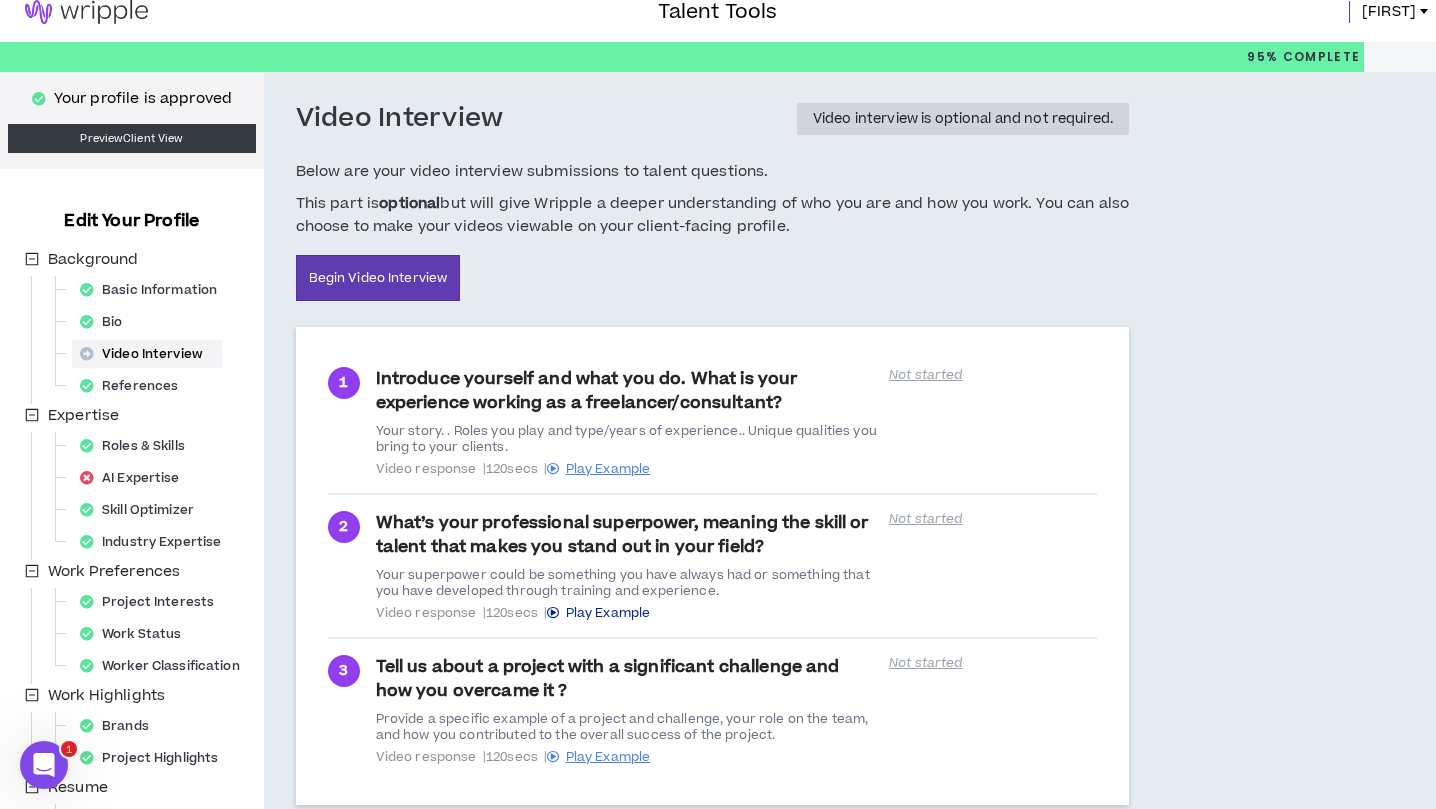 click on "Play Example" at bounding box center [608, 613] 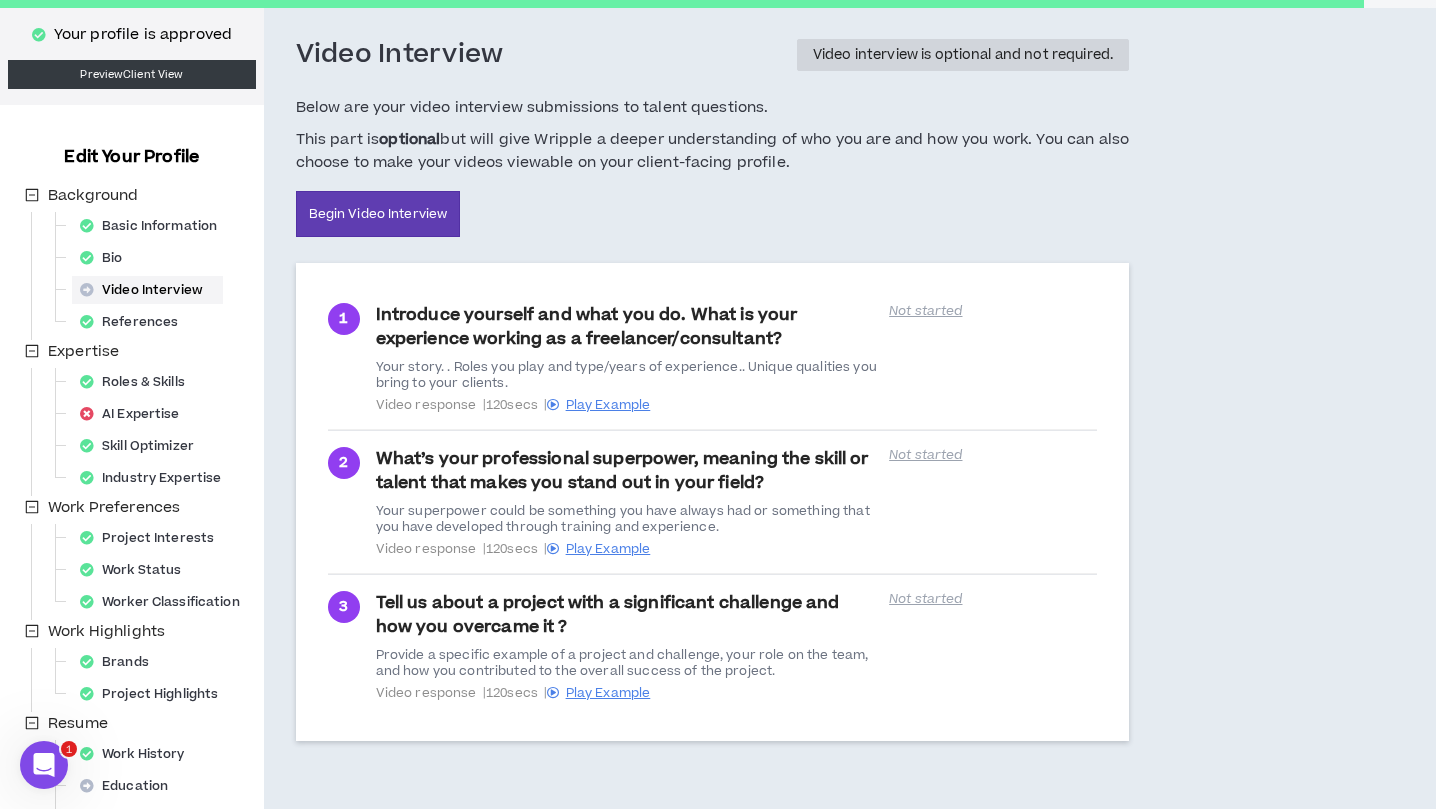 scroll, scrollTop: 220, scrollLeft: 0, axis: vertical 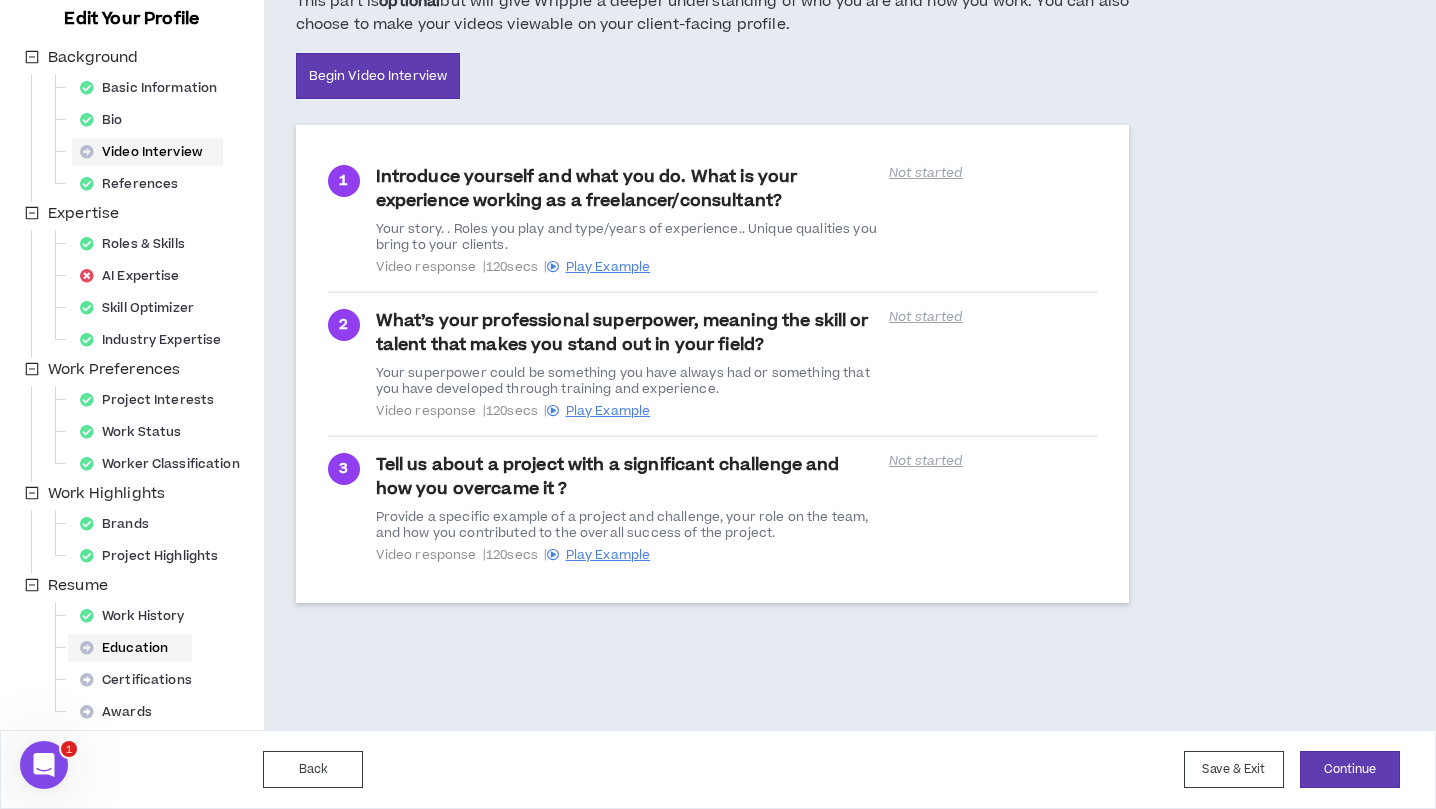 click on "Education" at bounding box center (130, 648) 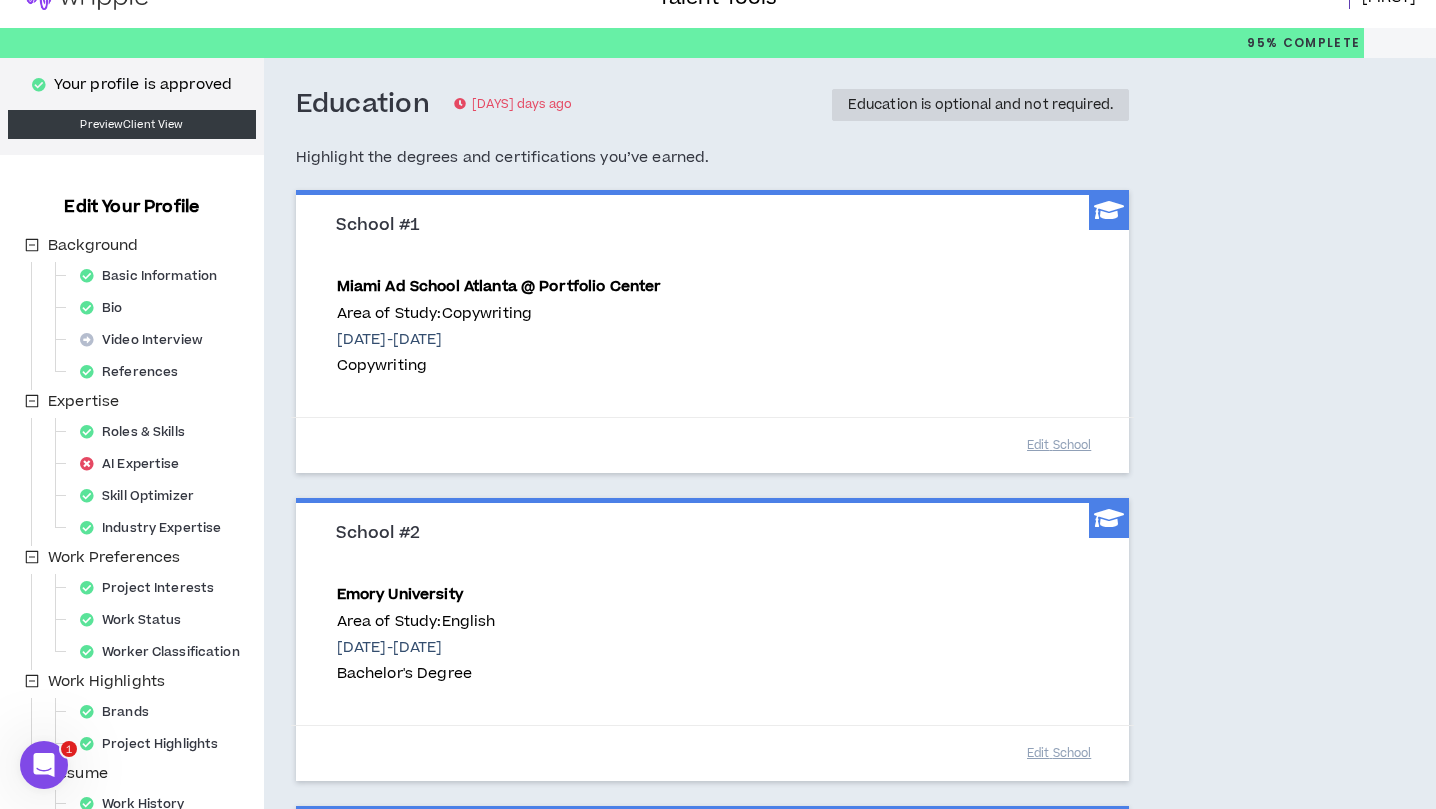 scroll, scrollTop: 0, scrollLeft: 0, axis: both 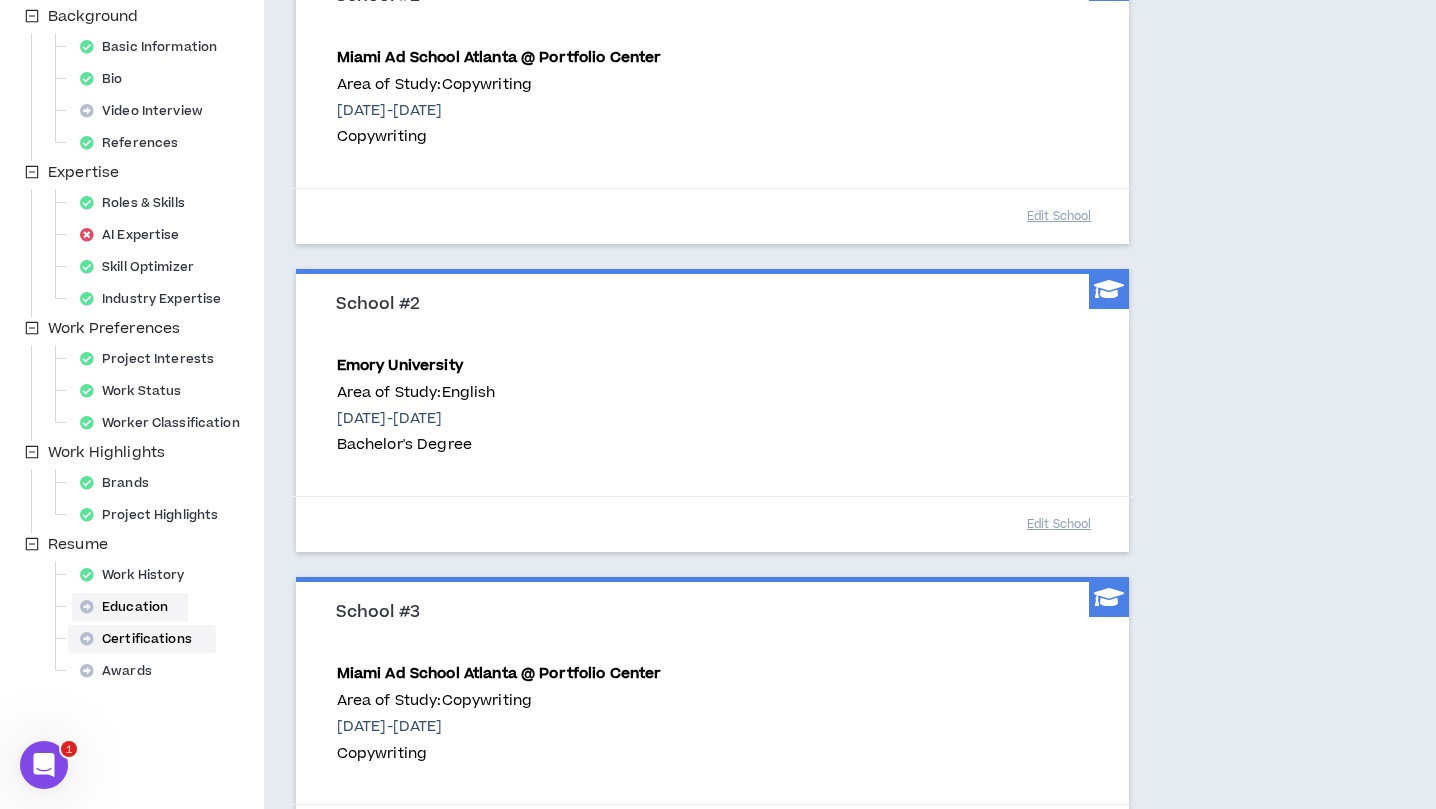 click on "Certifications" at bounding box center [142, 639] 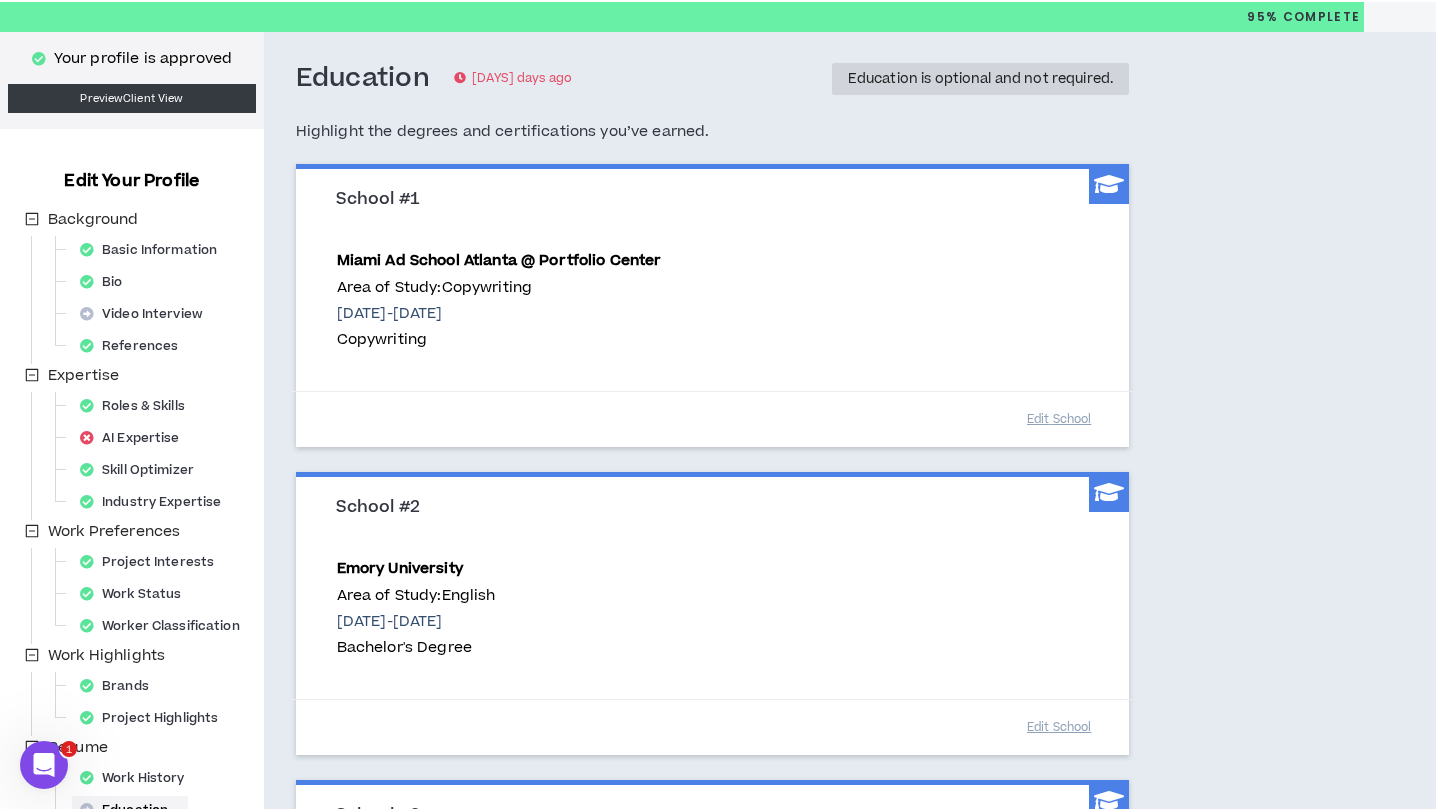 scroll, scrollTop: 0, scrollLeft: 0, axis: both 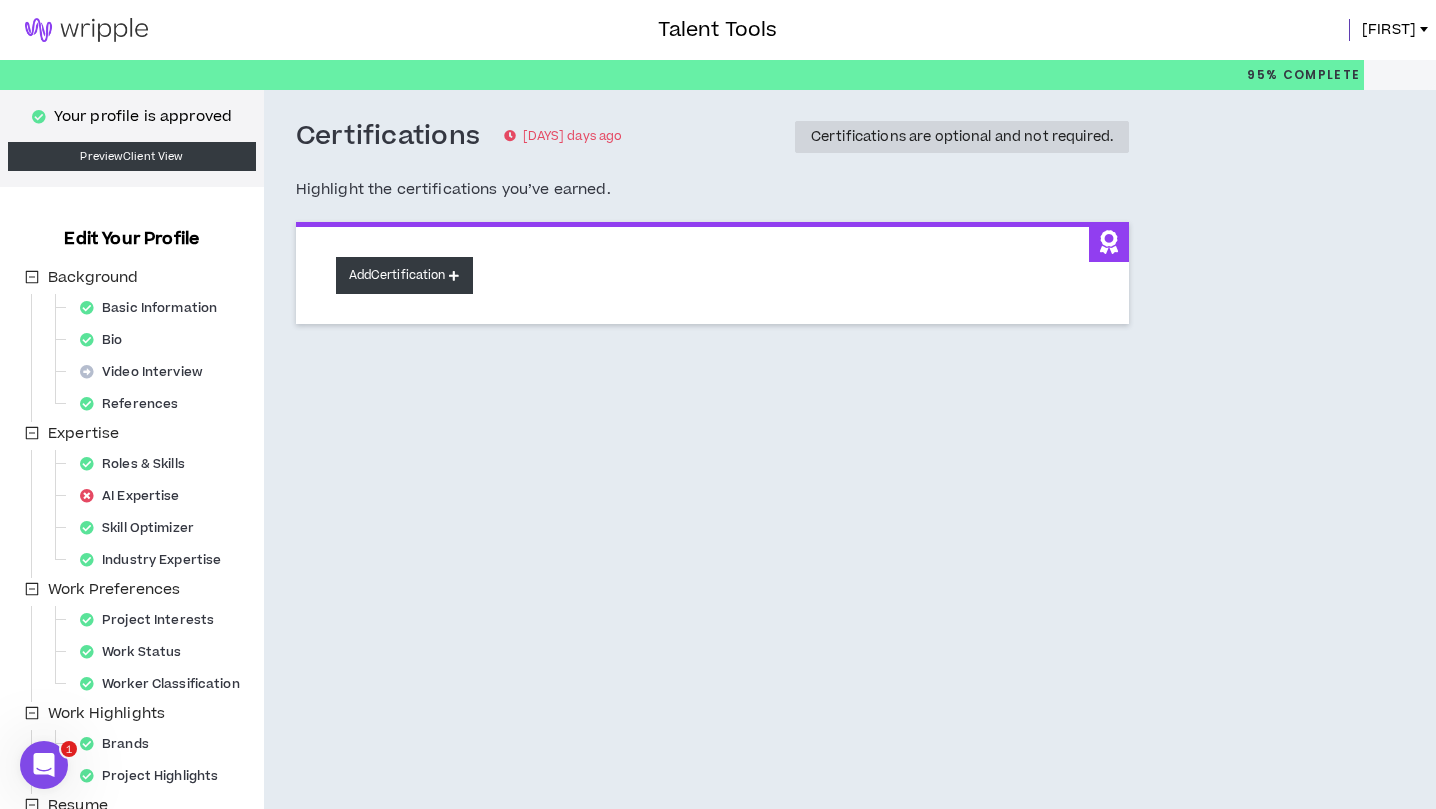 click on "Add  Certification" at bounding box center [404, 275] 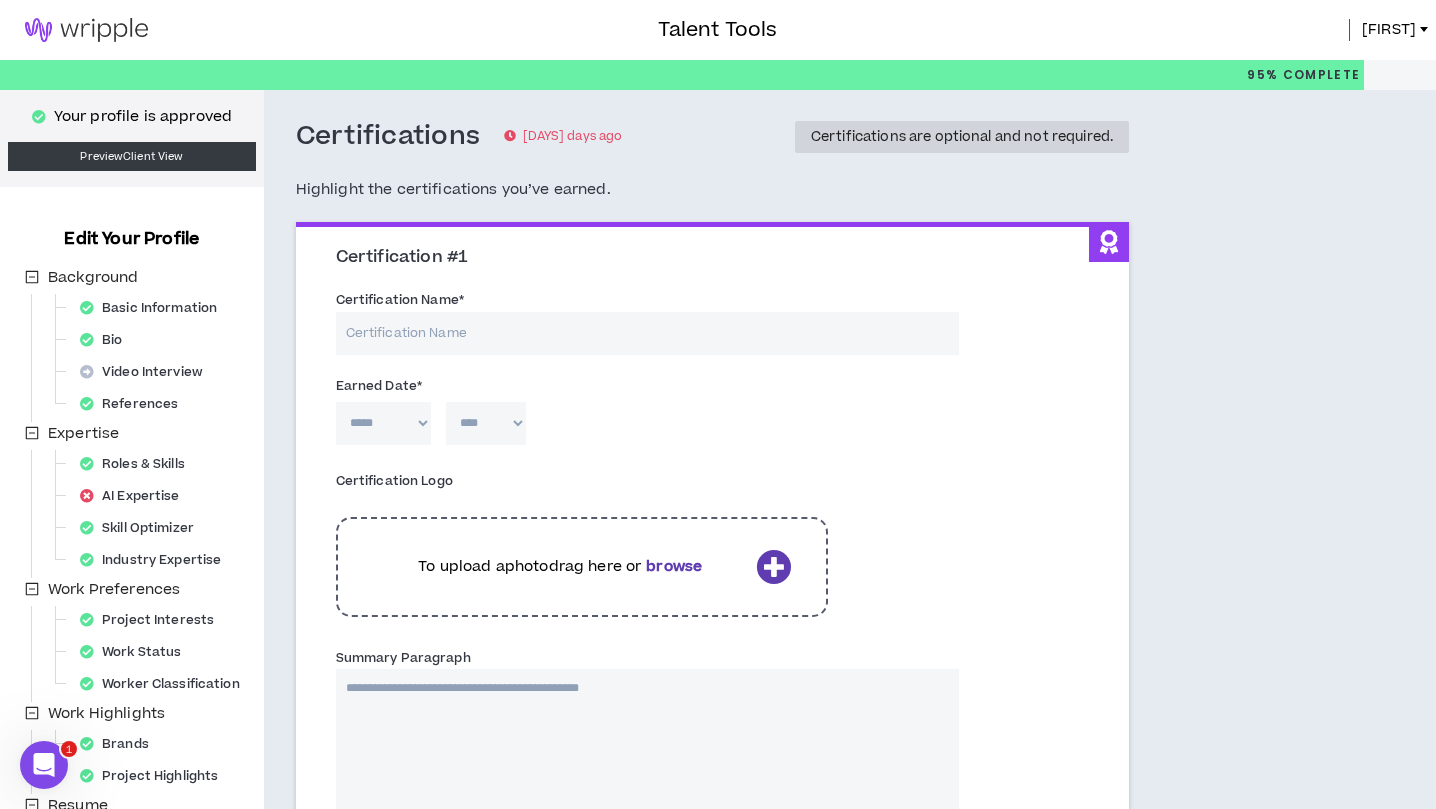 click on "Certification Name  *" at bounding box center (647, 333) 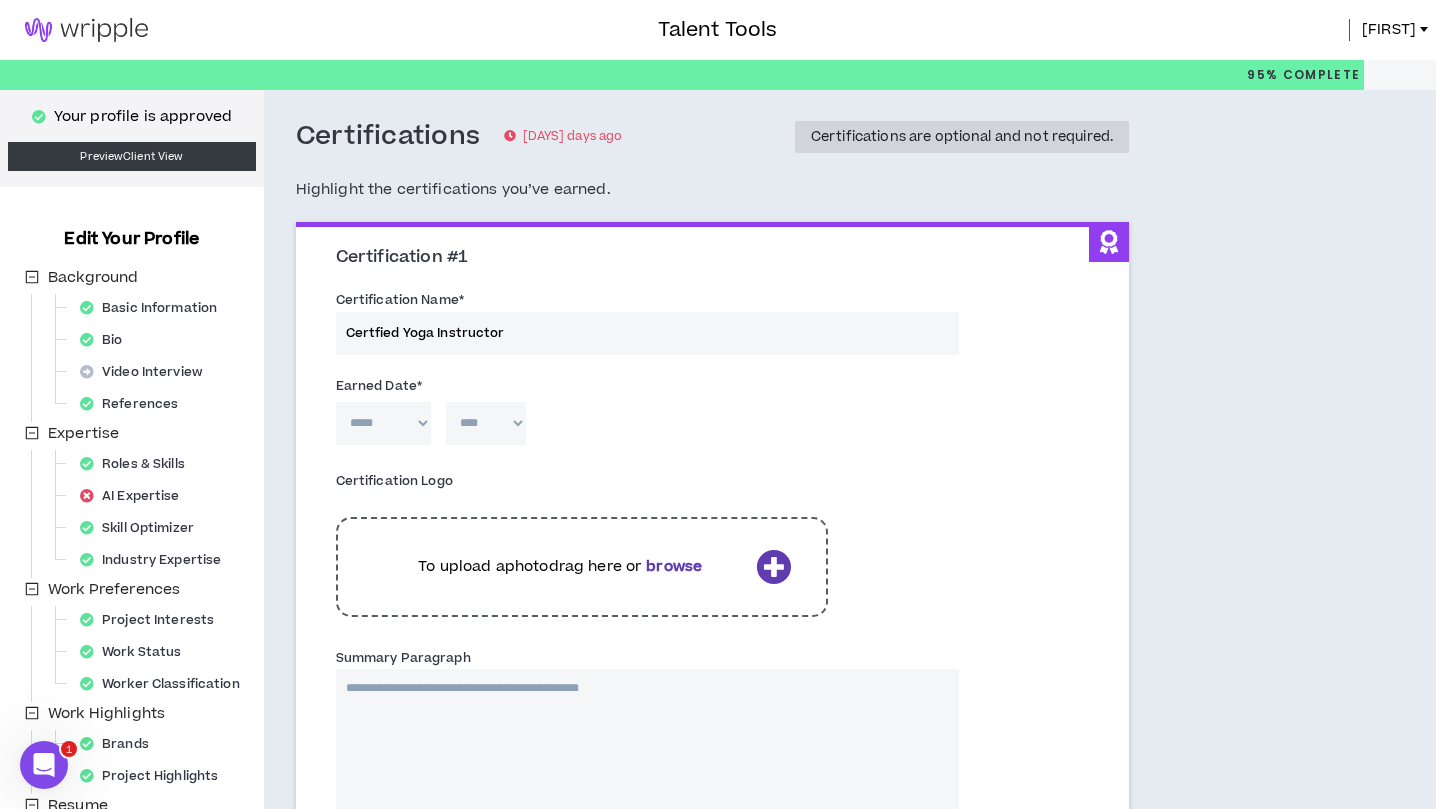 click on "Certfied Yoga Instructor" at bounding box center (647, 333) 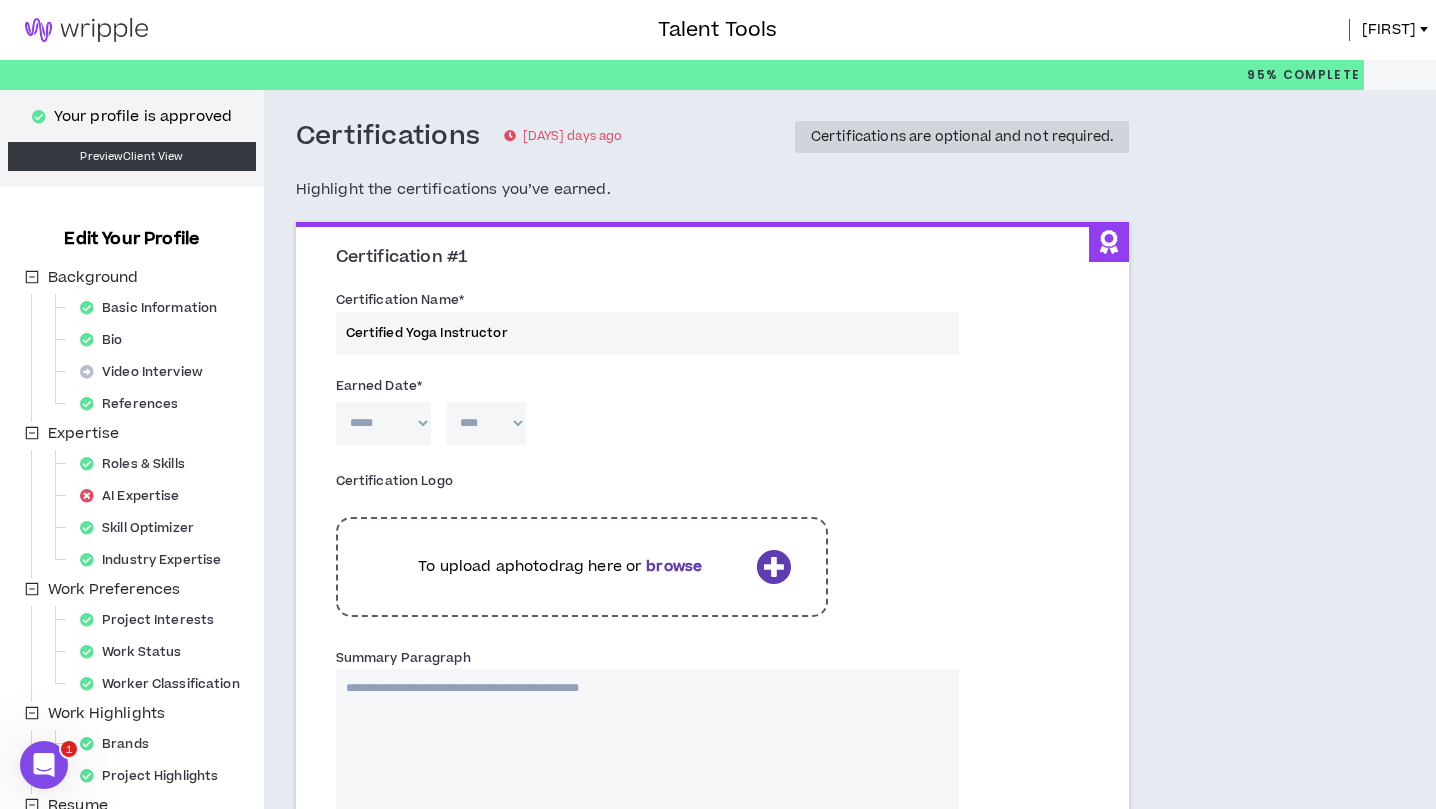 click on "Certified Yoga Instructor" at bounding box center (647, 333) 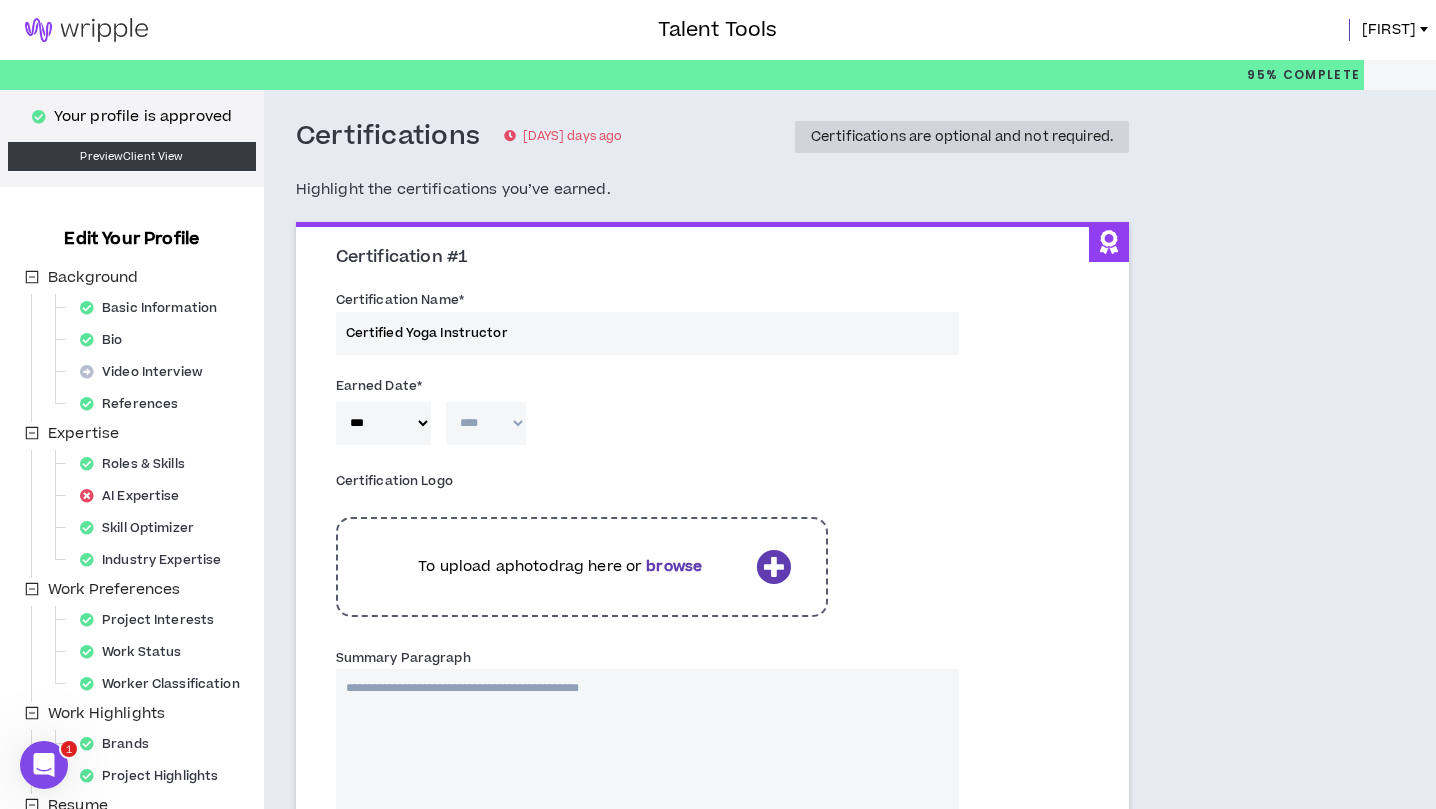 select on "****" 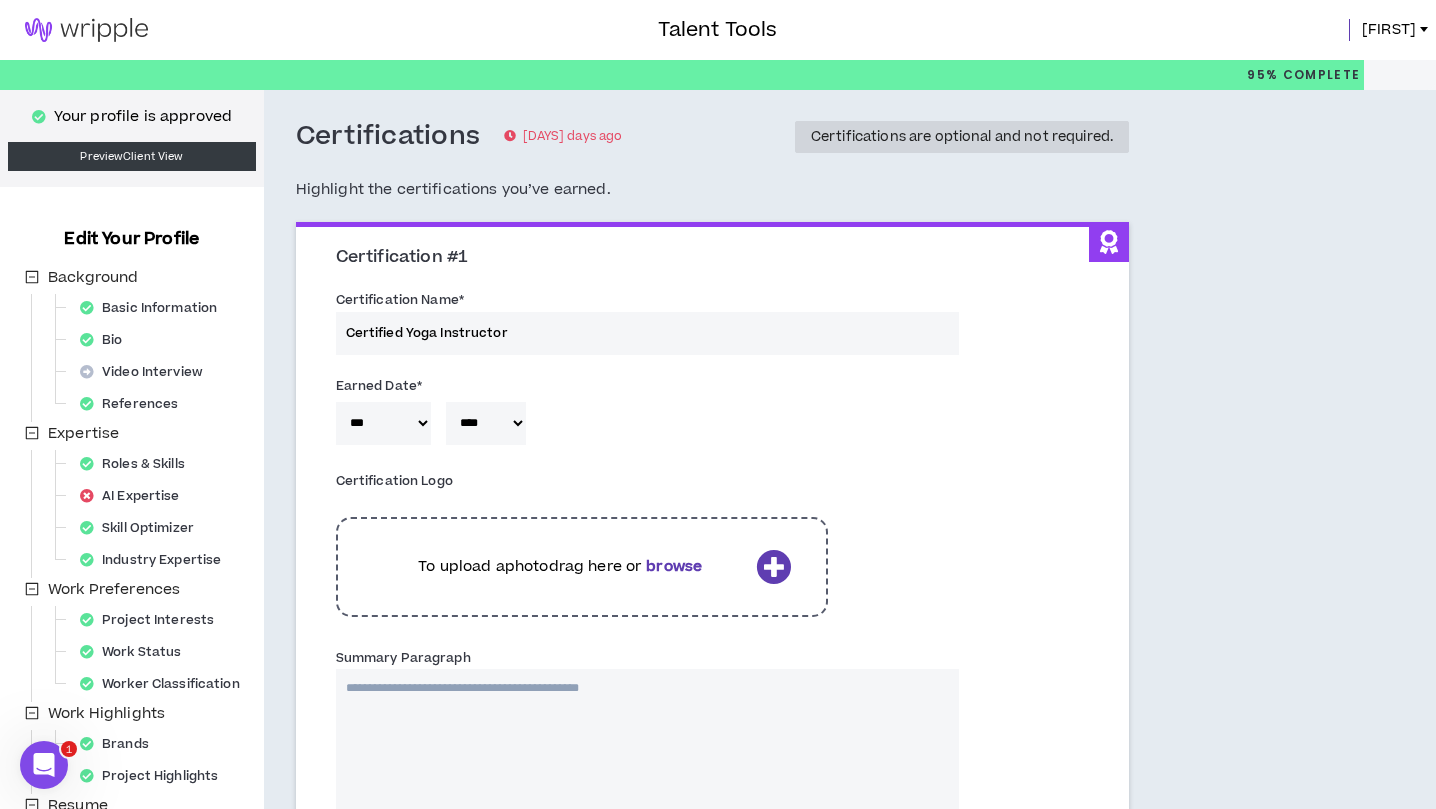 click on "Summary Paragraph" at bounding box center [647, 769] 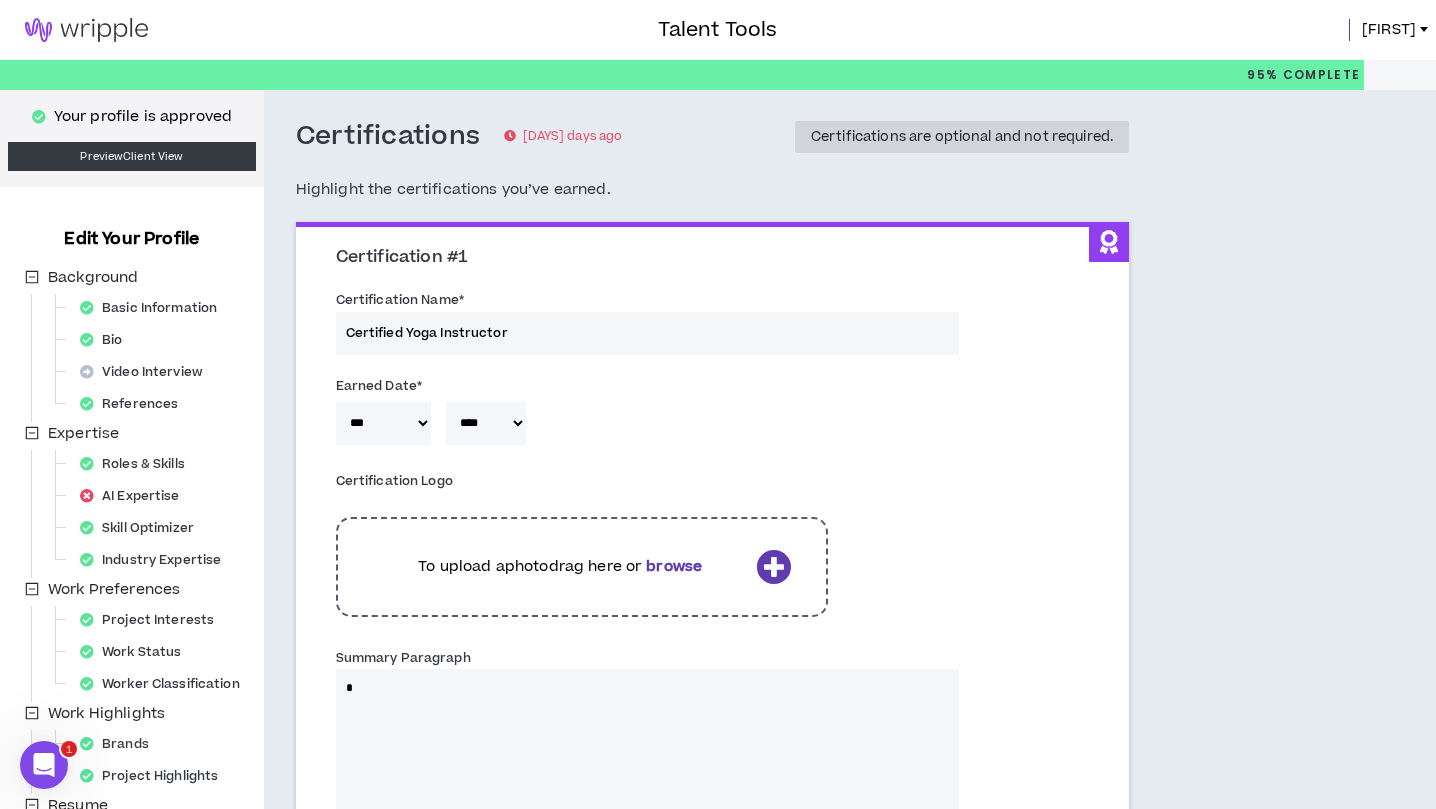 type on "*" 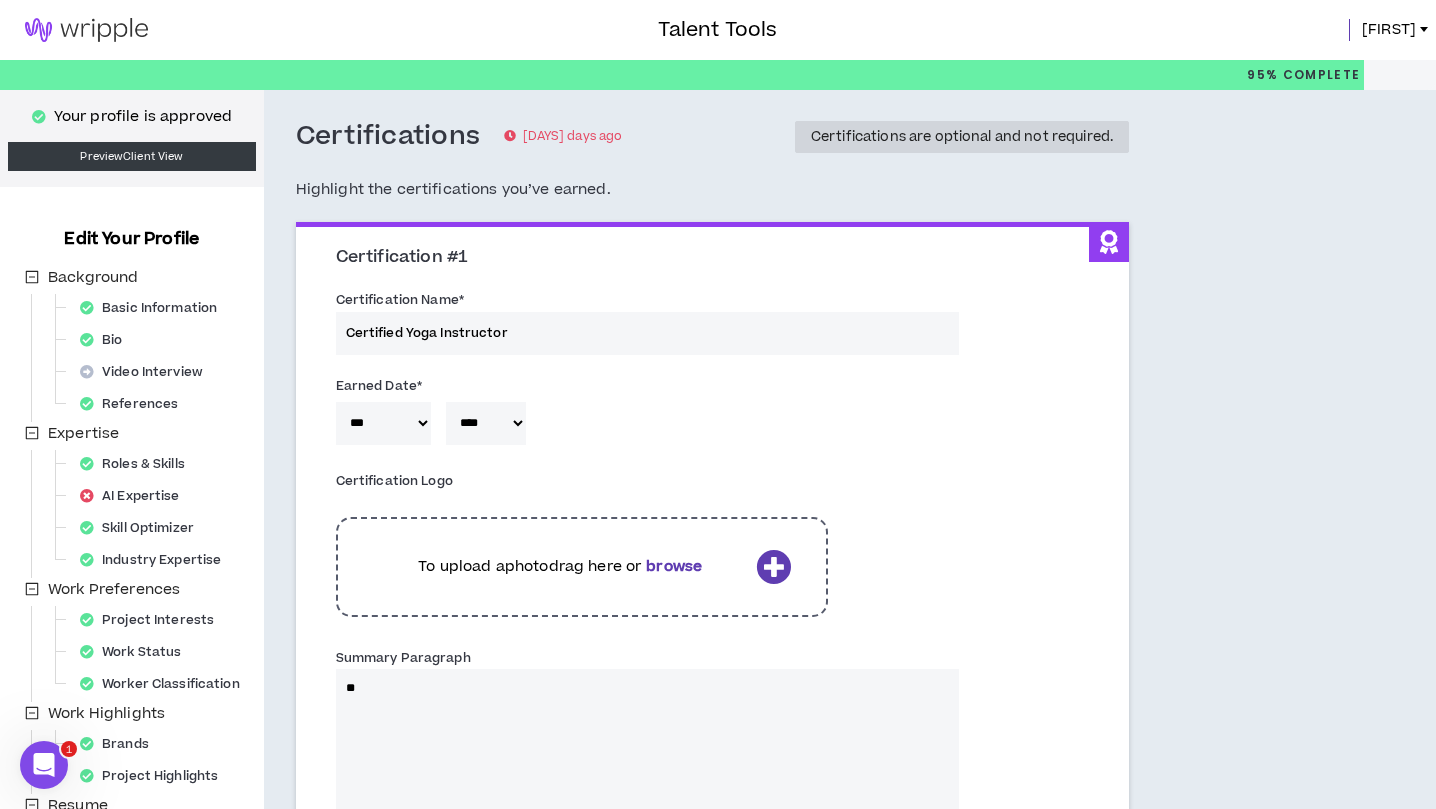 type 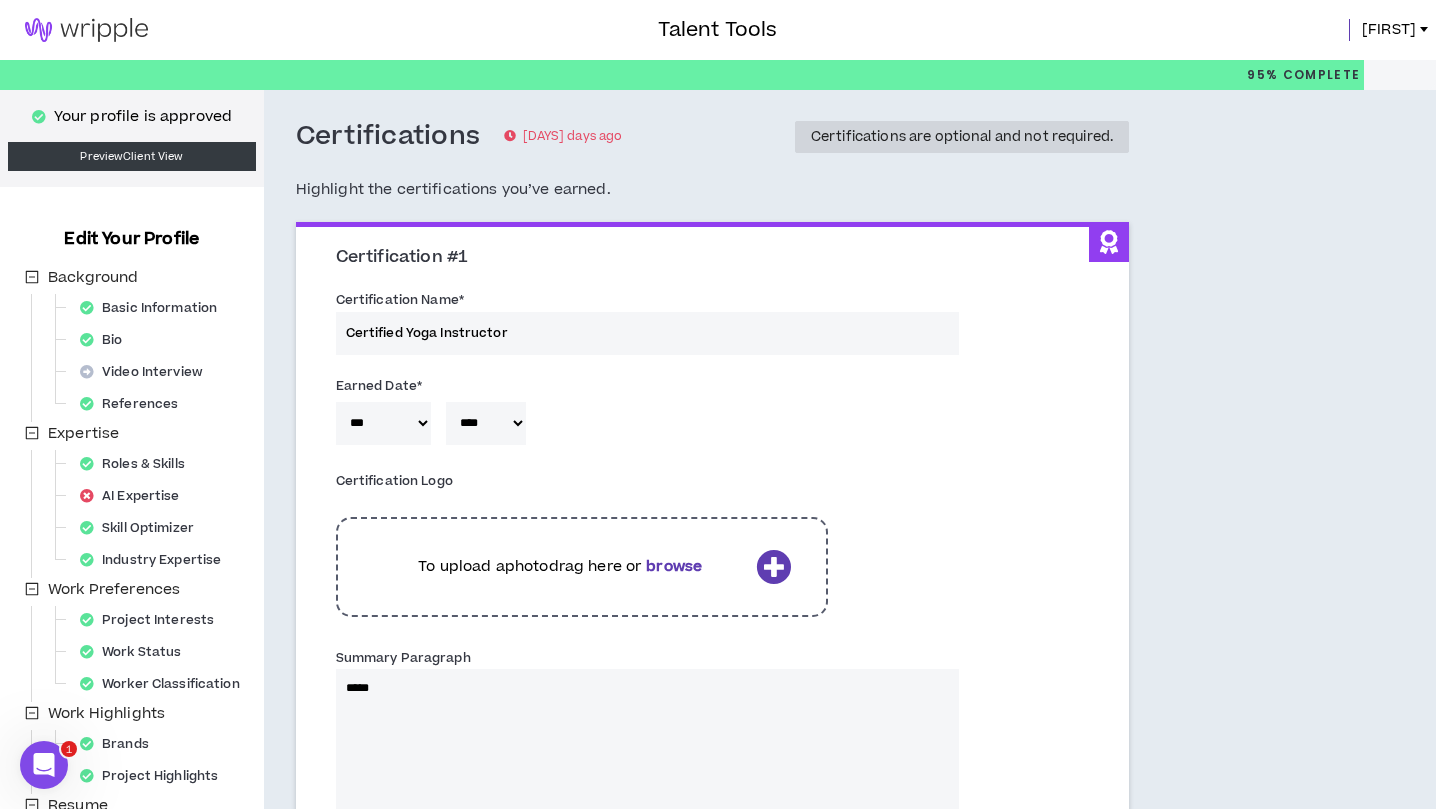 type on "*****" 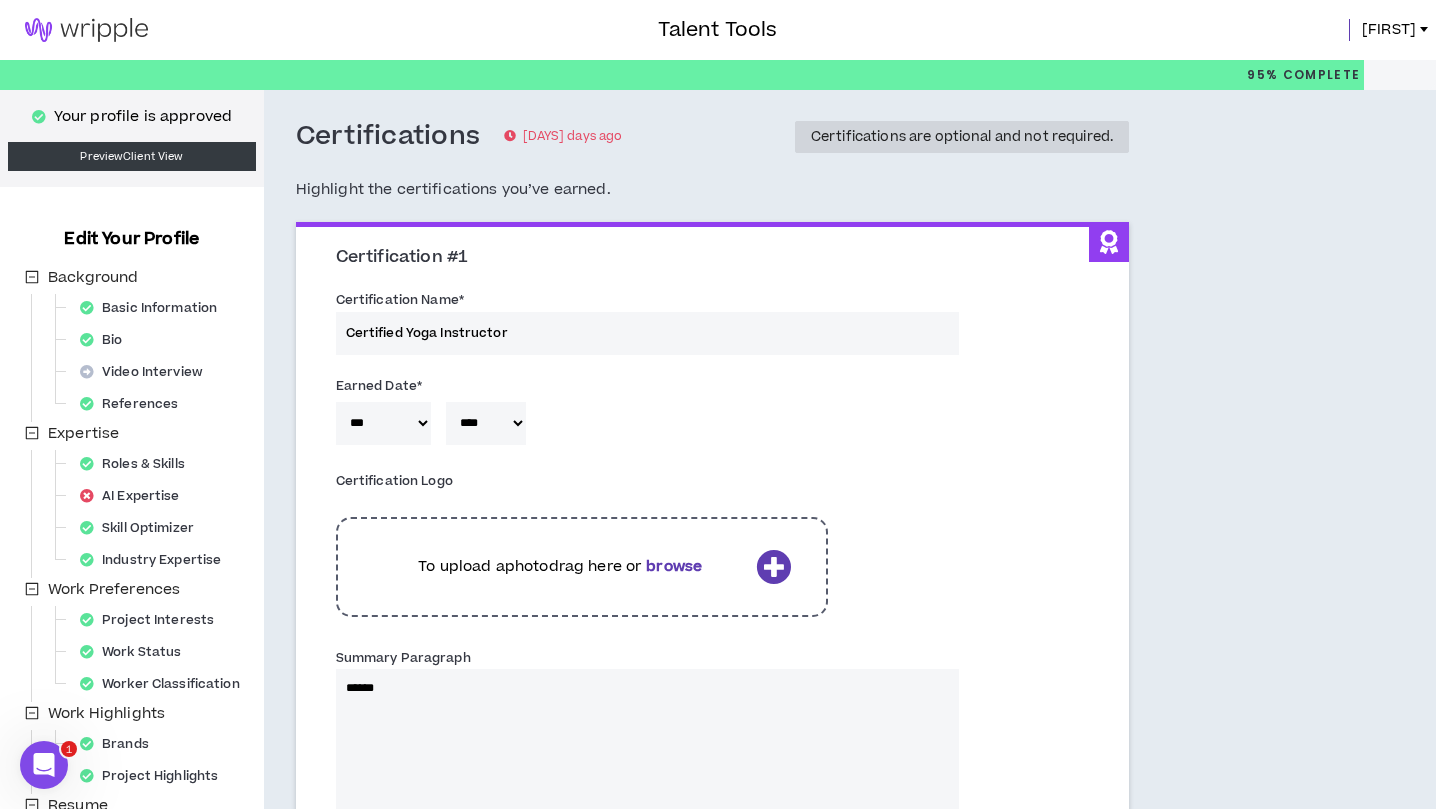 type 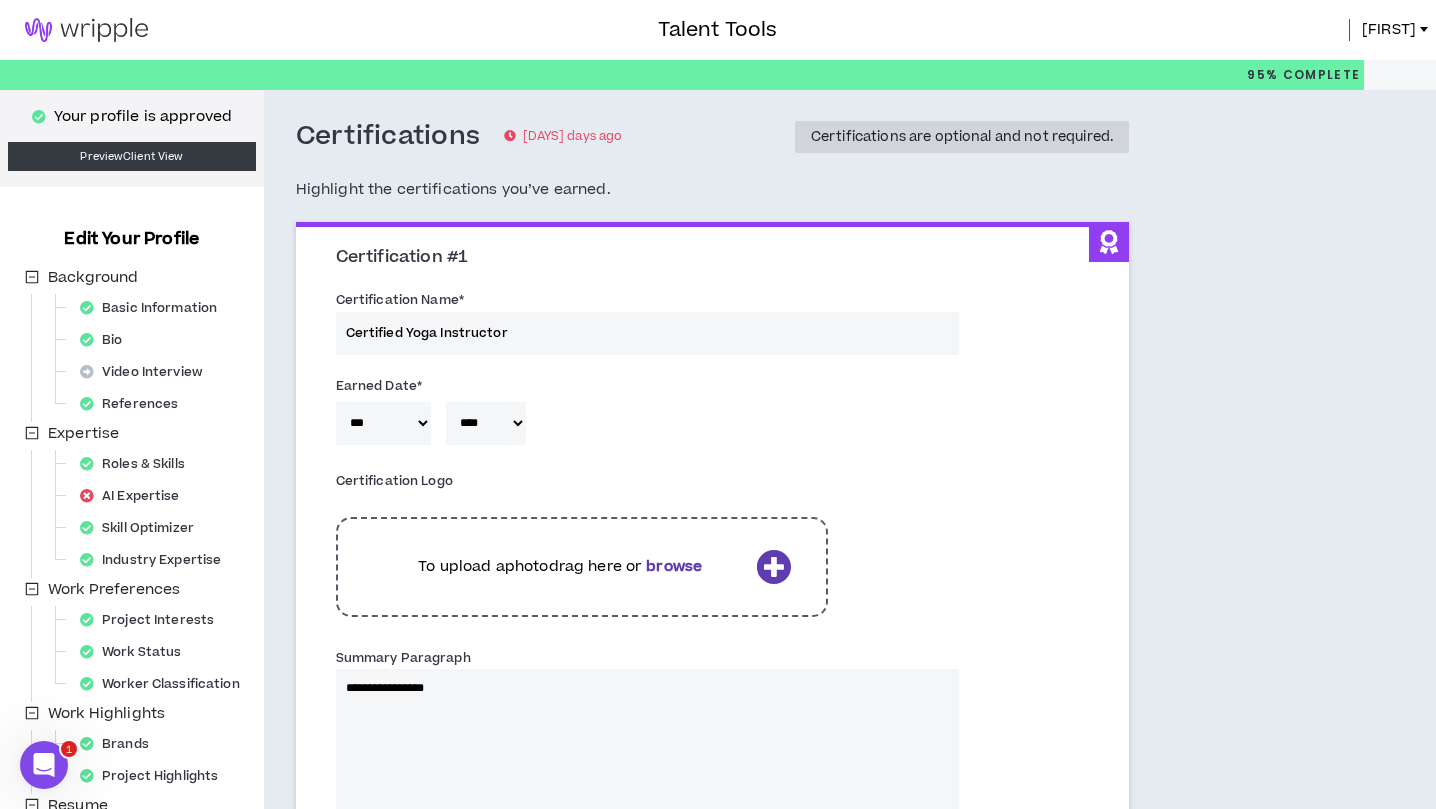 type on "**********" 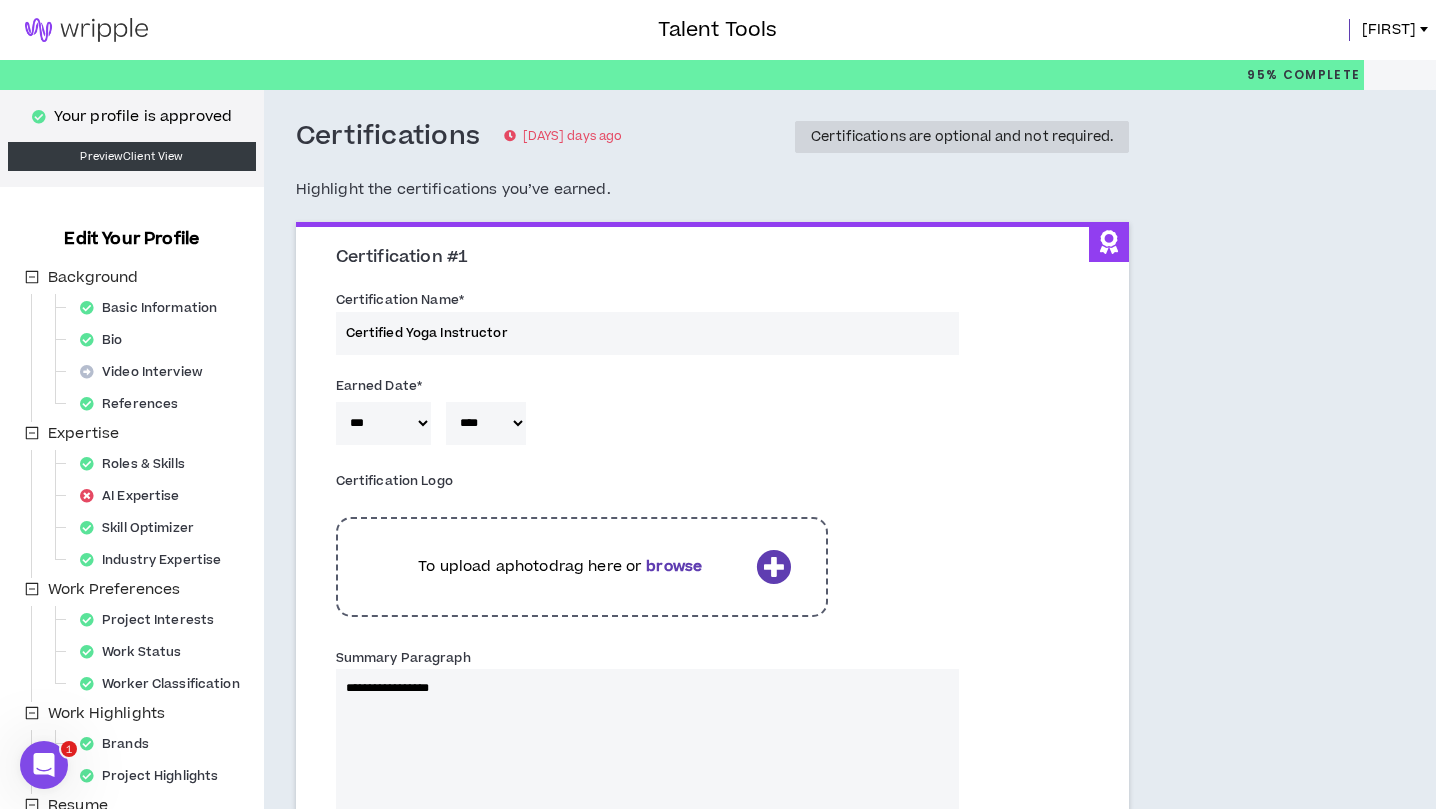type 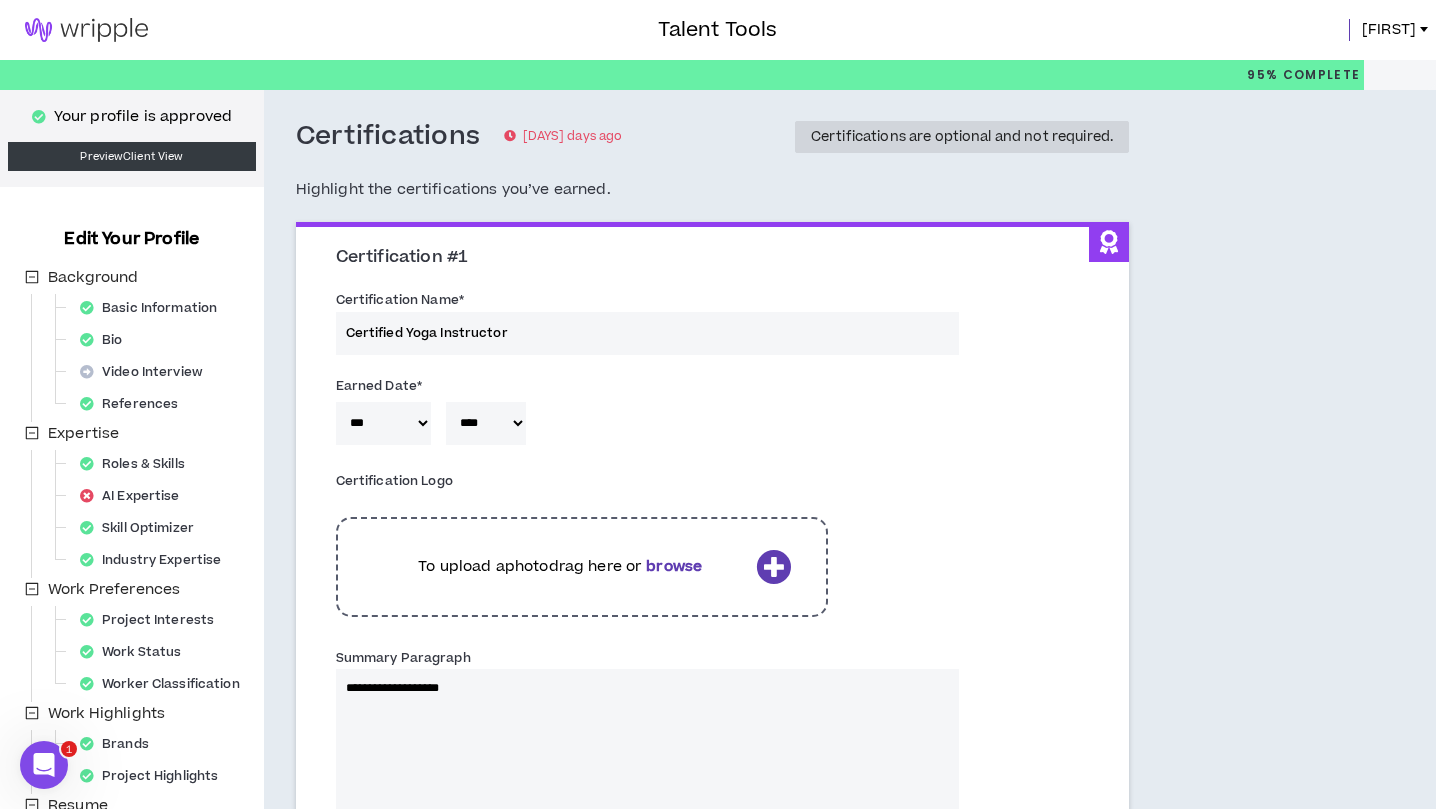 type on "**********" 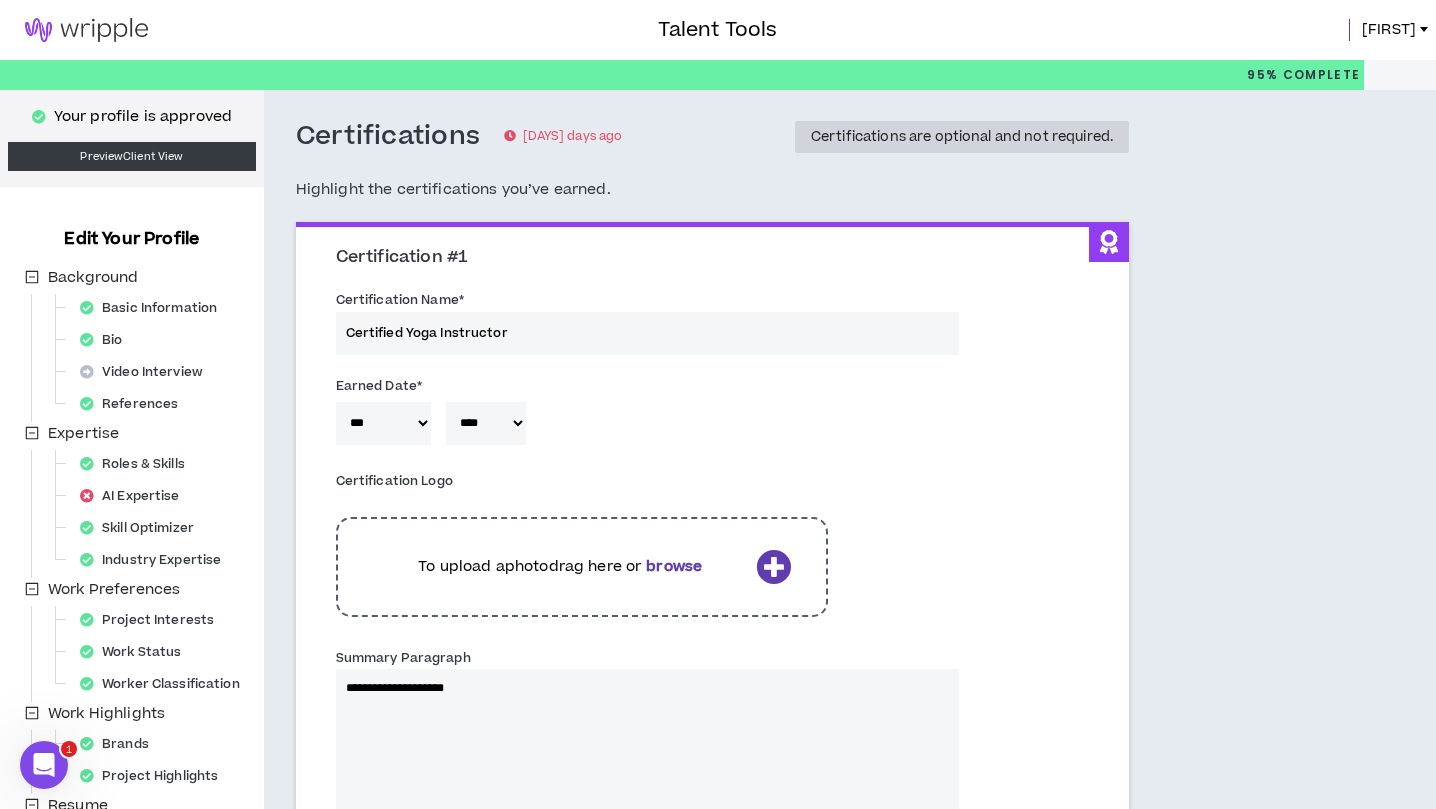 type 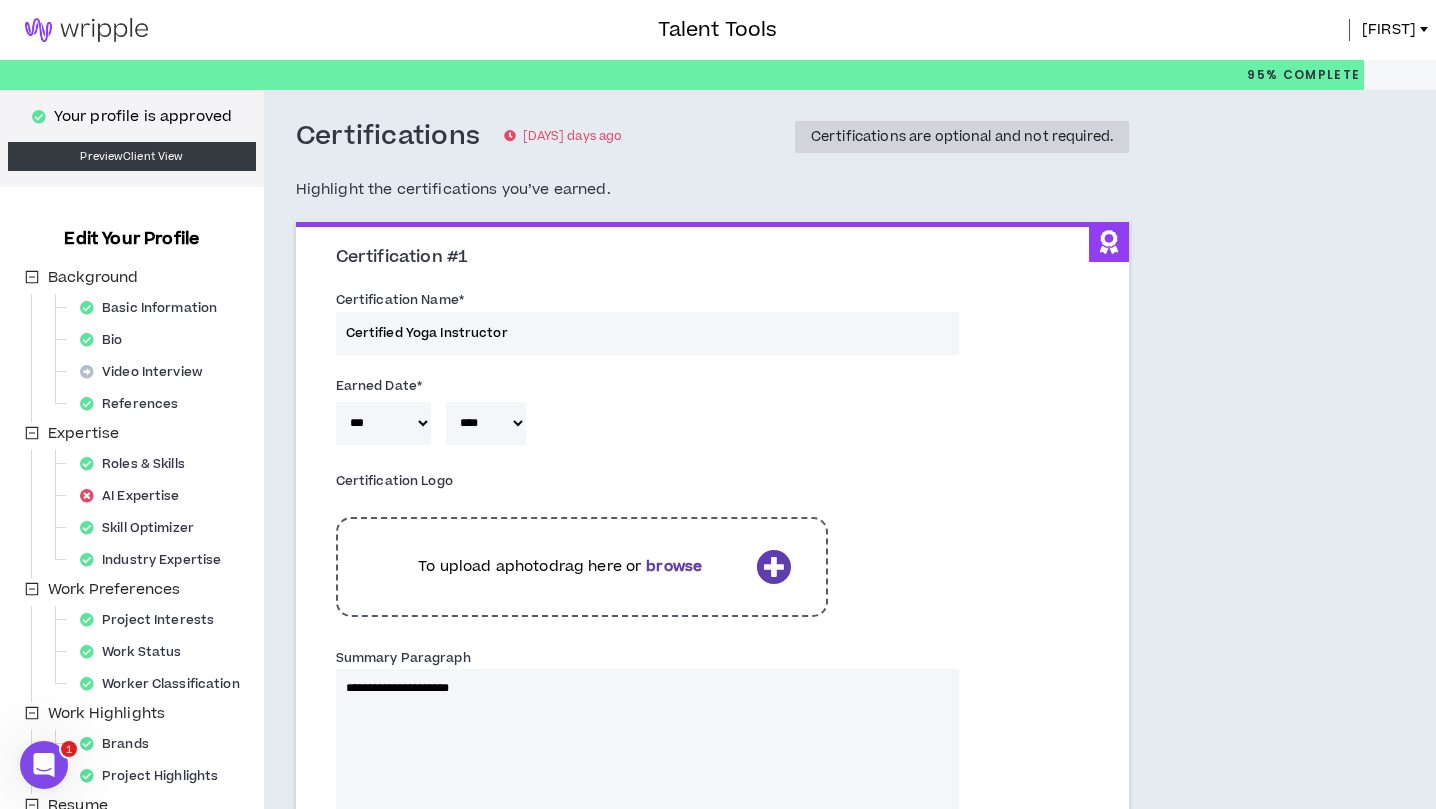 type 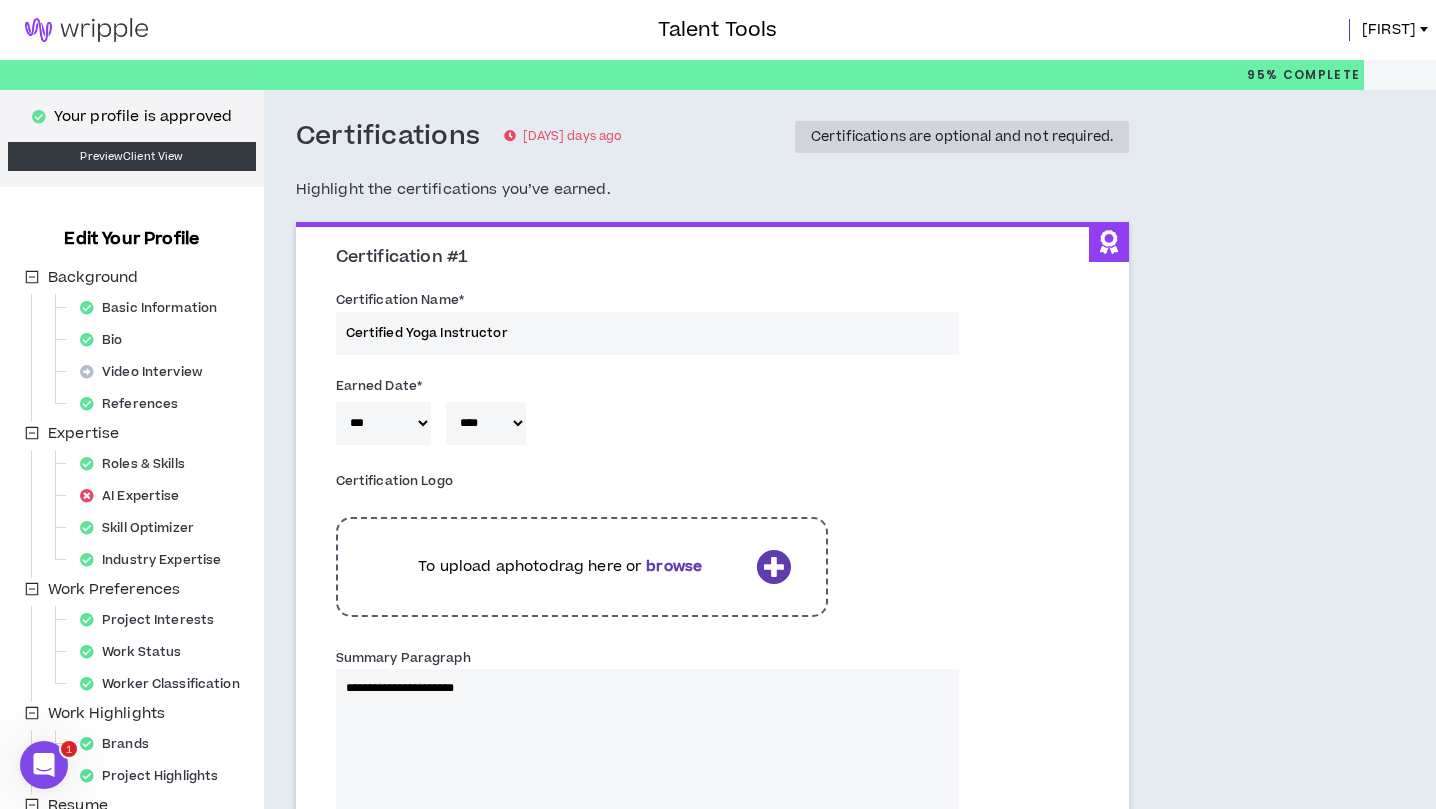 type 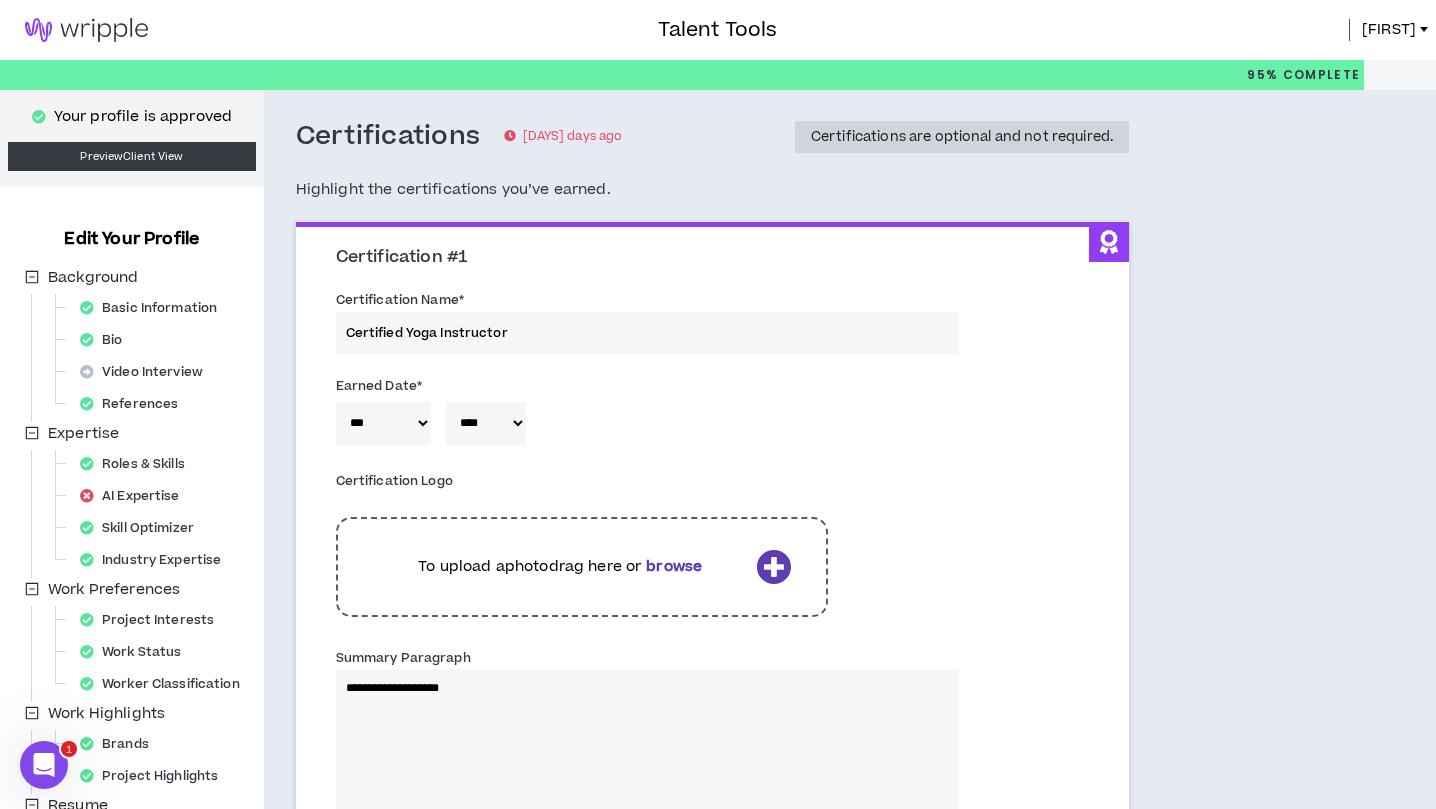 type on "**********" 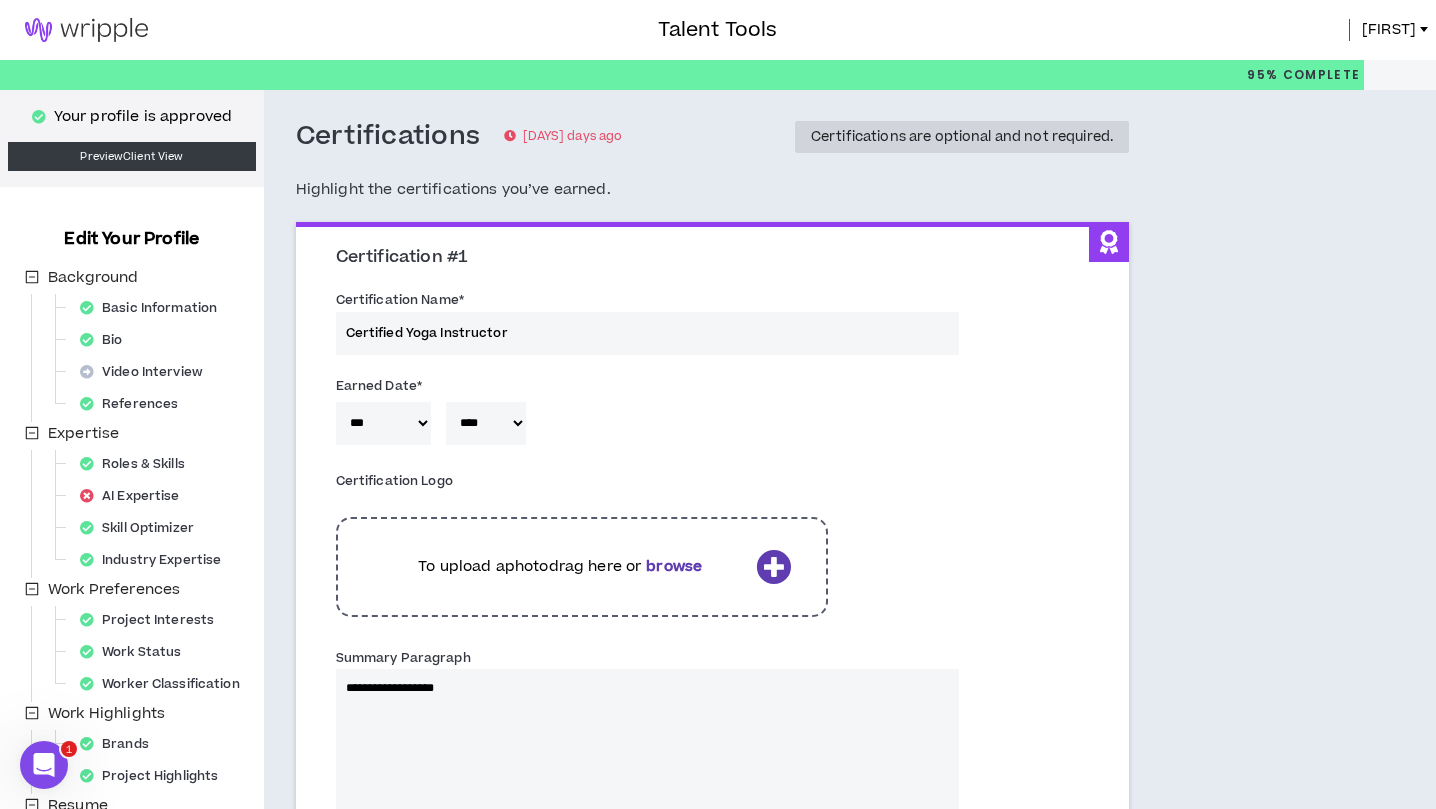 type 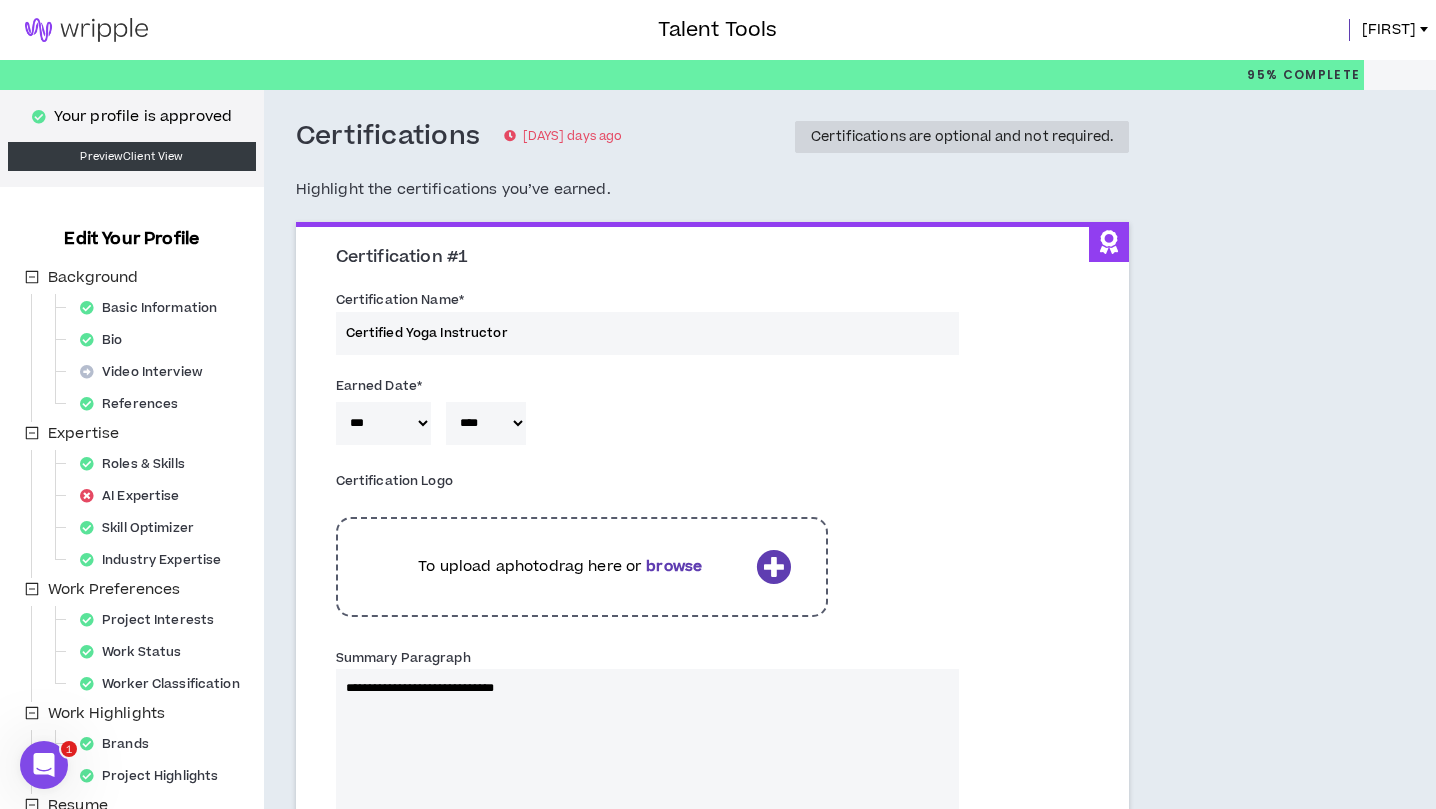type on "**********" 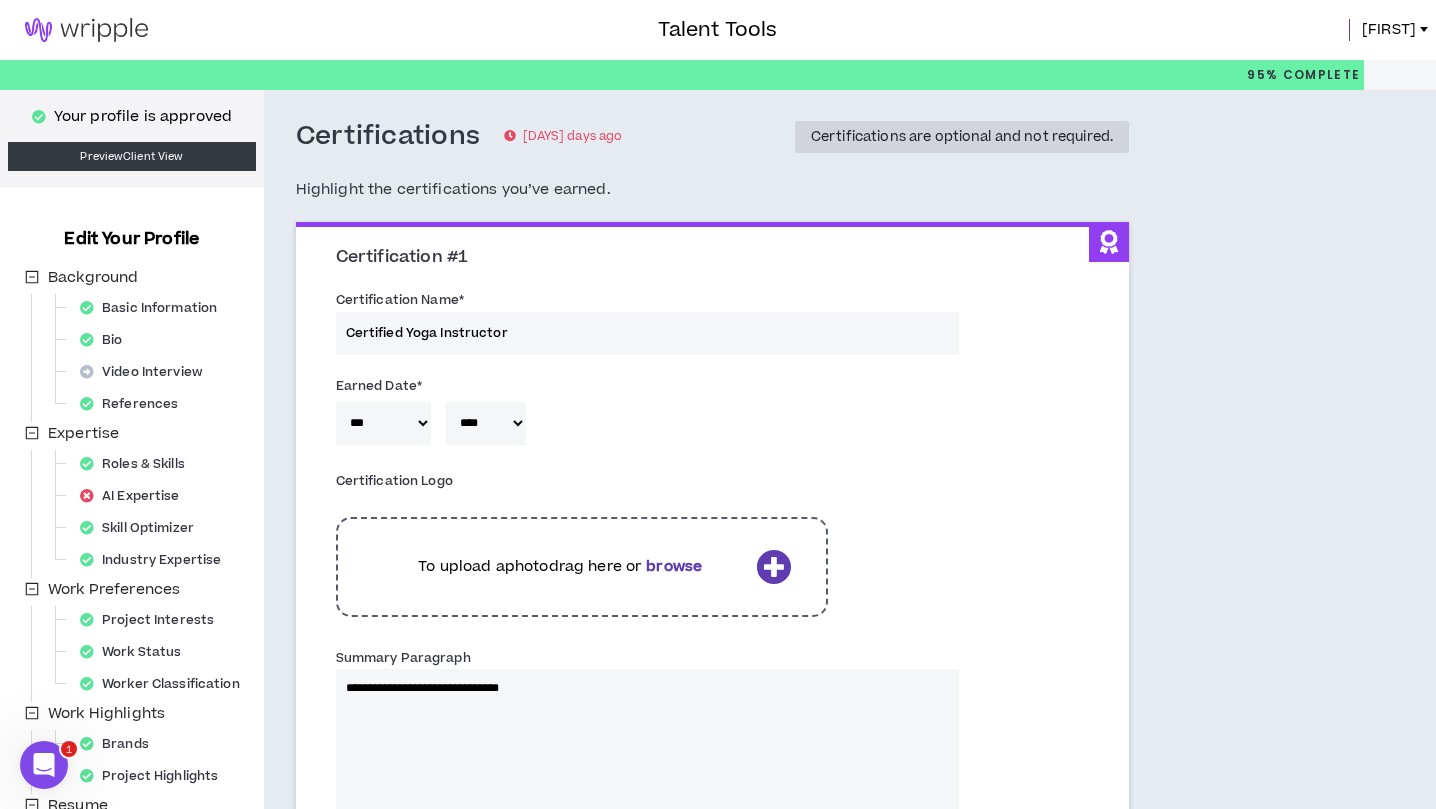 type 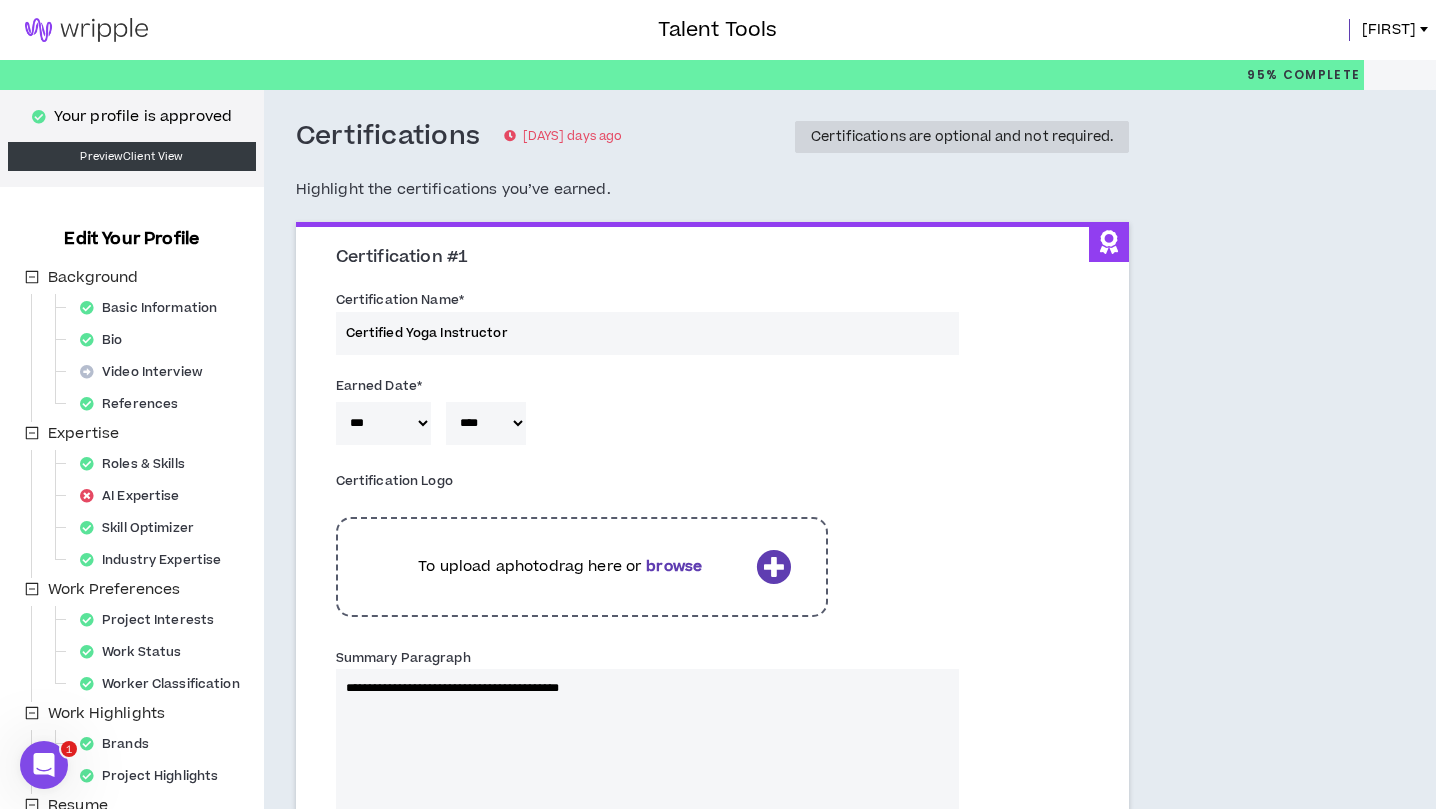 type on "**********" 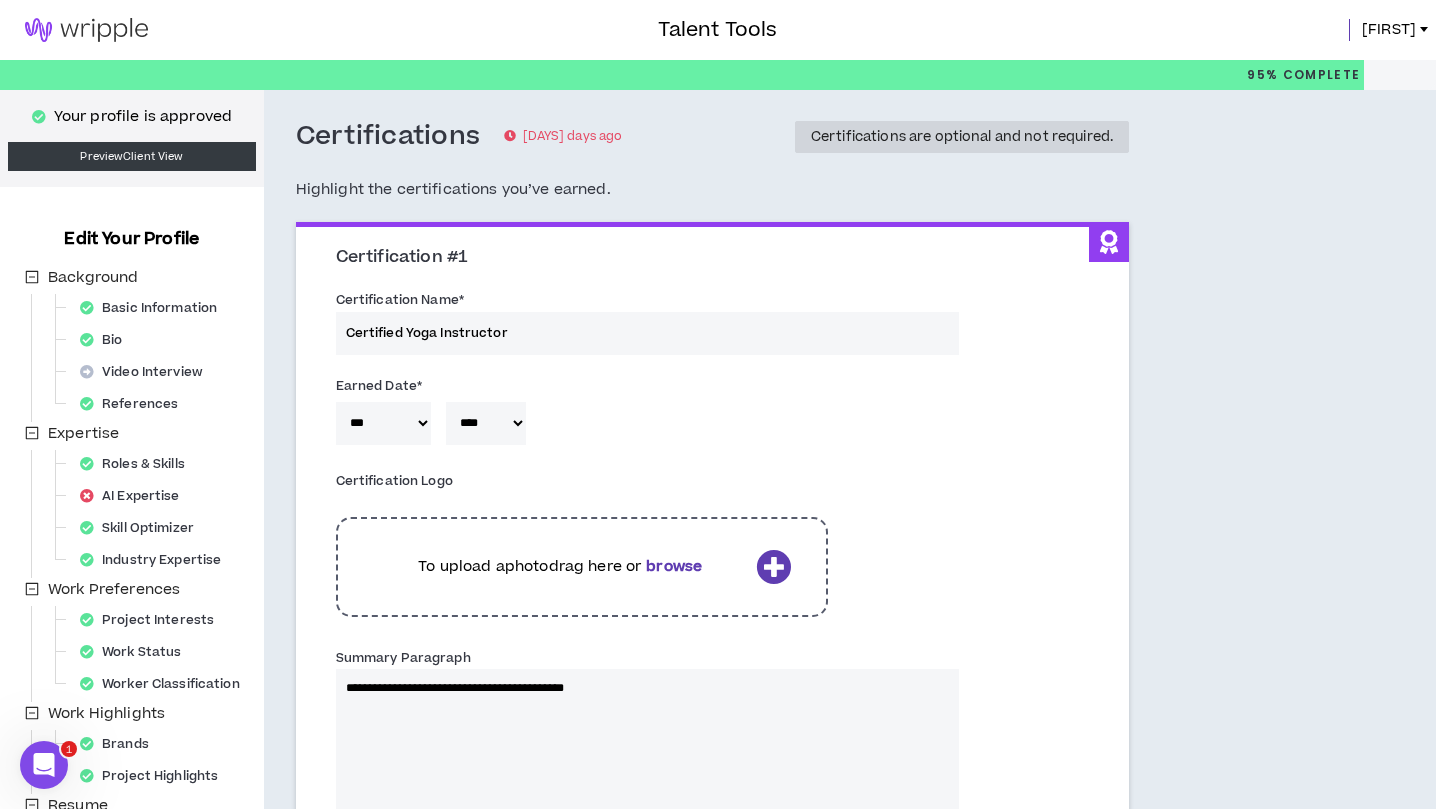 type 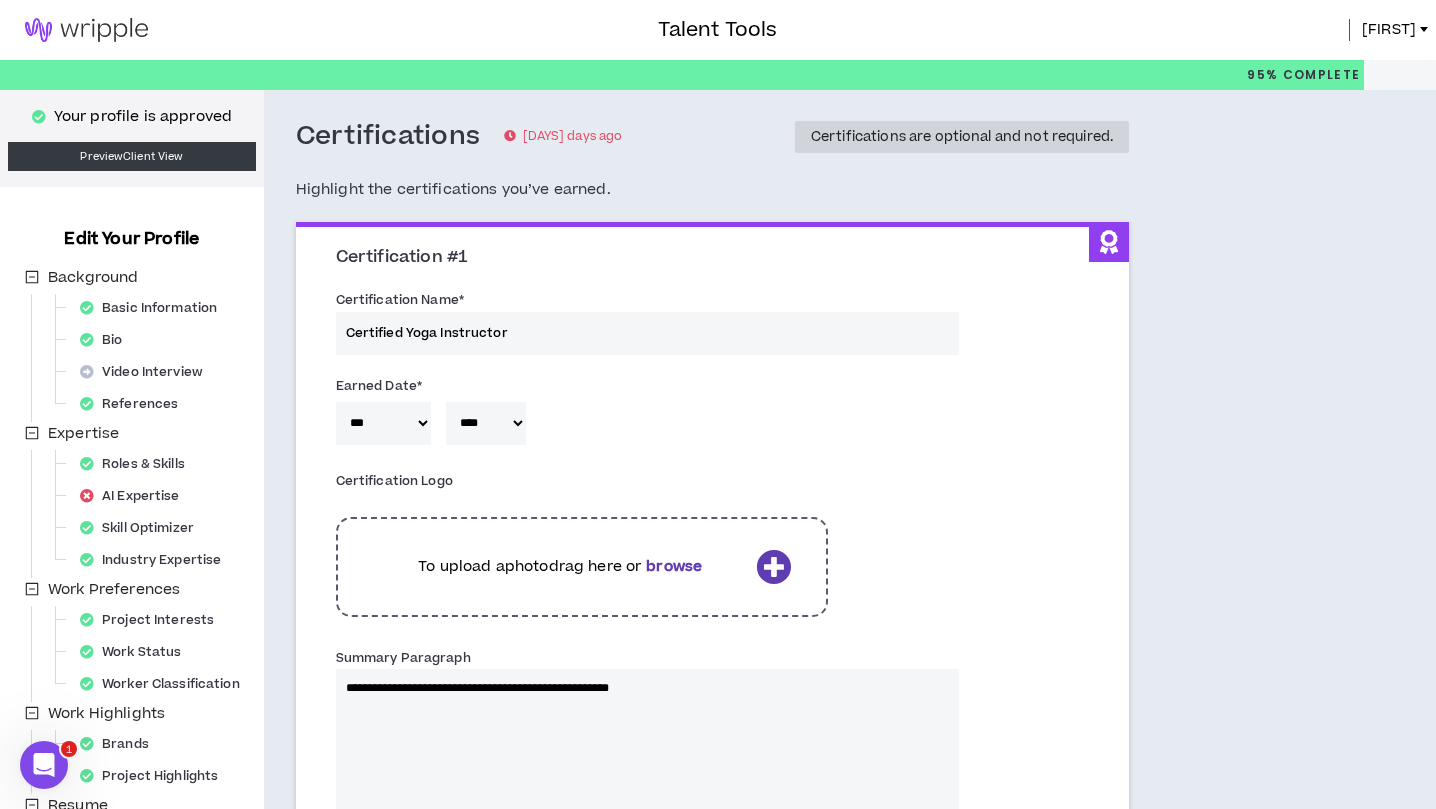 type on "**********" 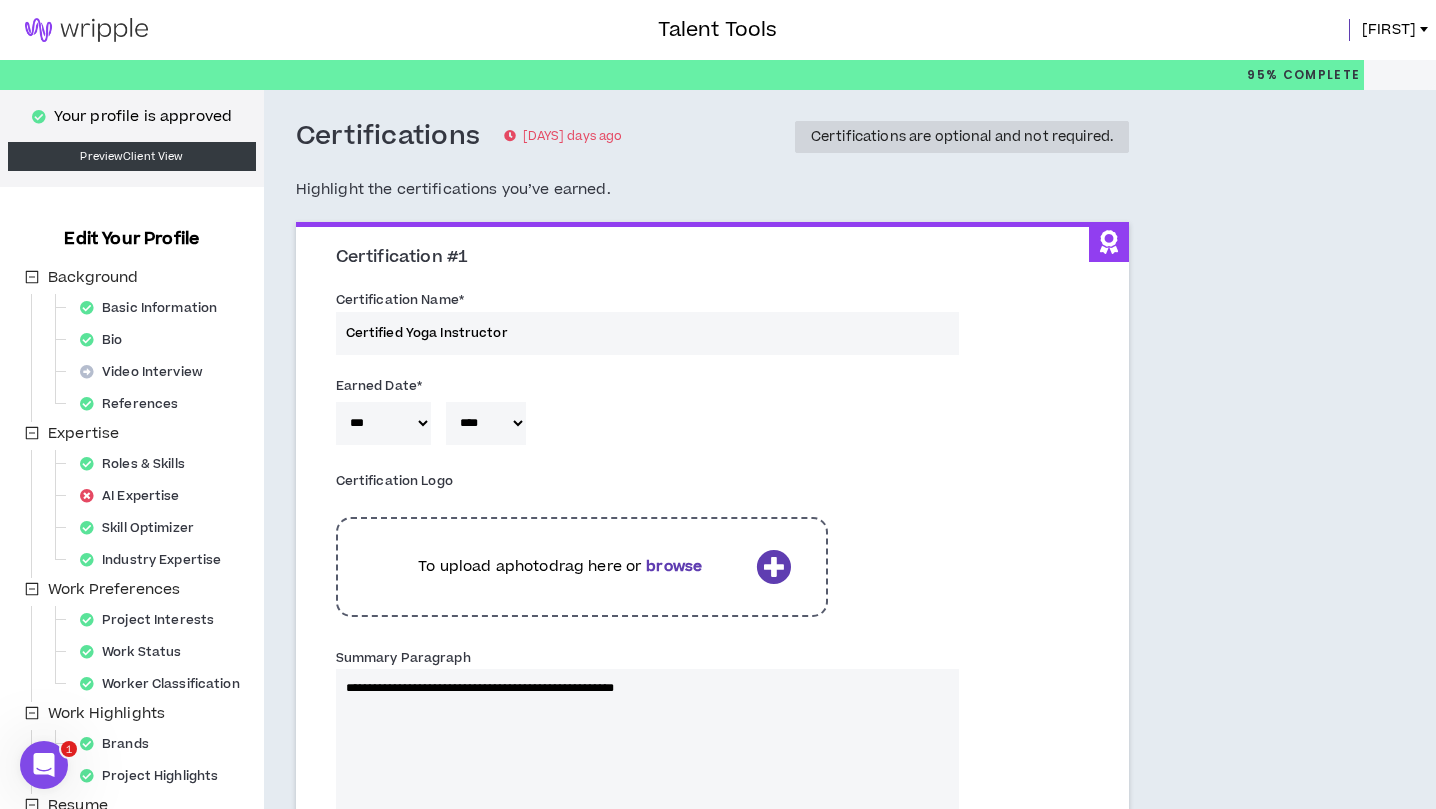 type 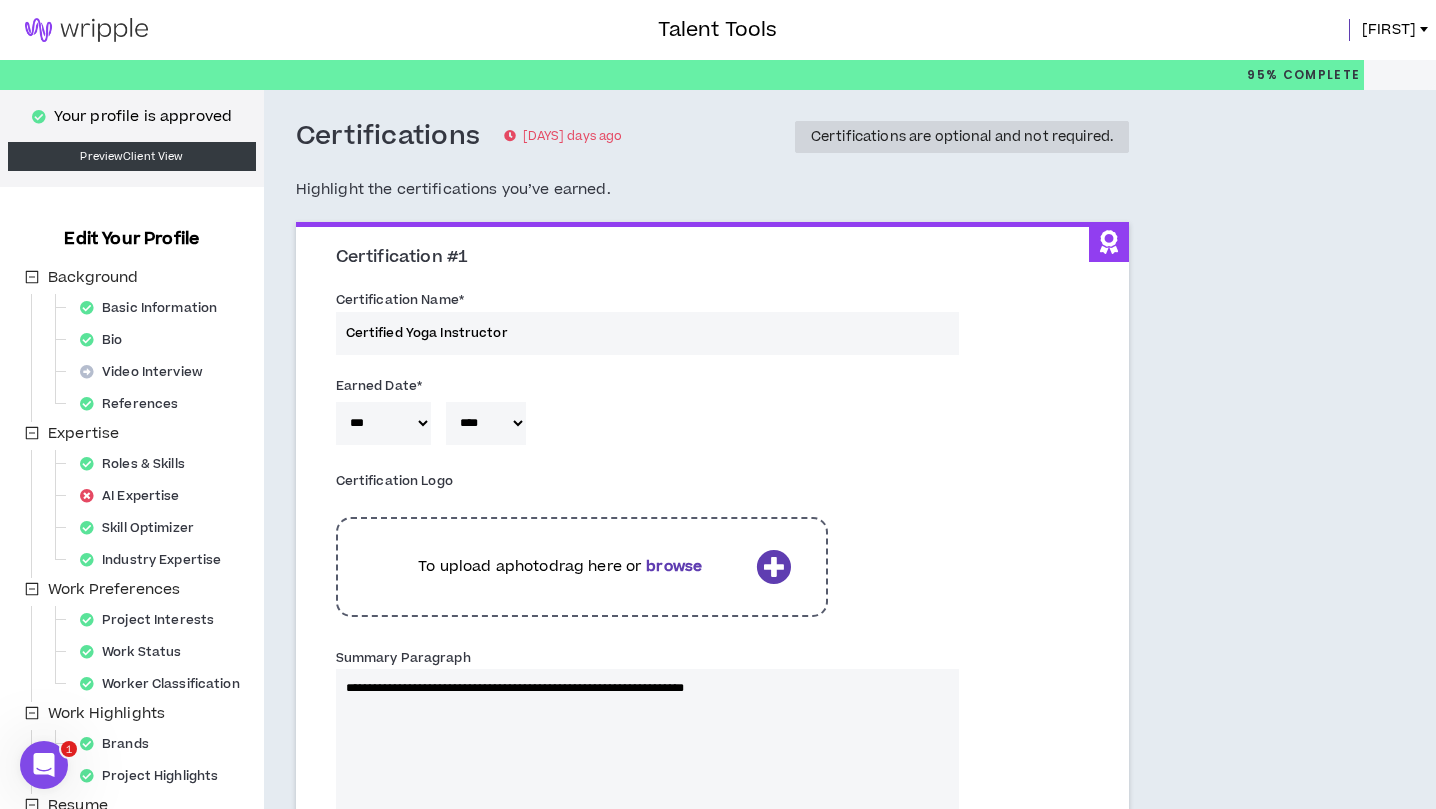 type on "**********" 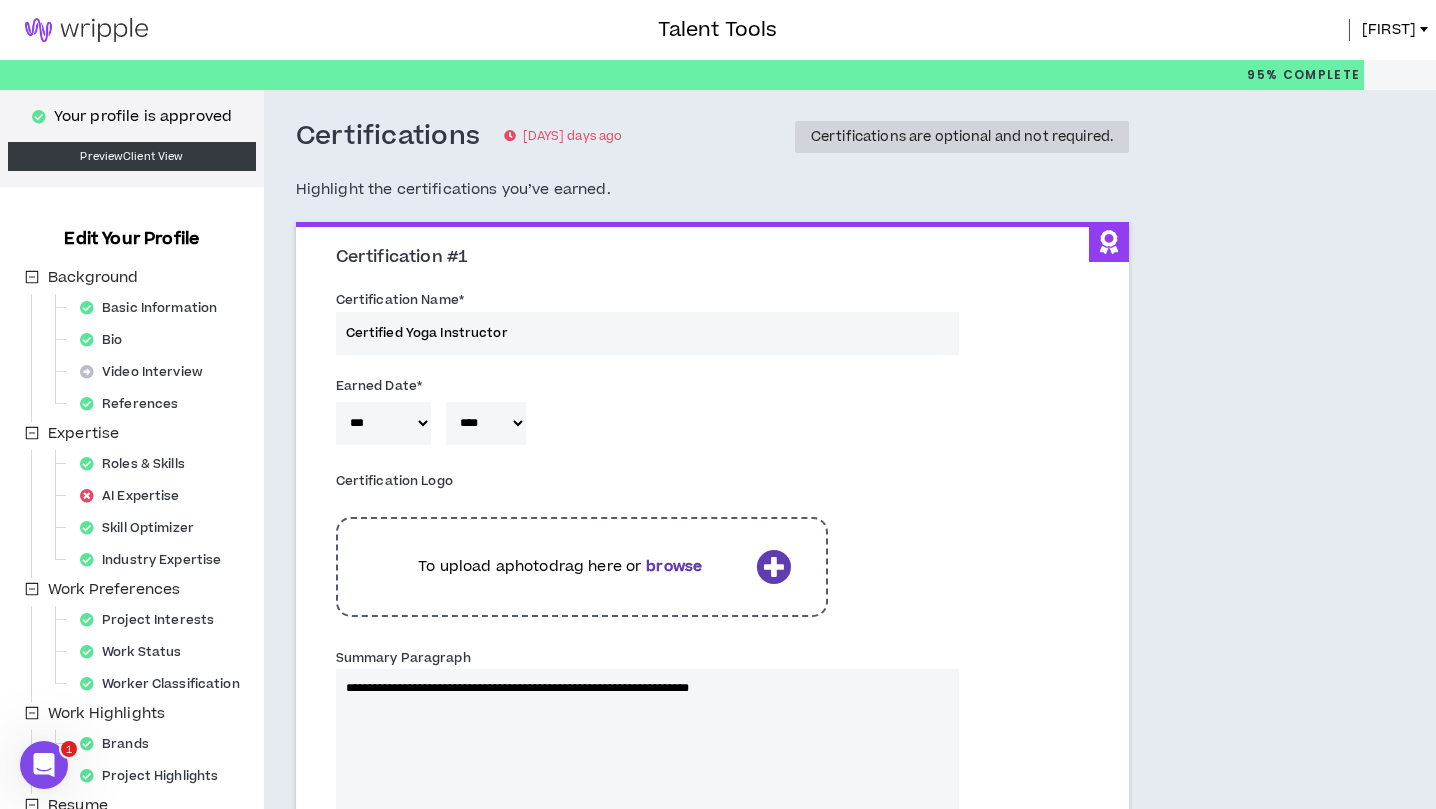 type 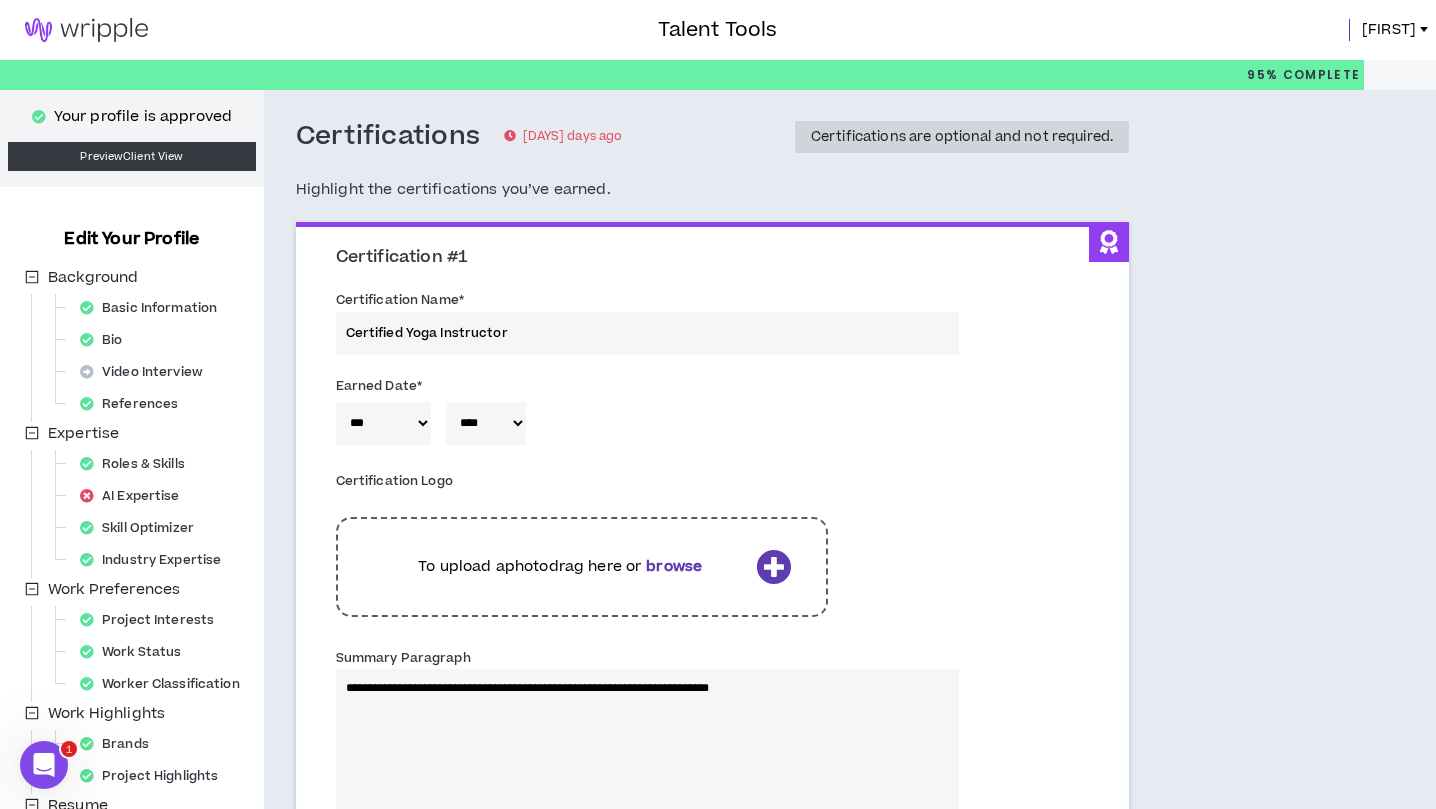 type on "**********" 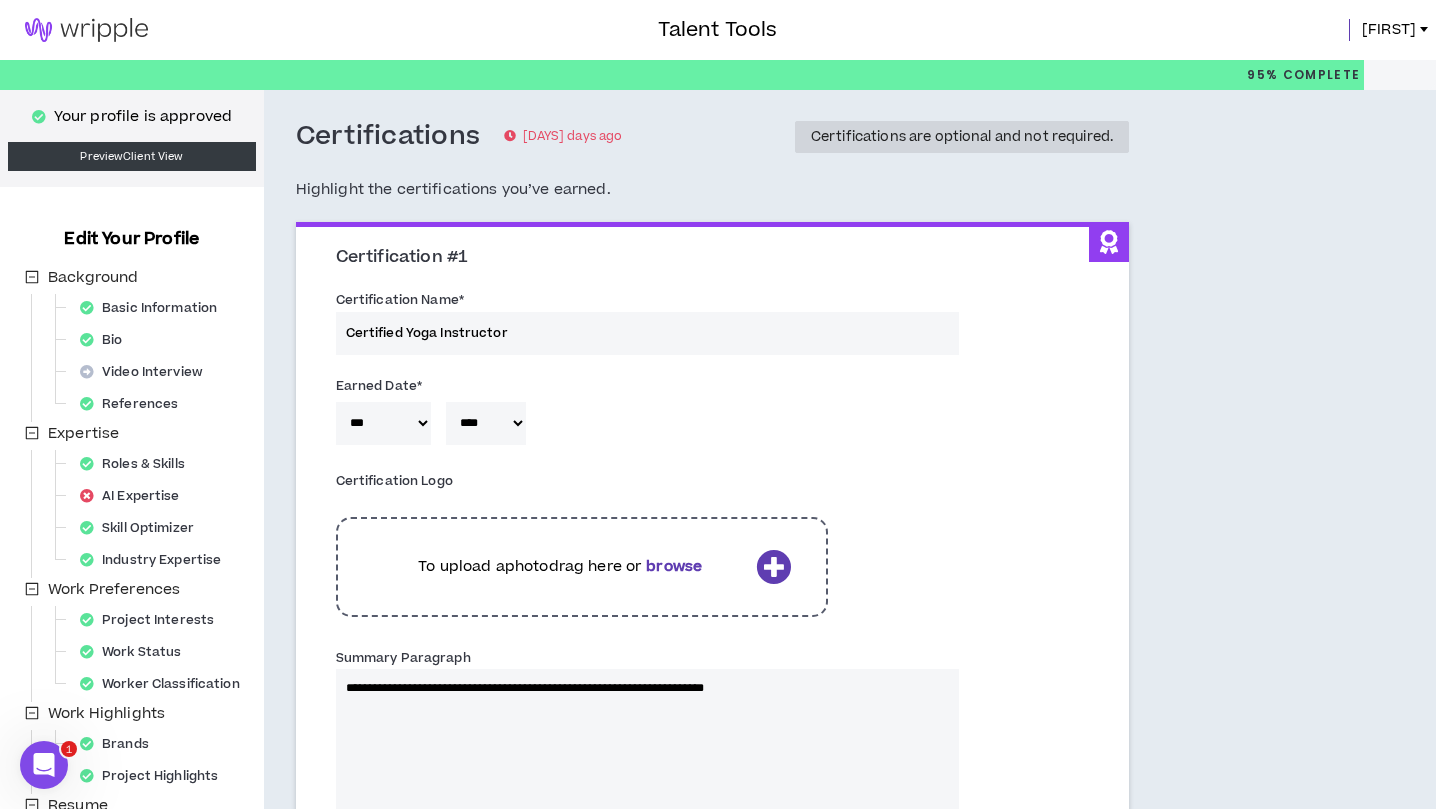type 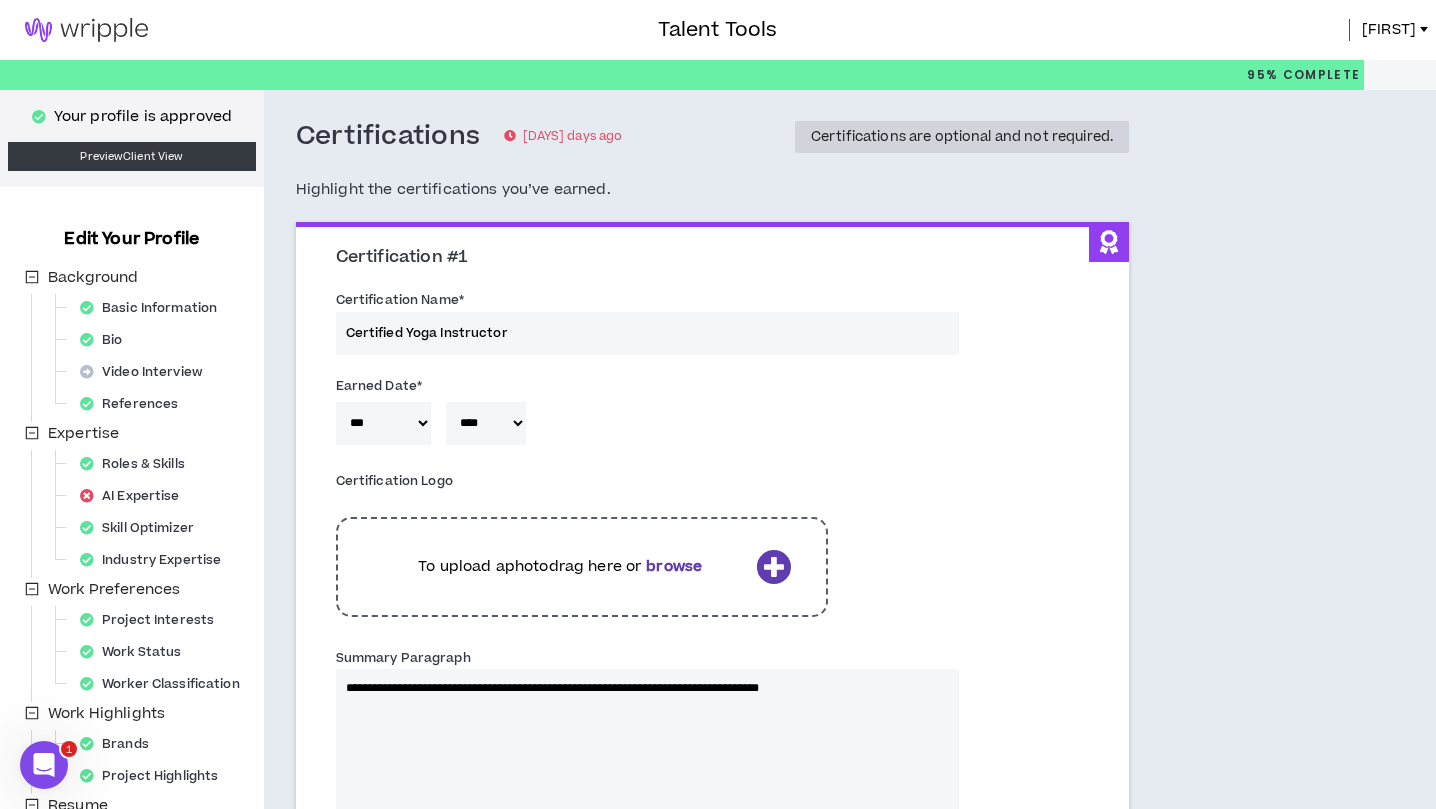 type on "**********" 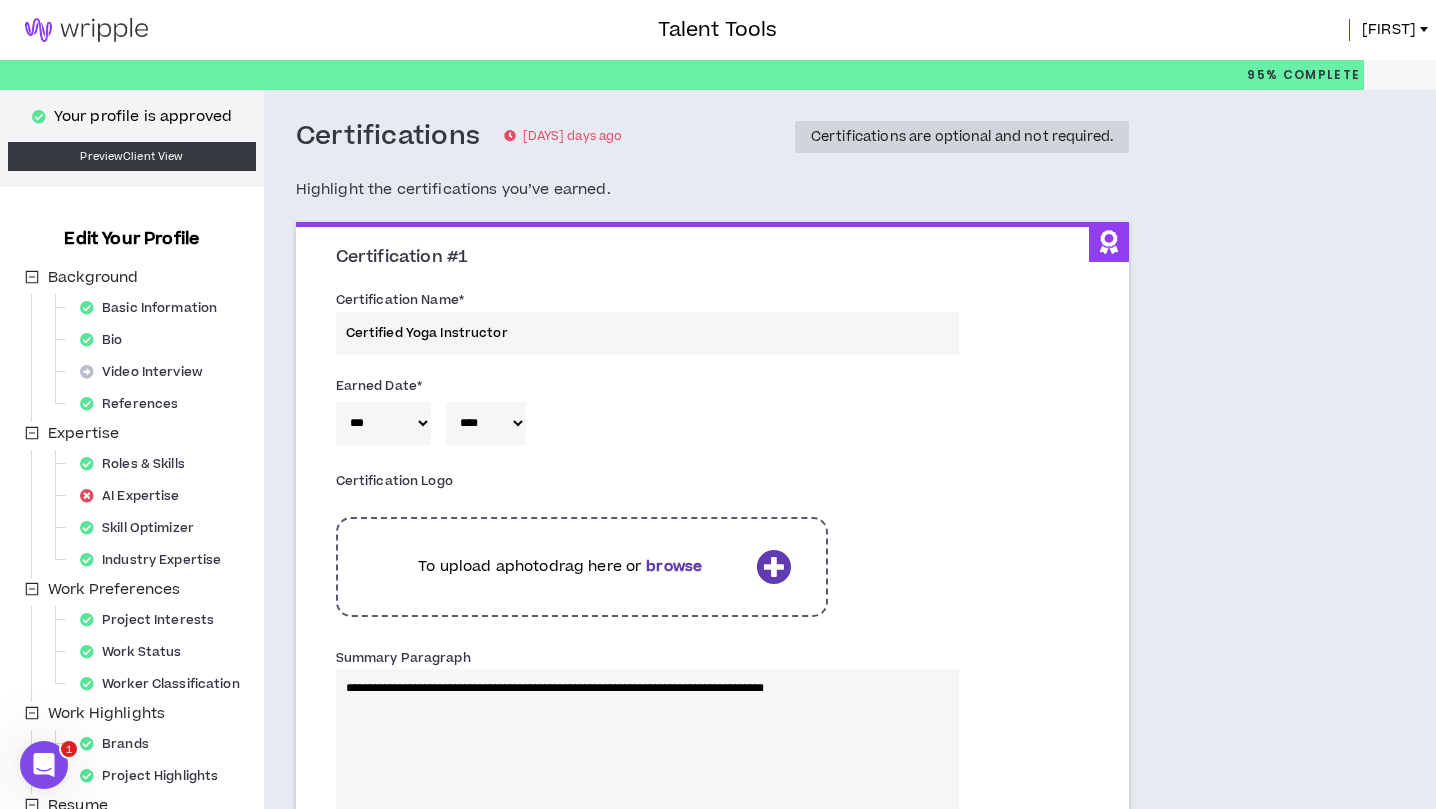 type 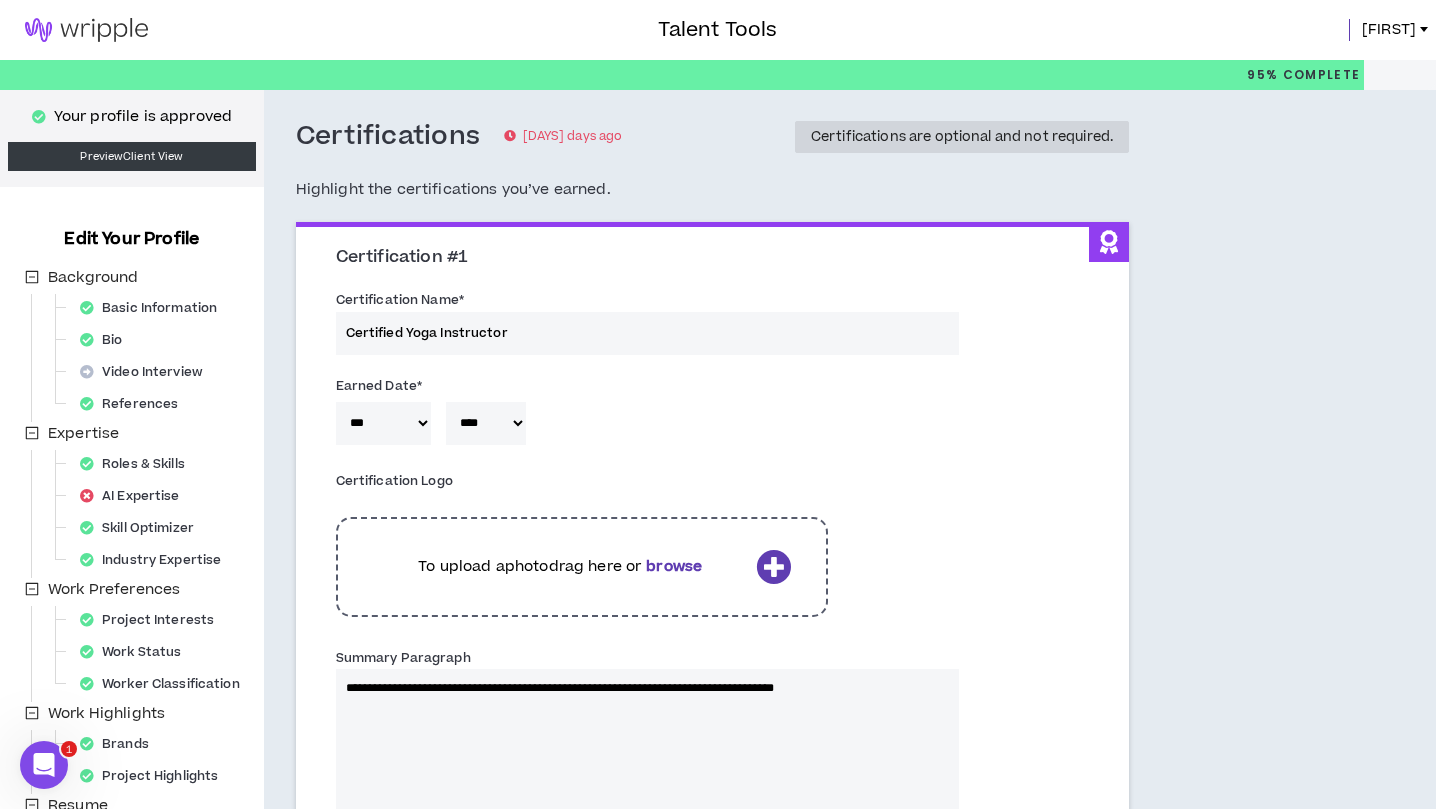 type on "**********" 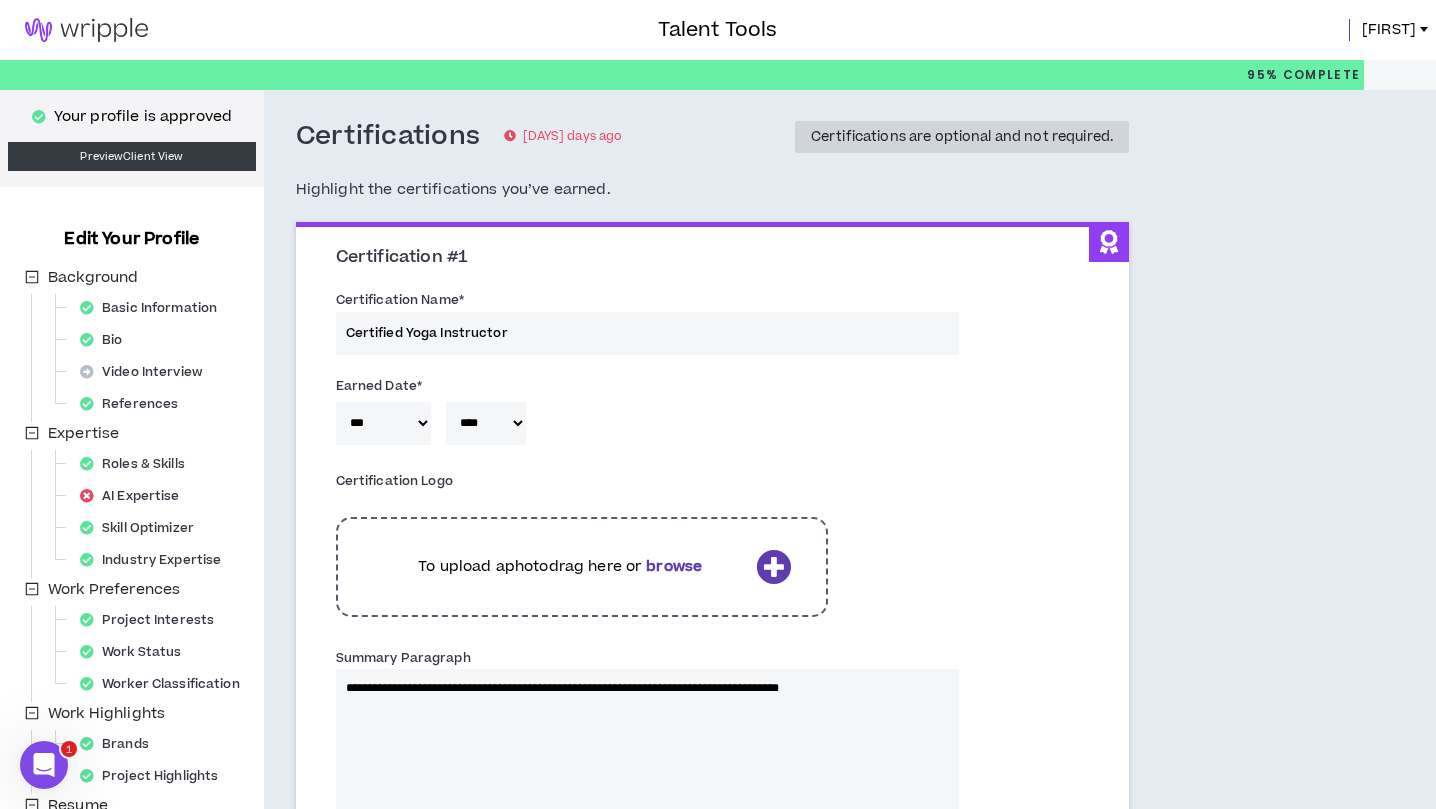 type 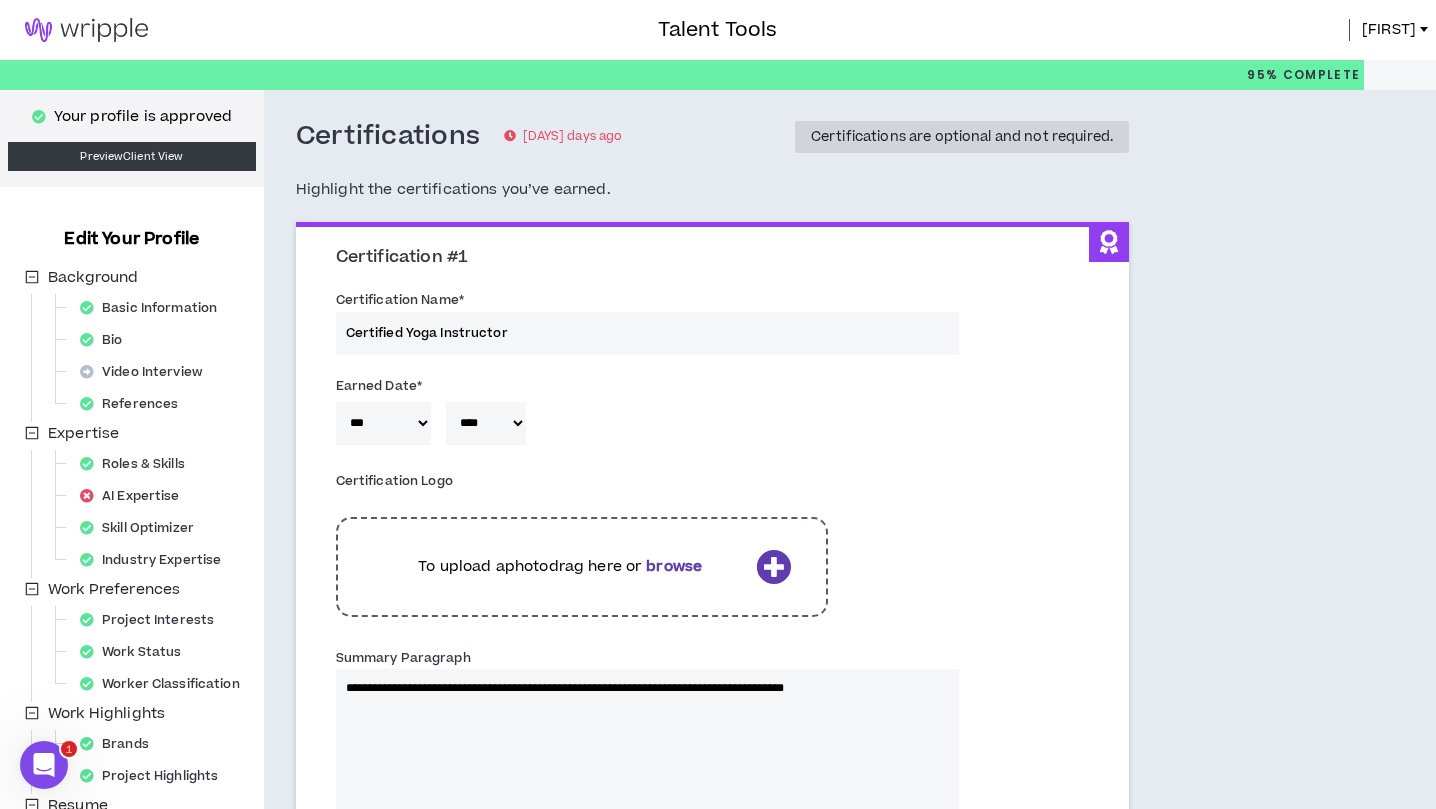 type 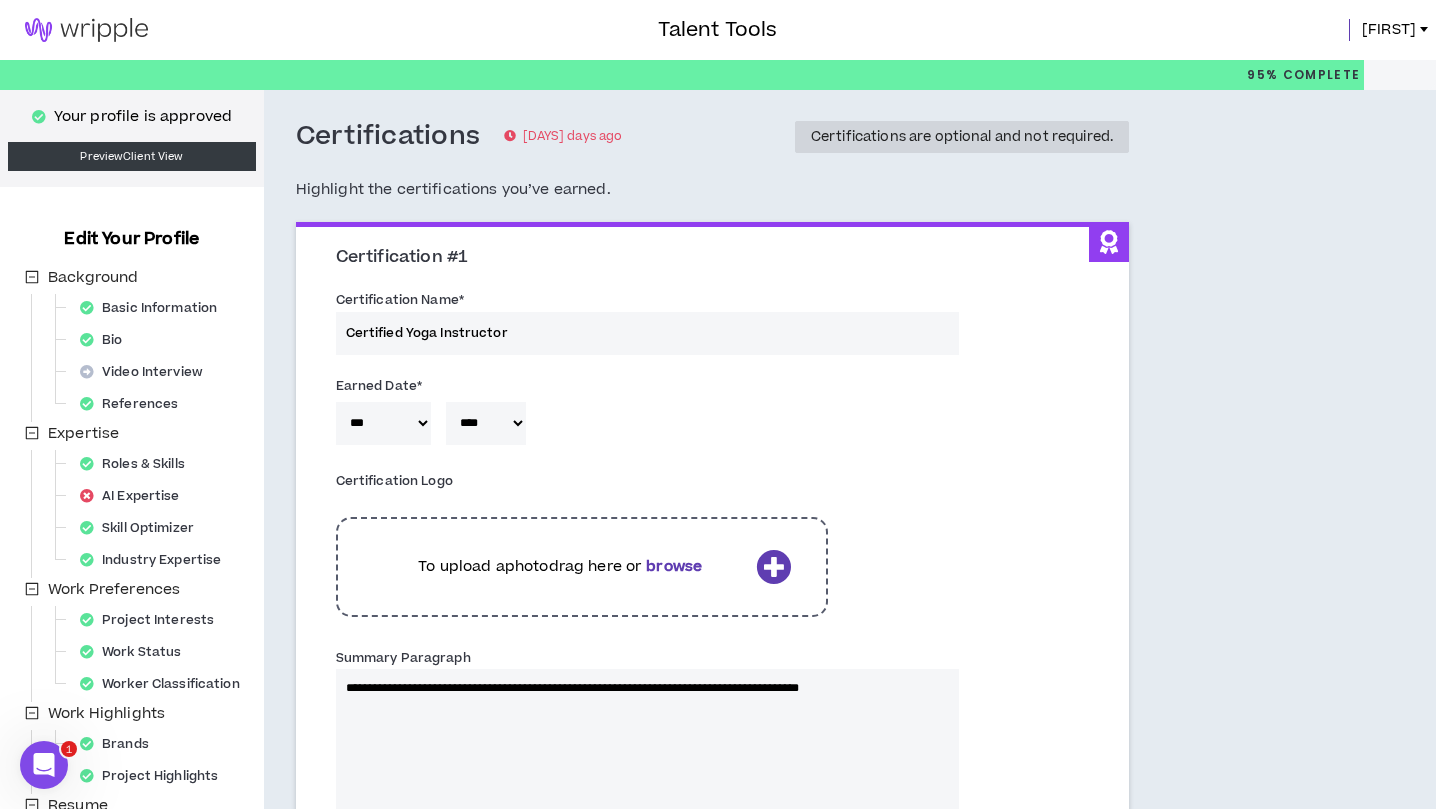type on "**********" 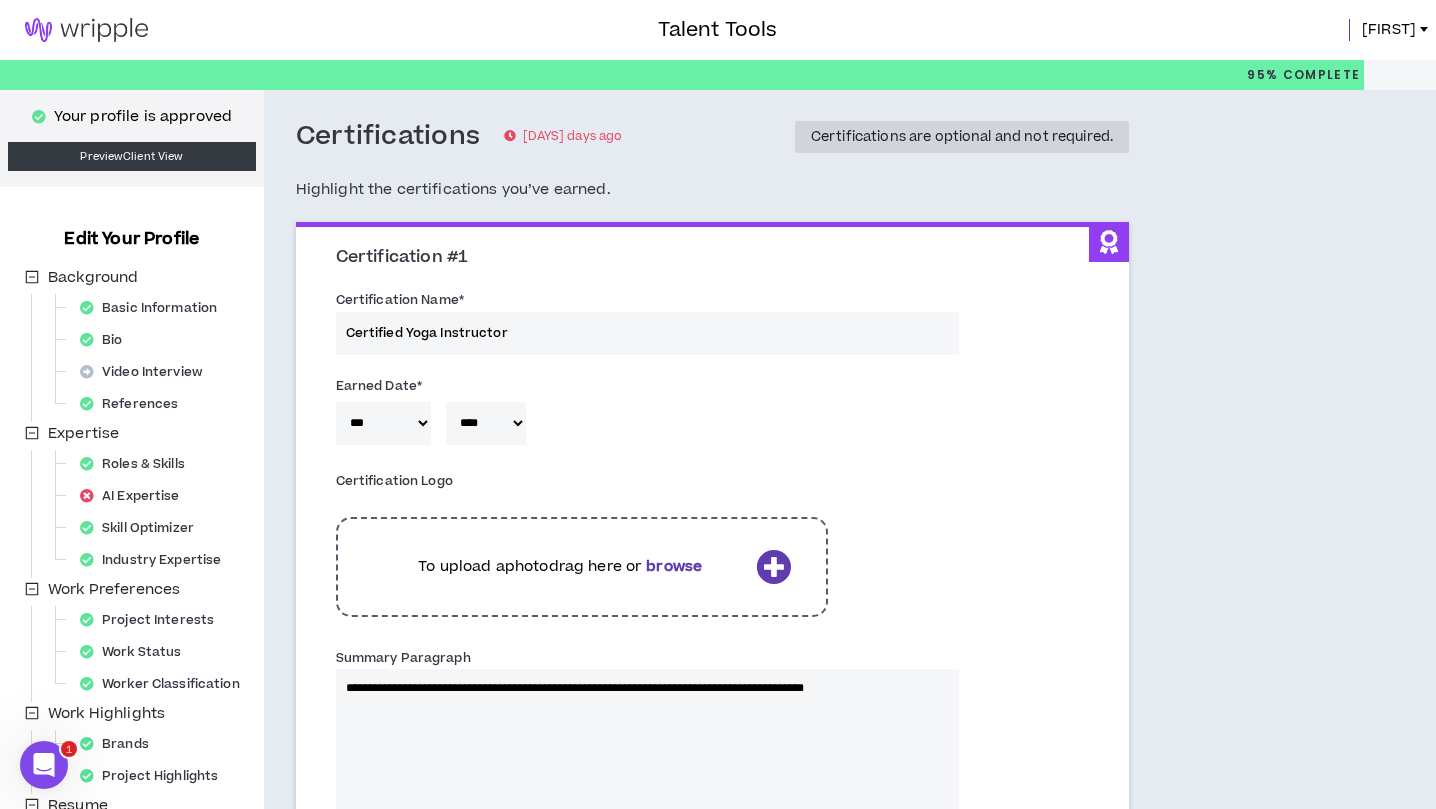 type 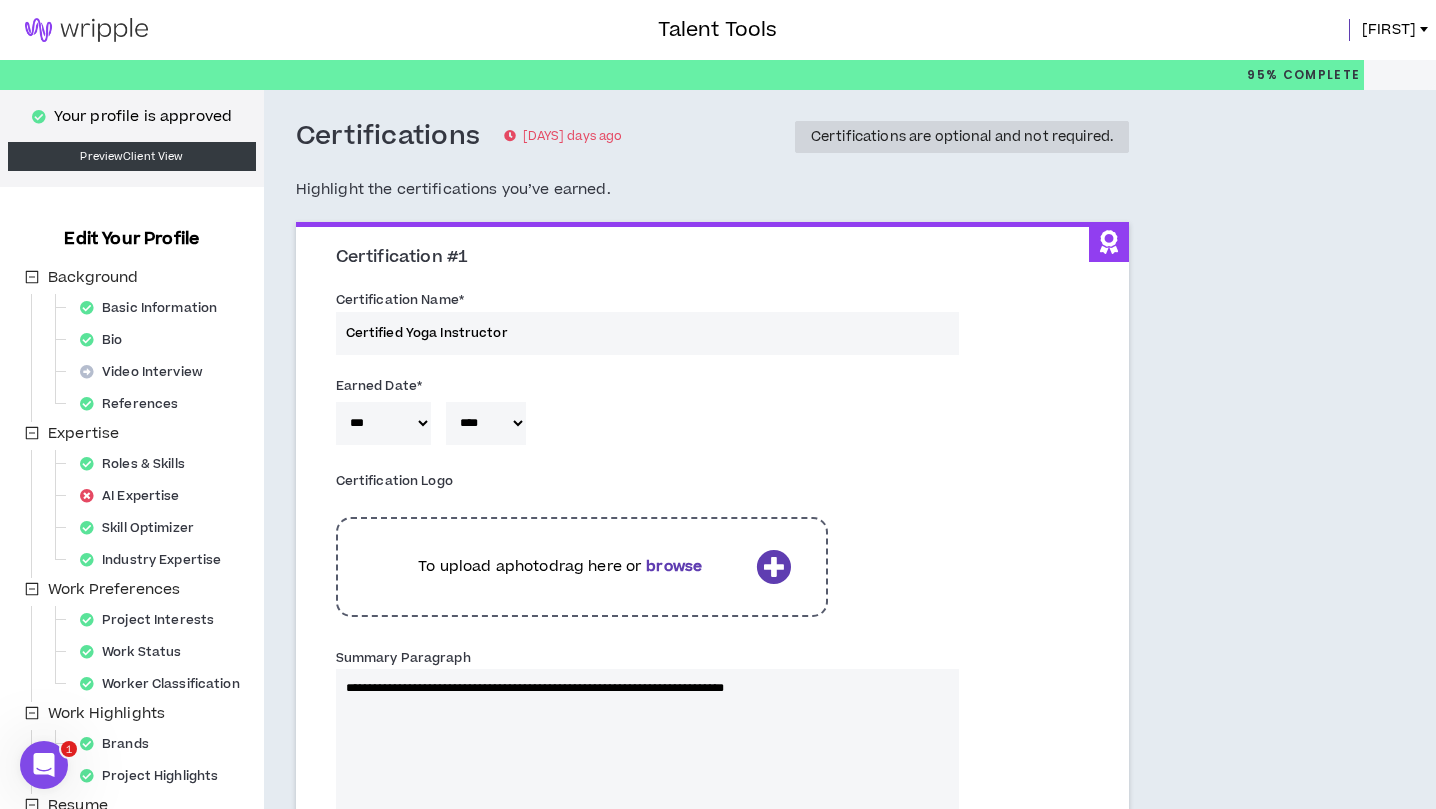 type on "**********" 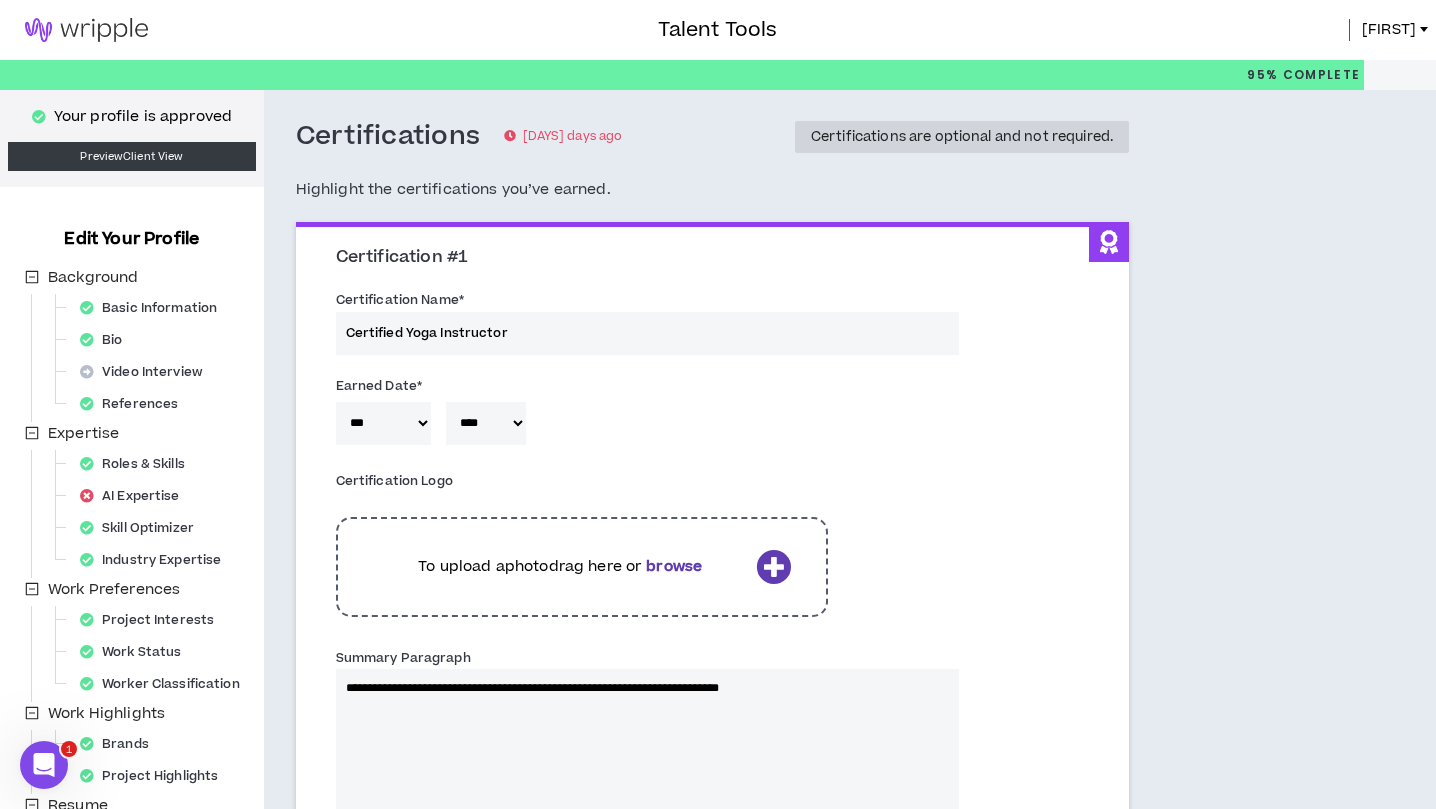 type 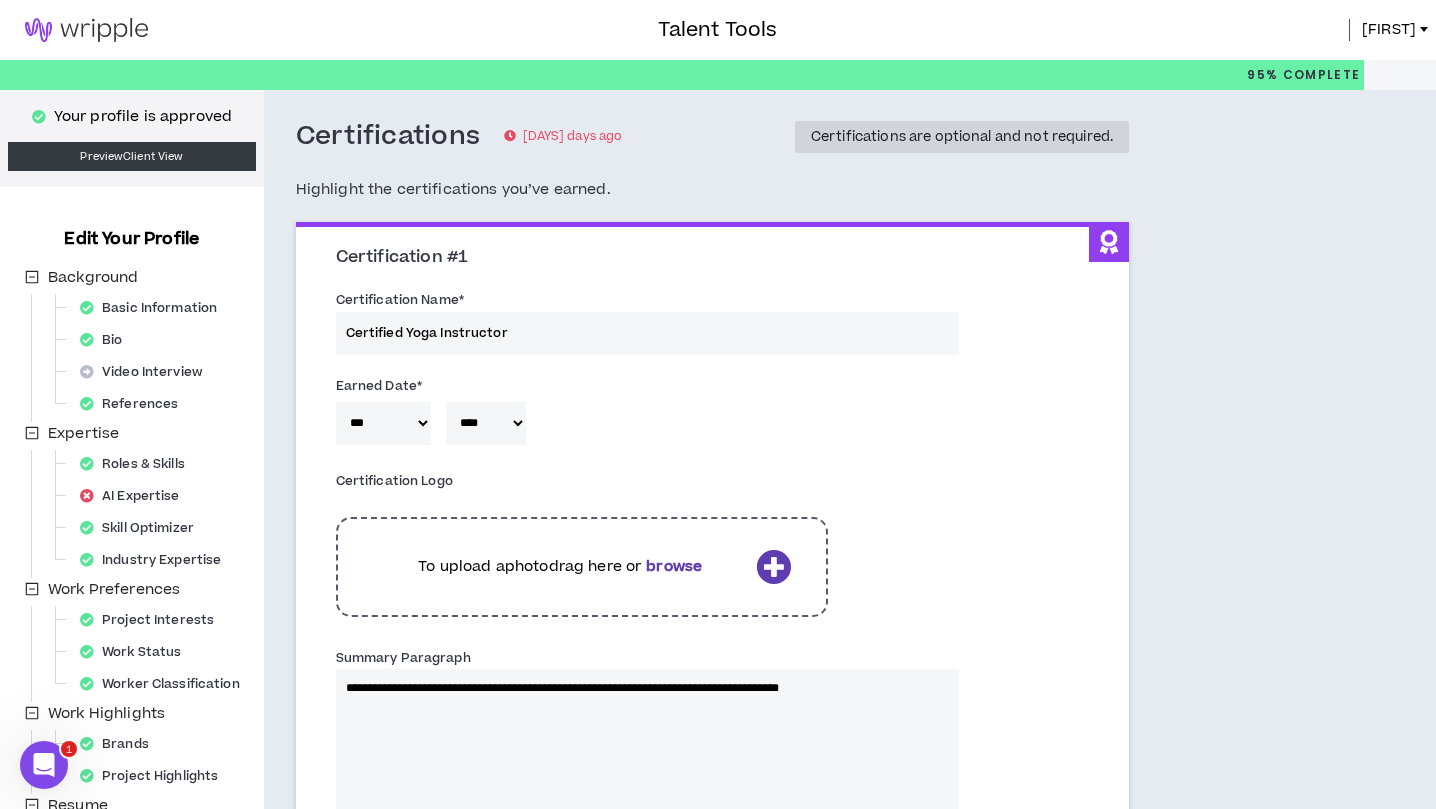 type on "**********" 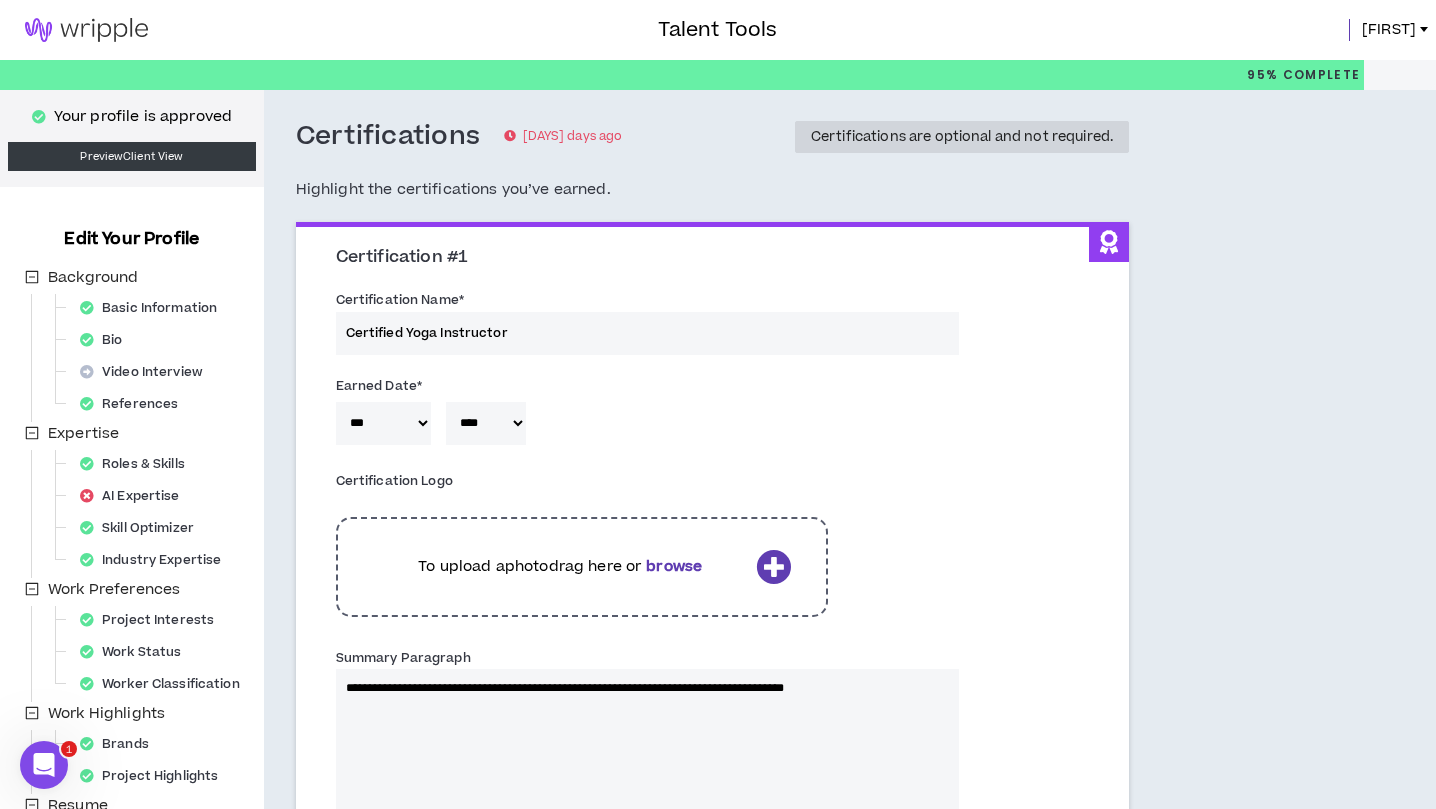 type 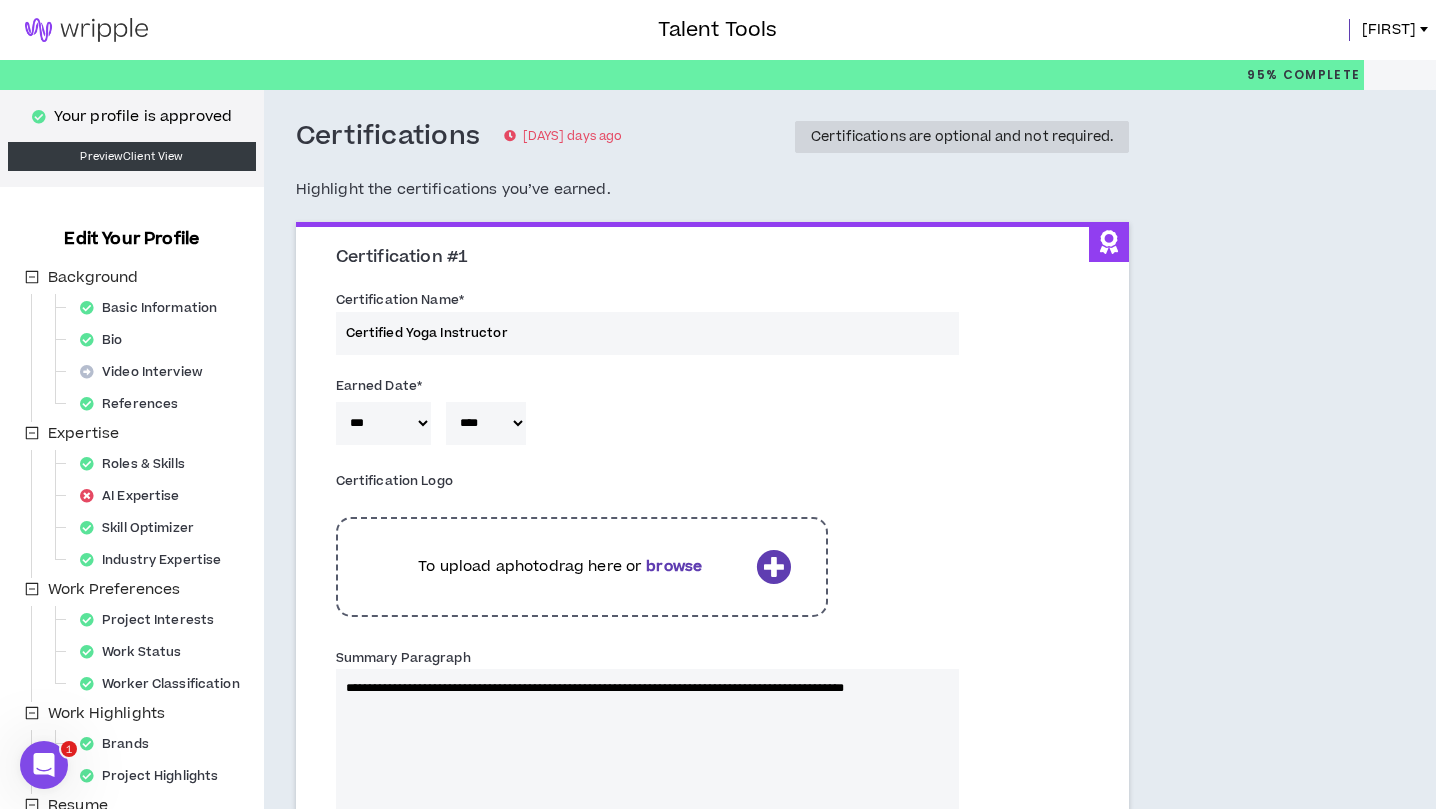 type on "**********" 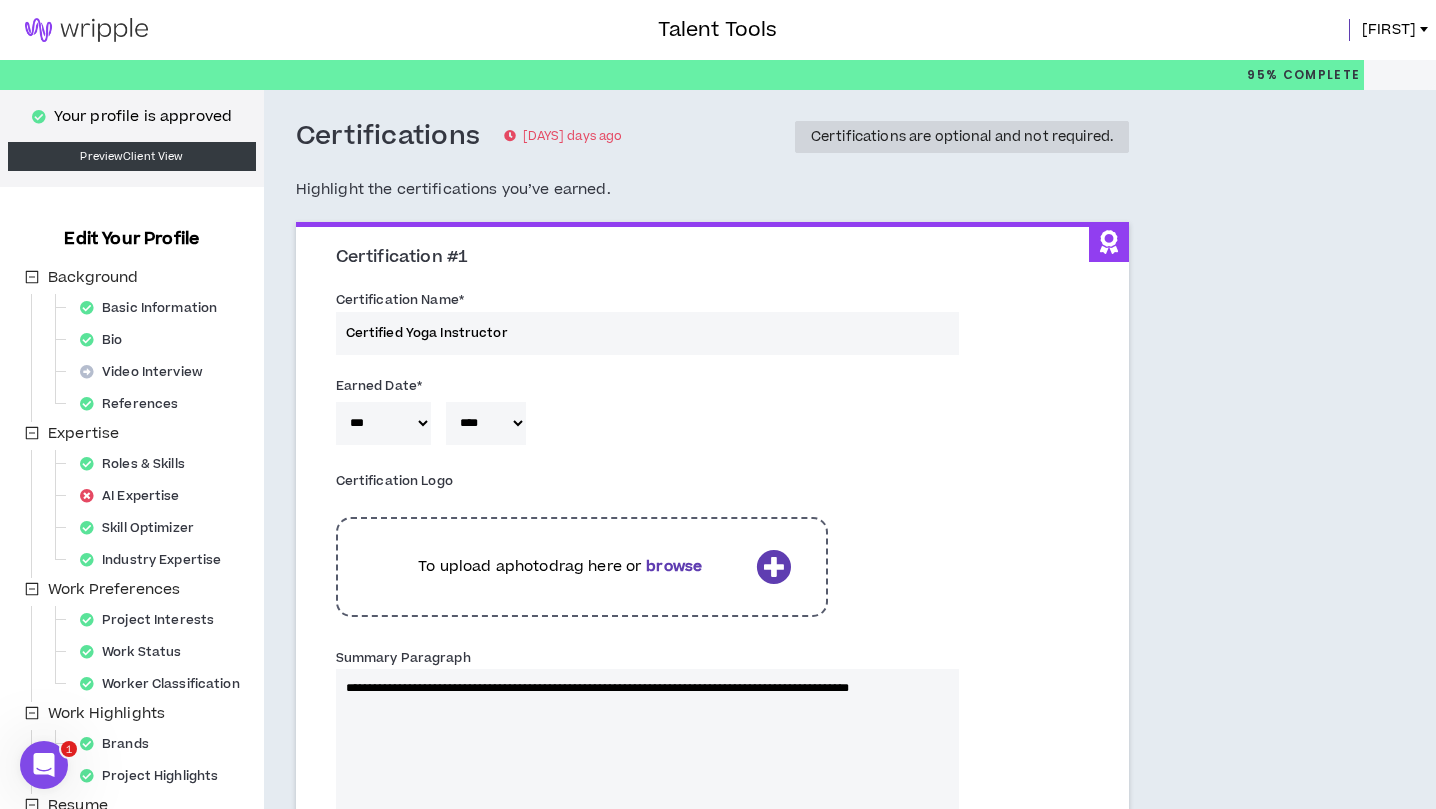 type 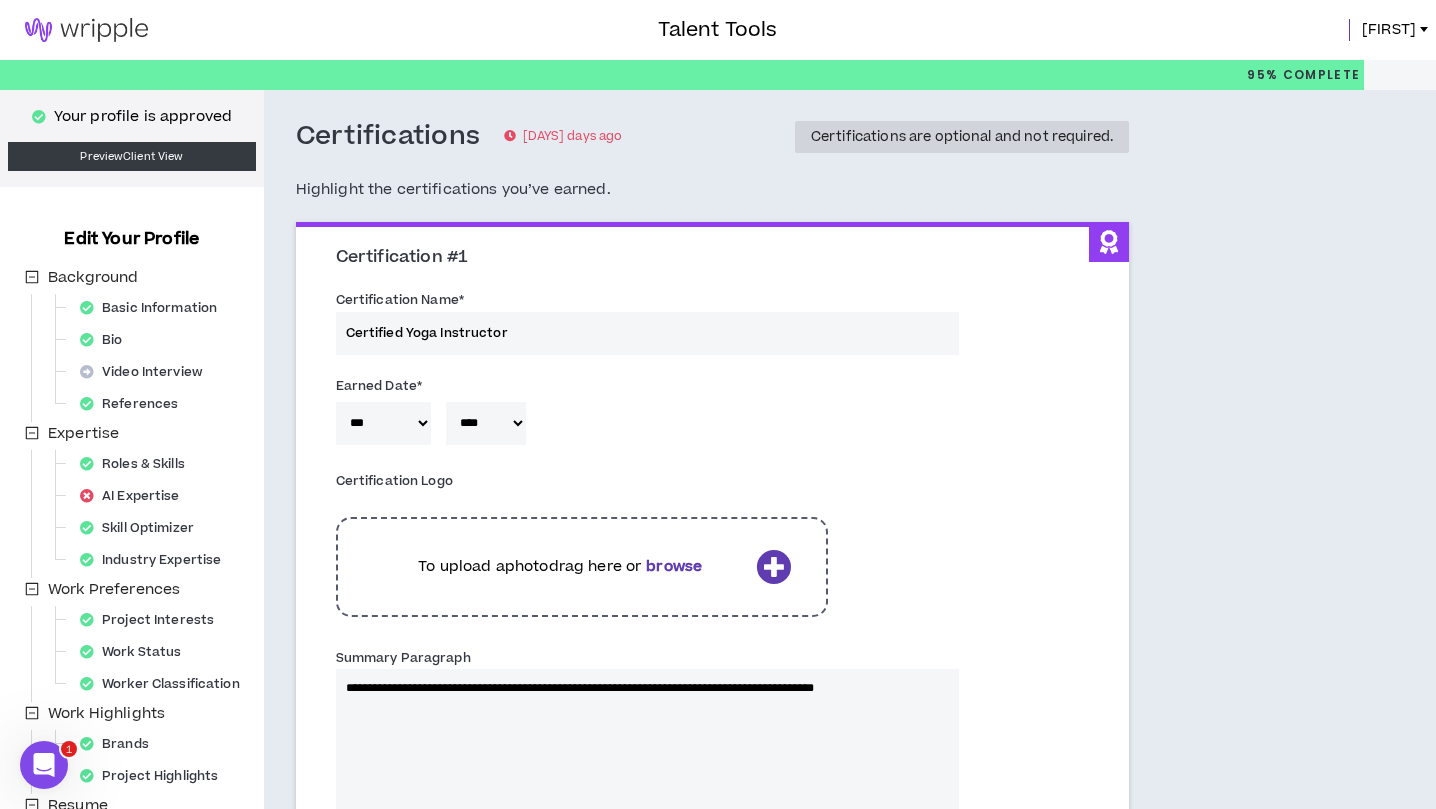 type on "**********" 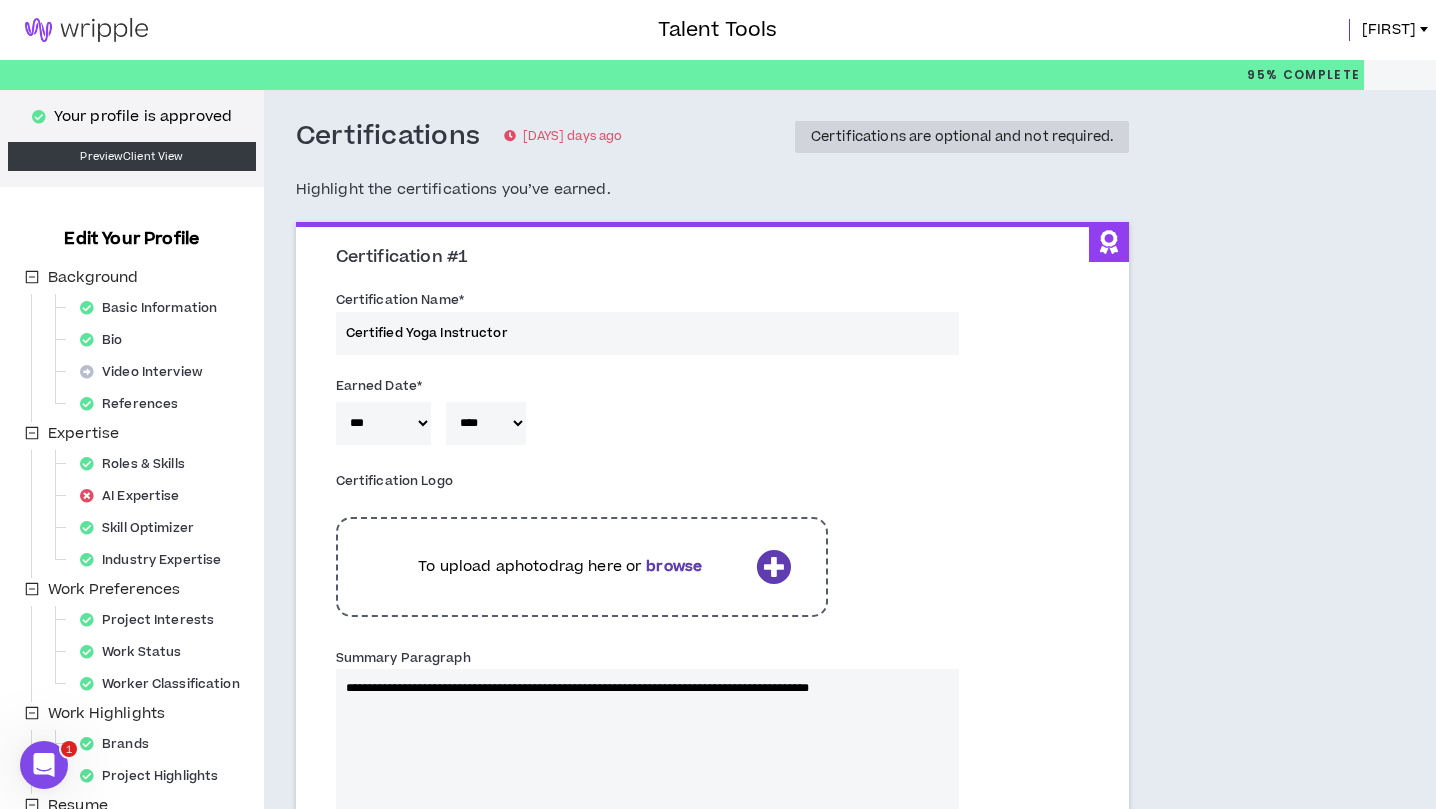 type 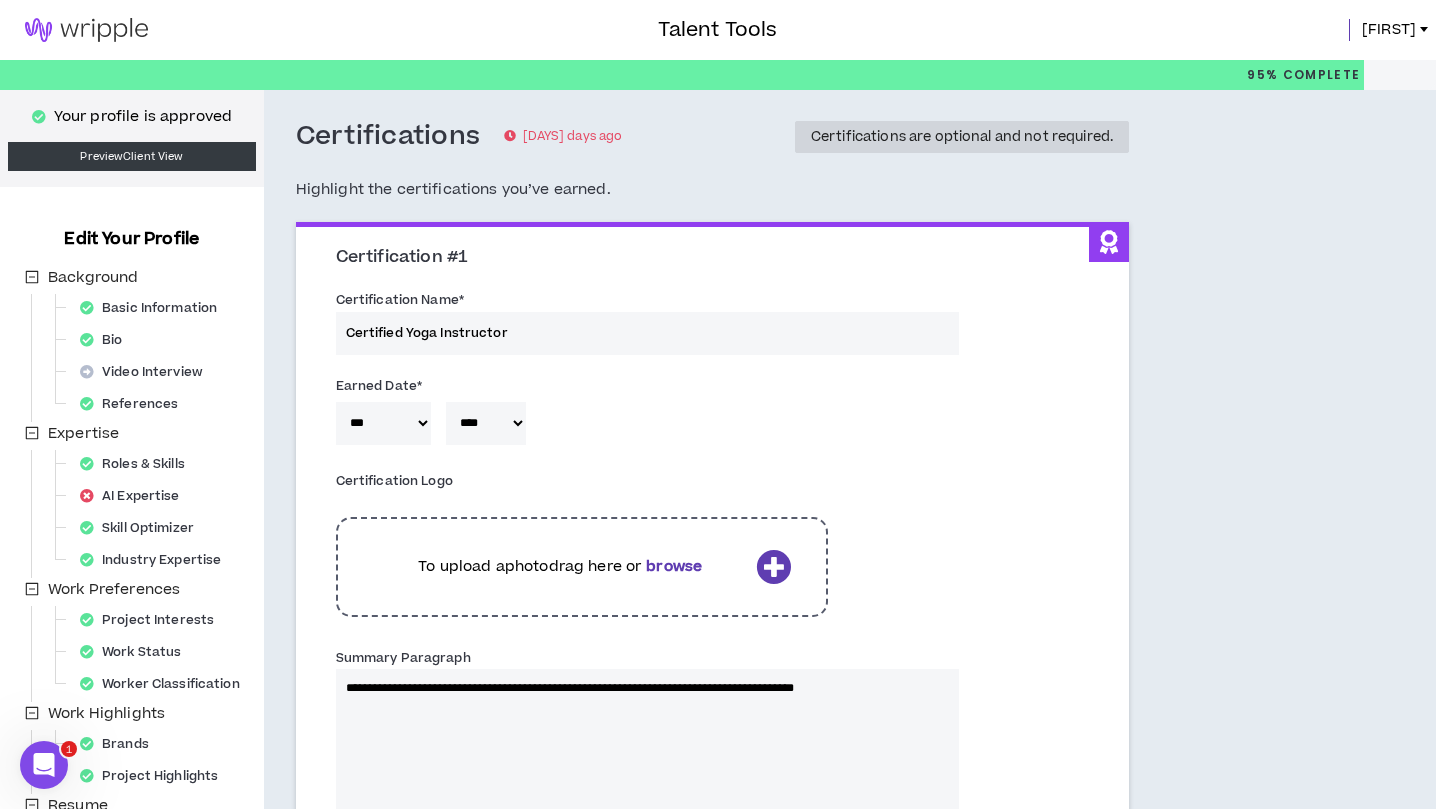 type on "**********" 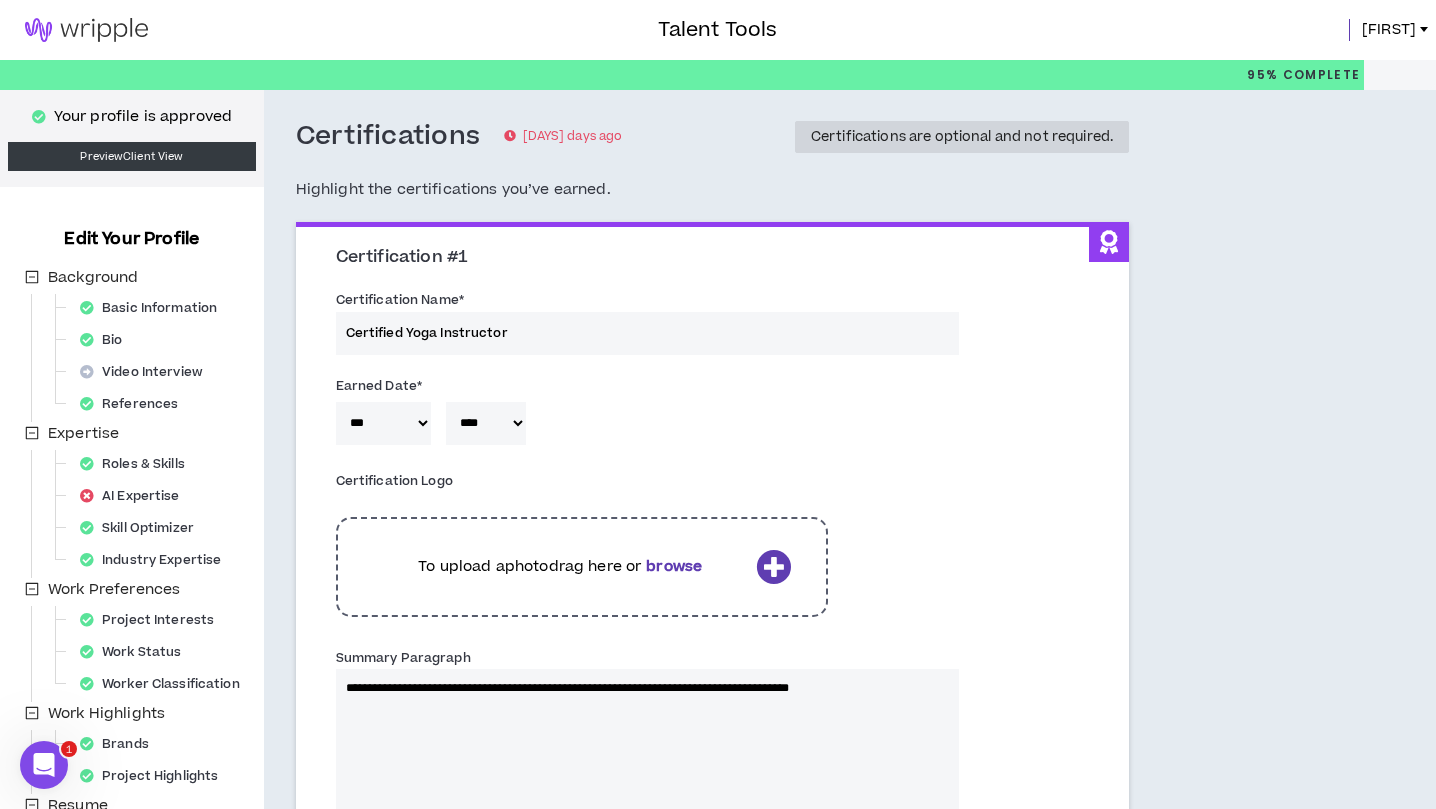 type 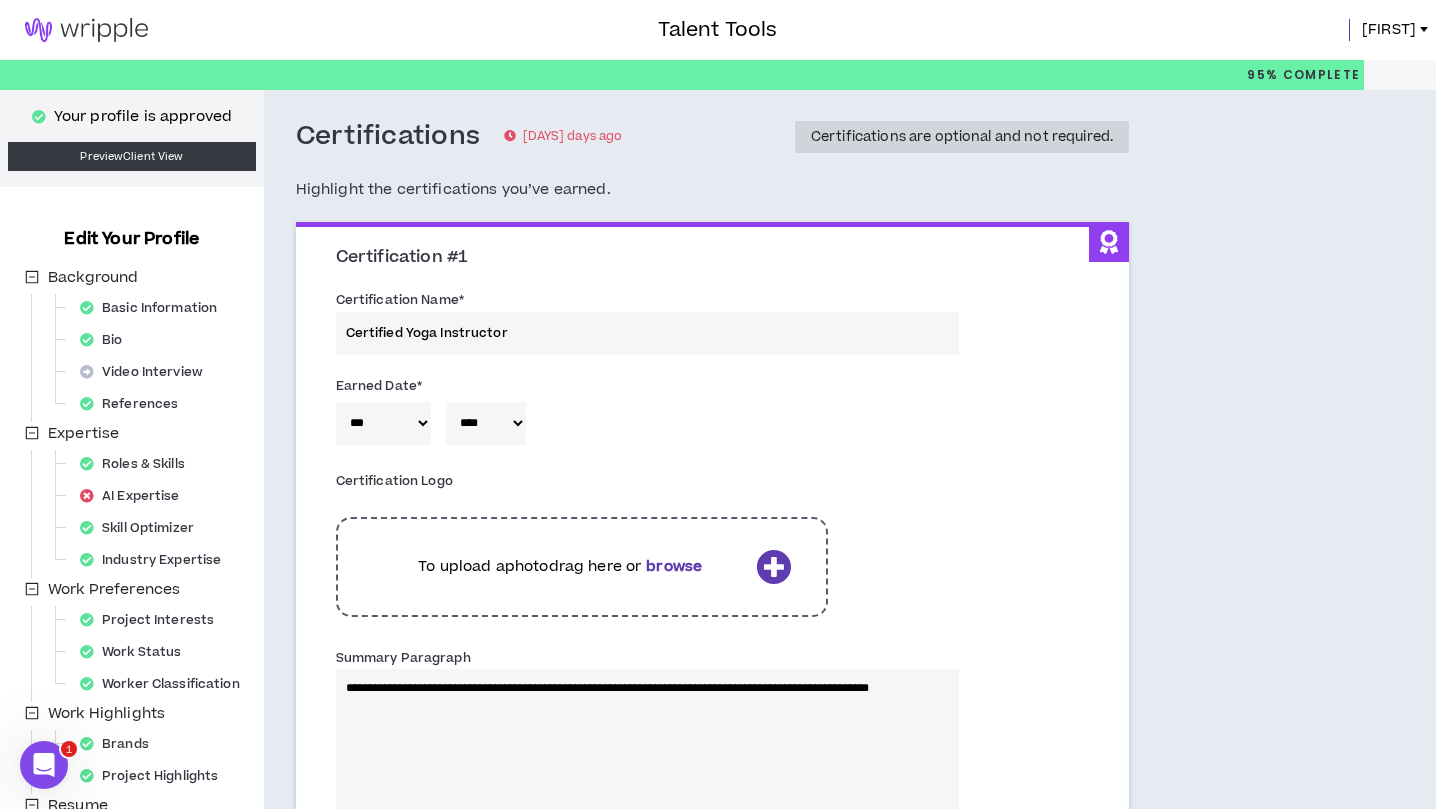 type on "**********" 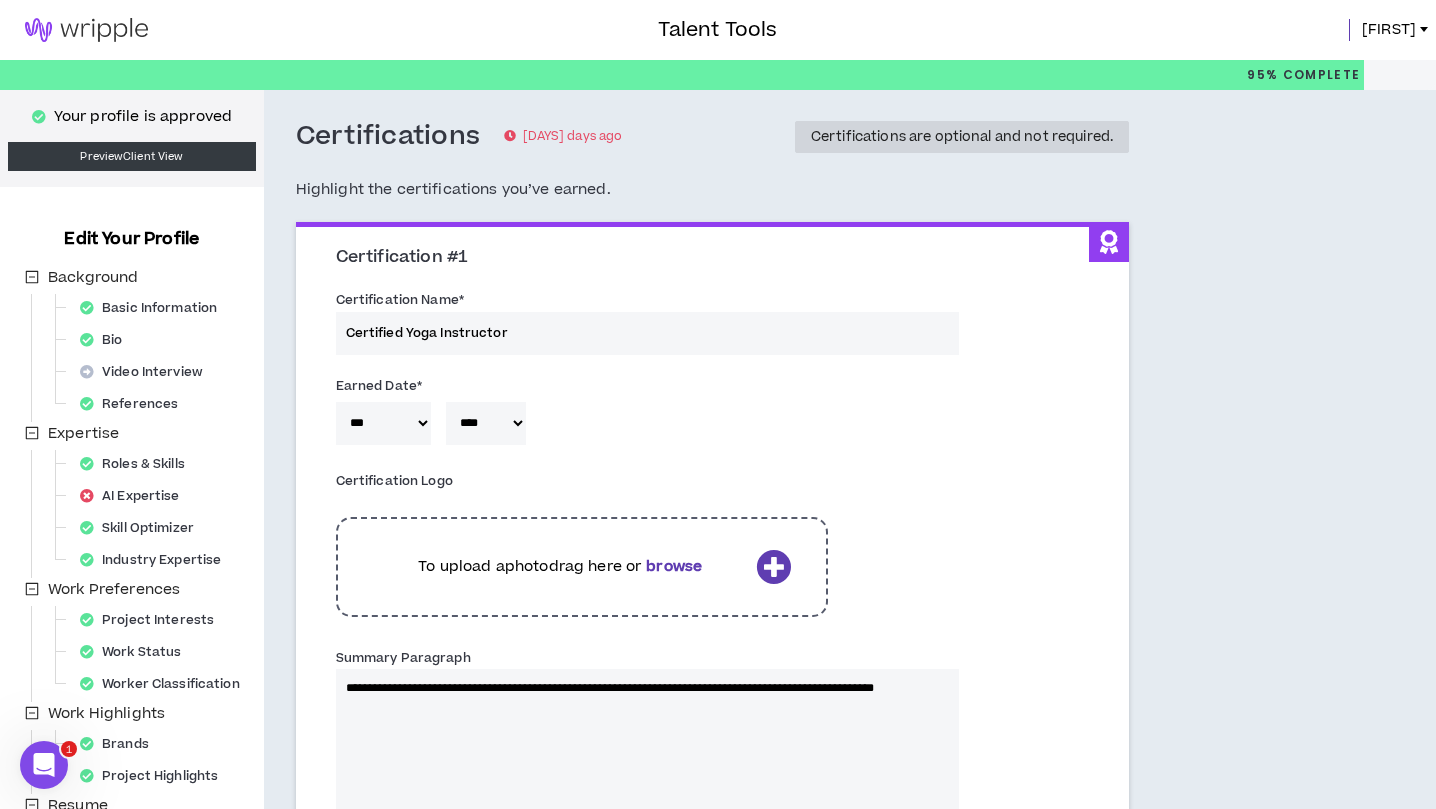 type 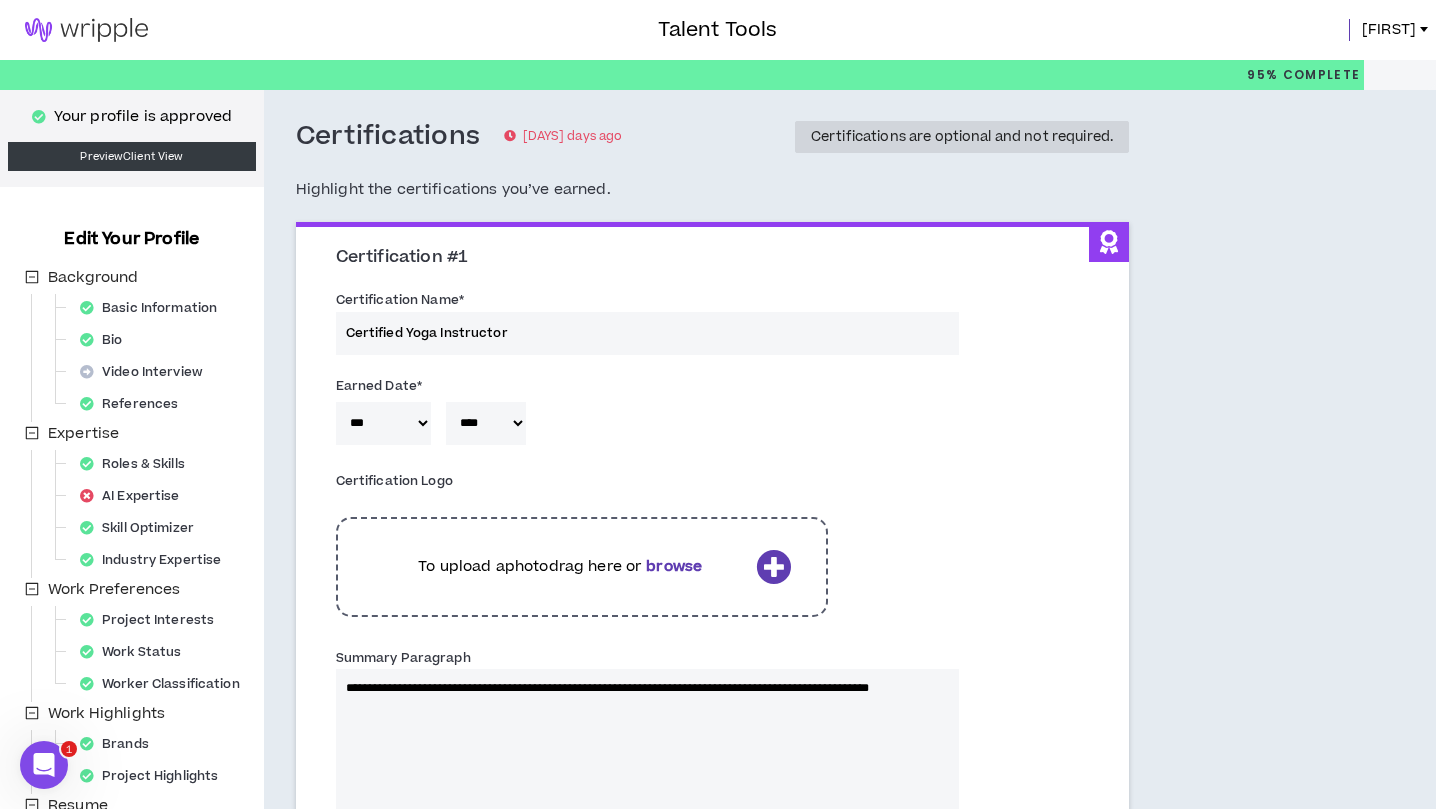 type 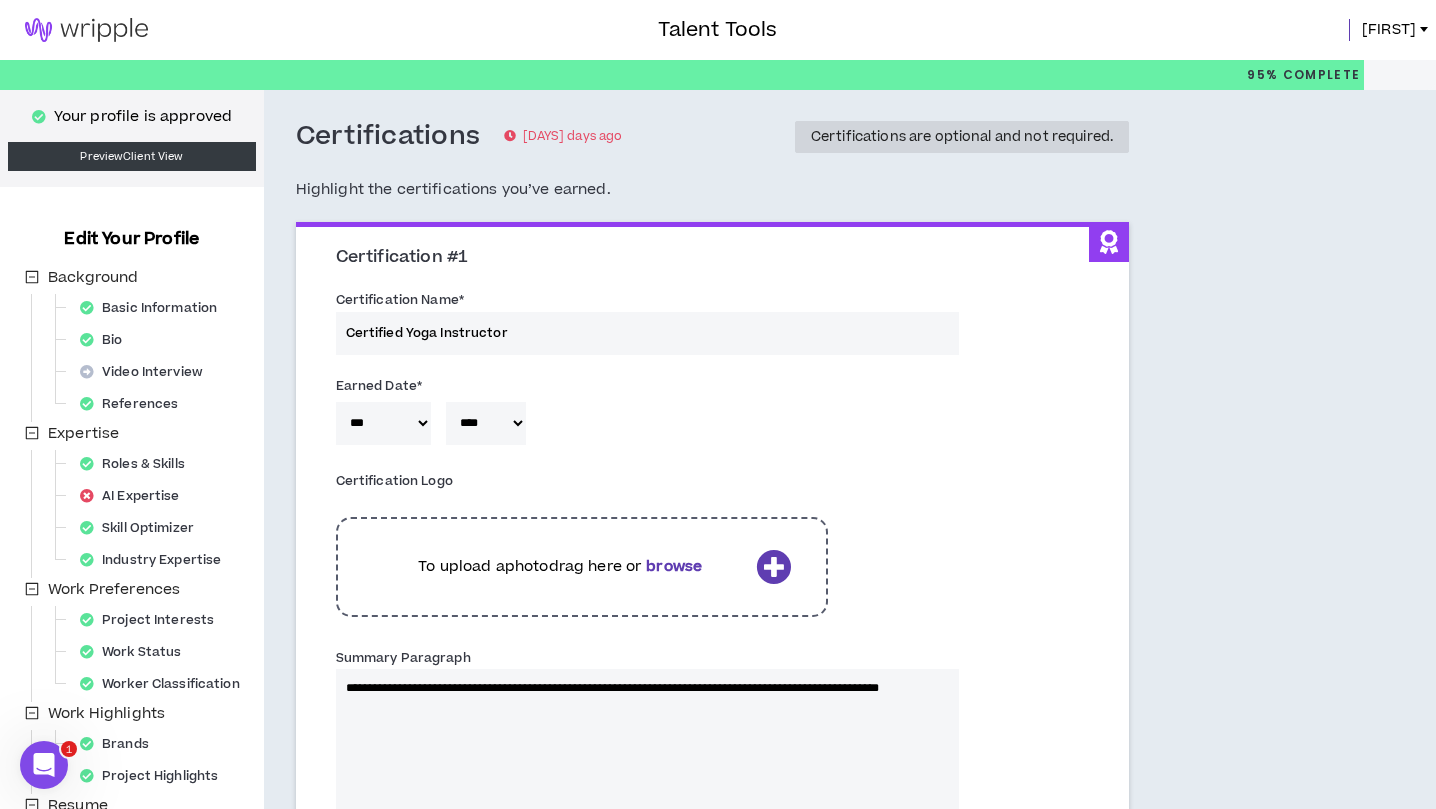 type on "**********" 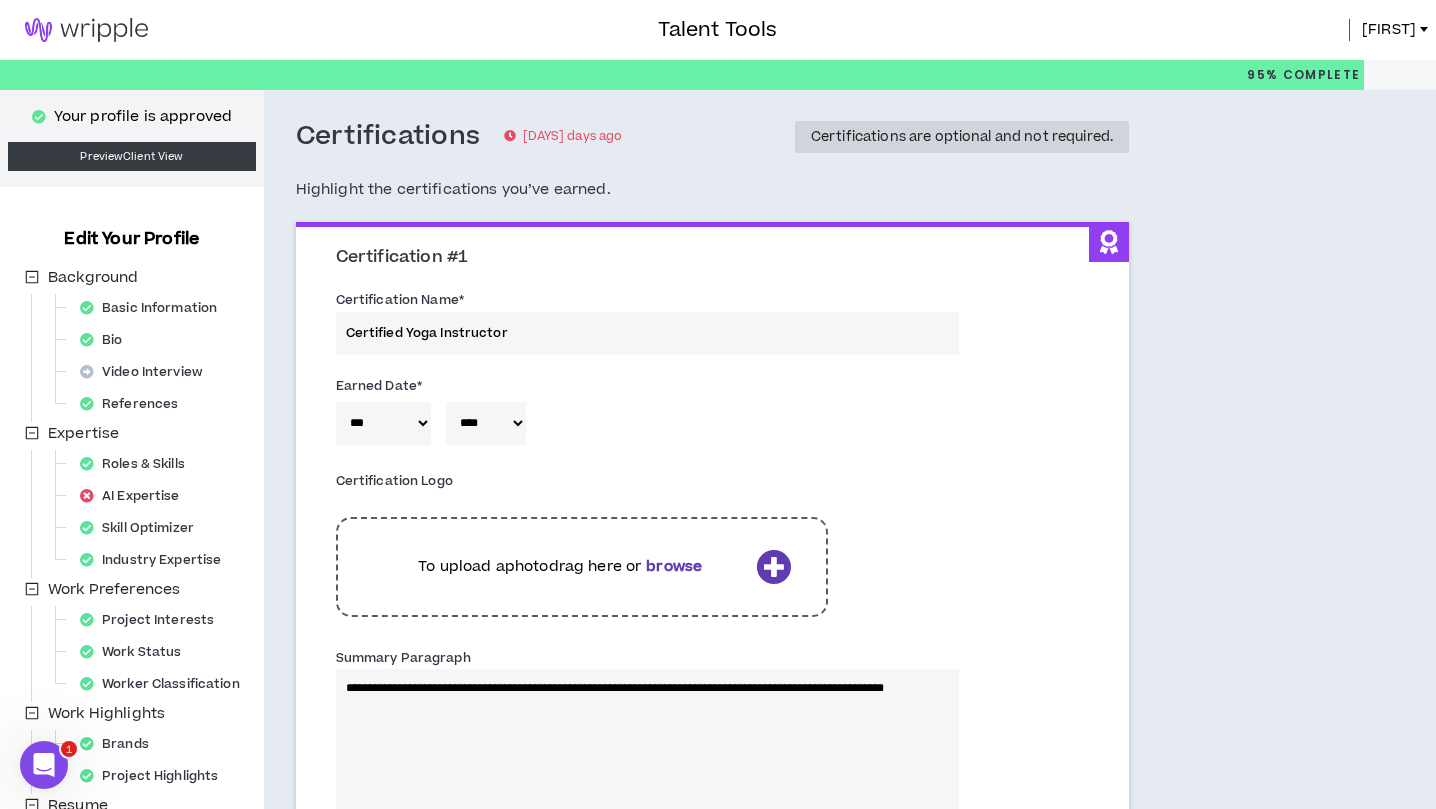 type 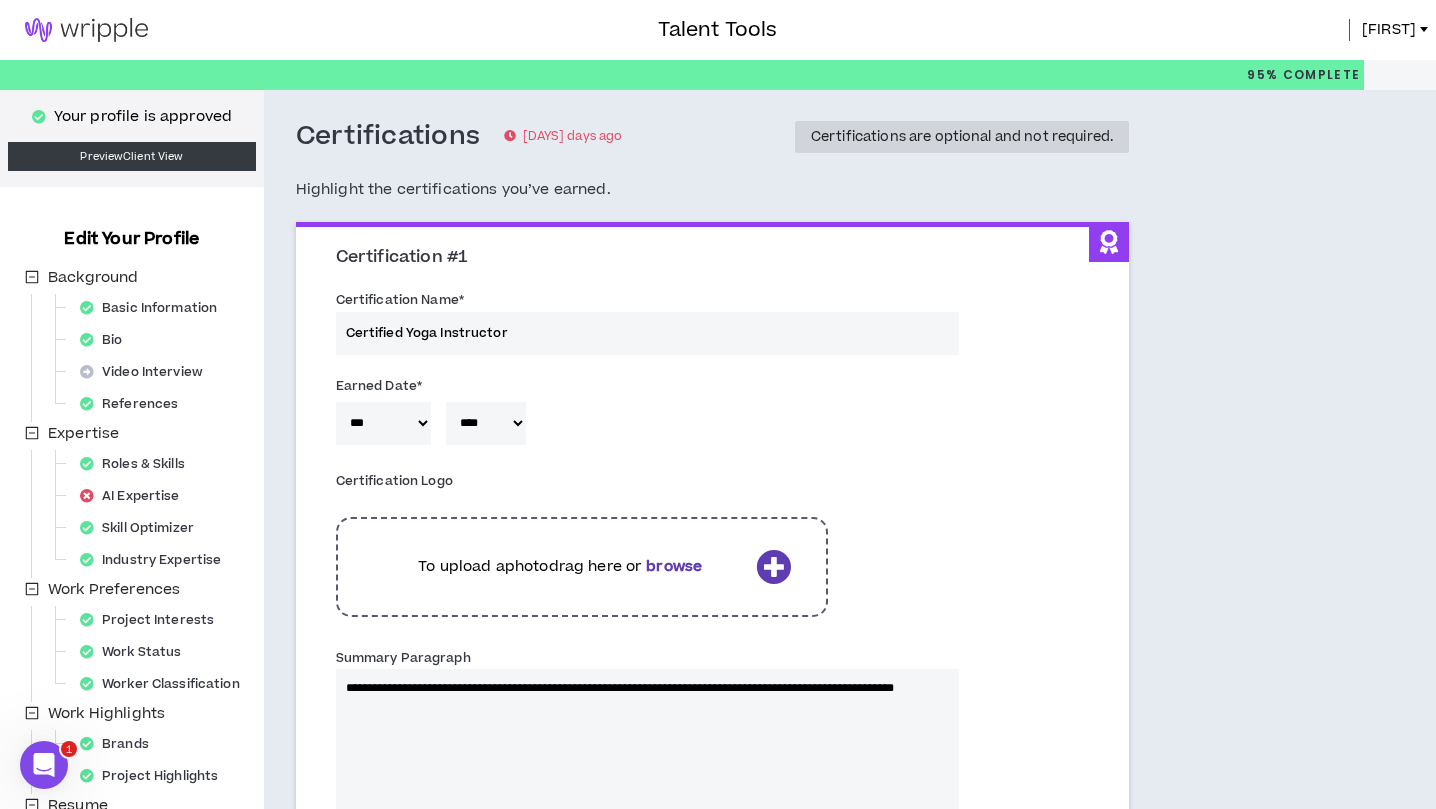 type on "**********" 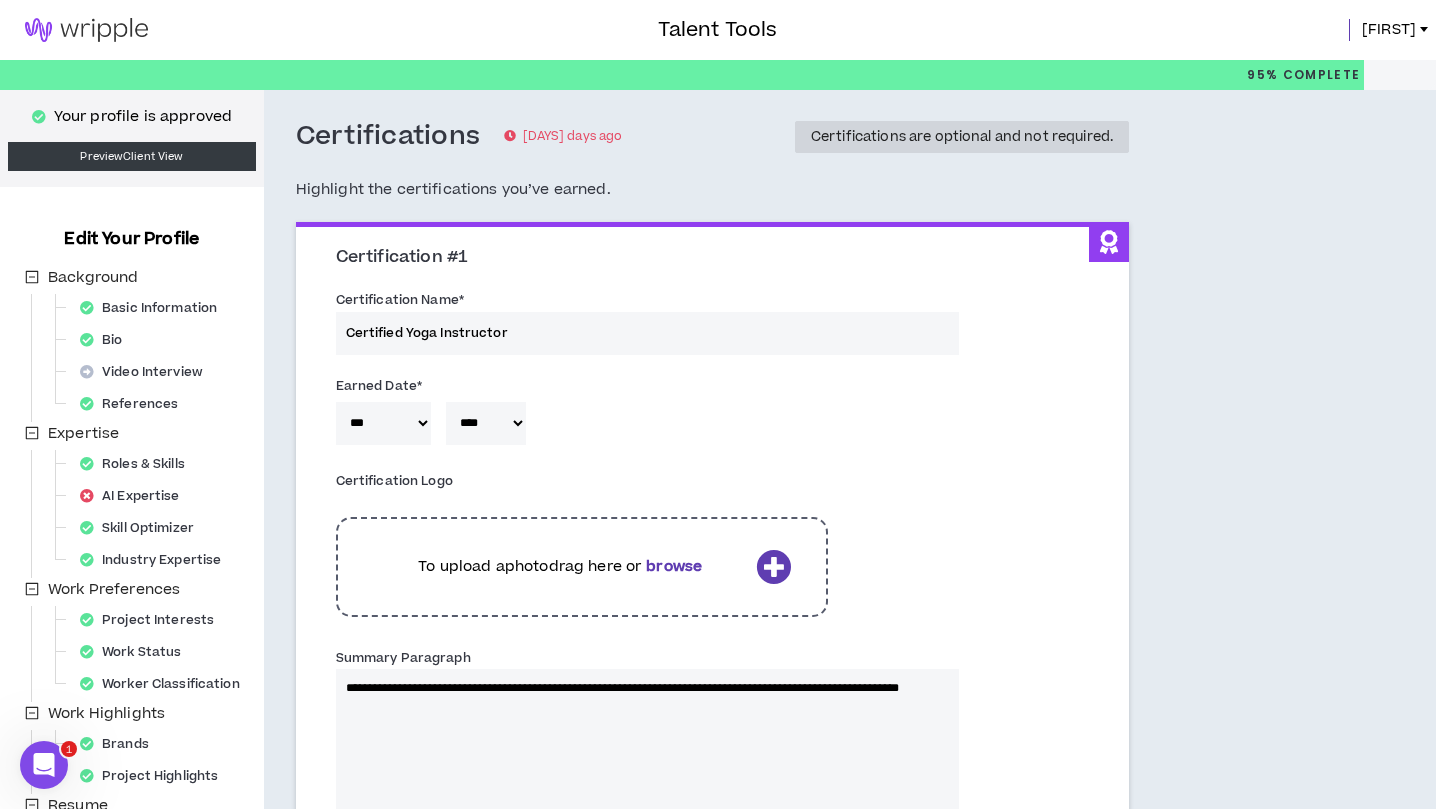 type 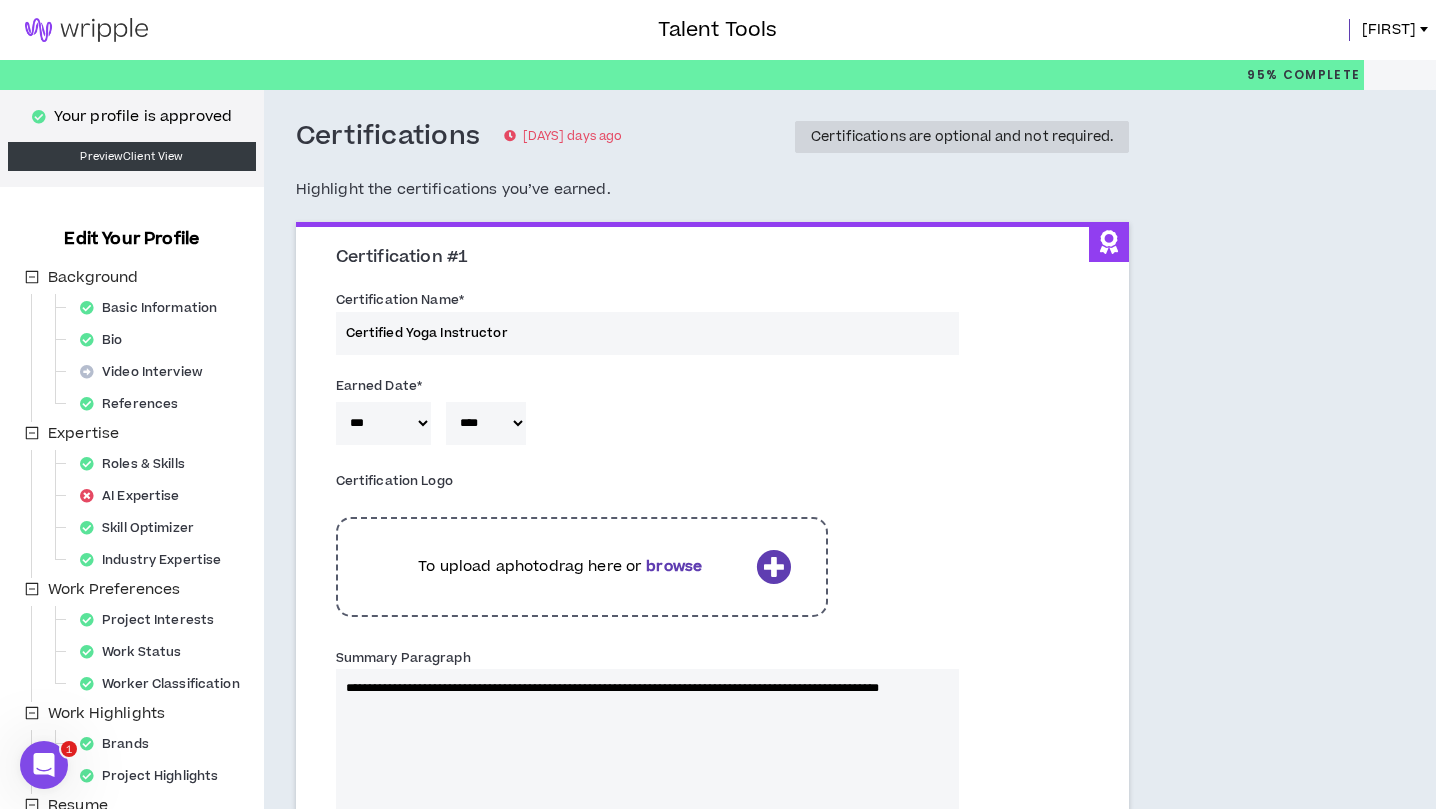 type on "**********" 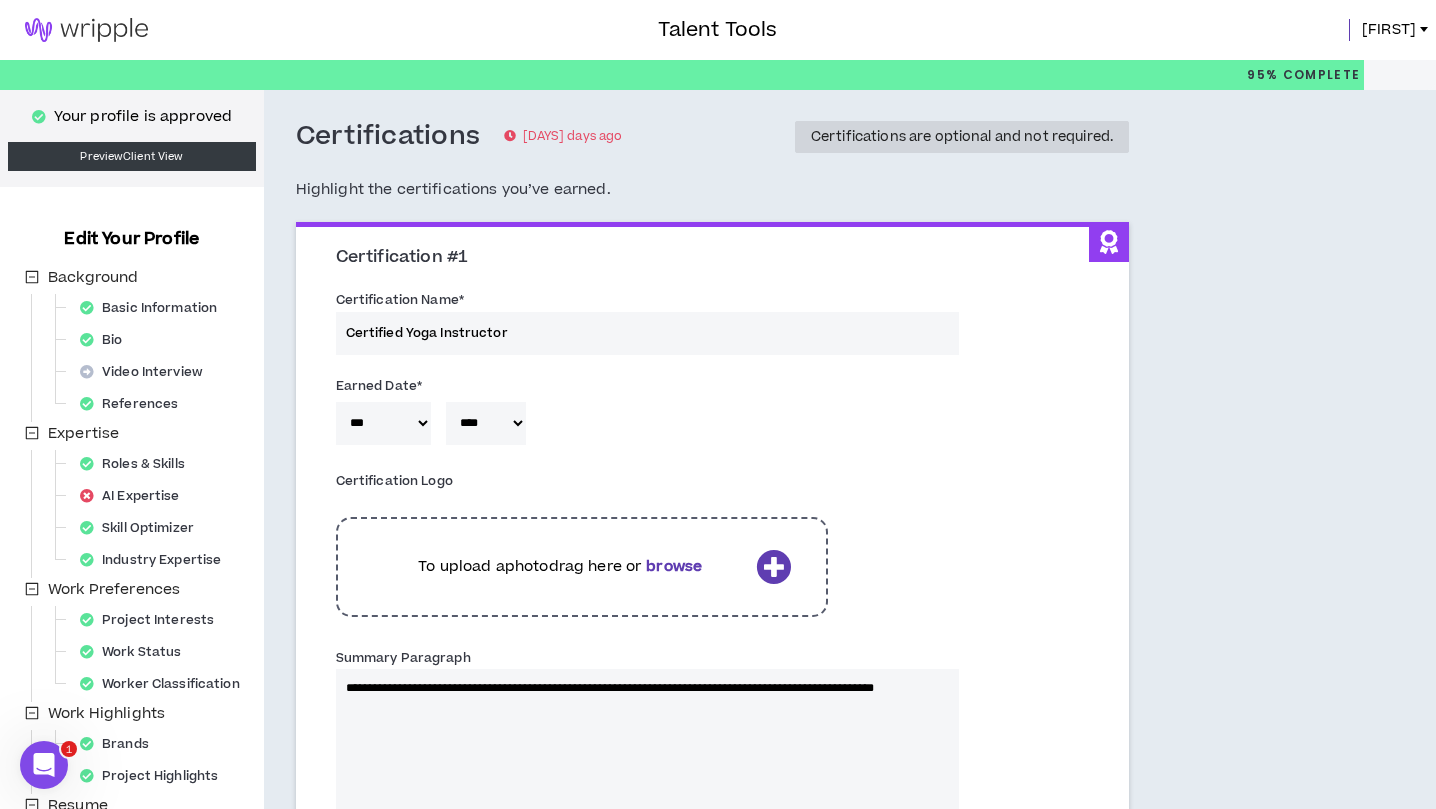 type 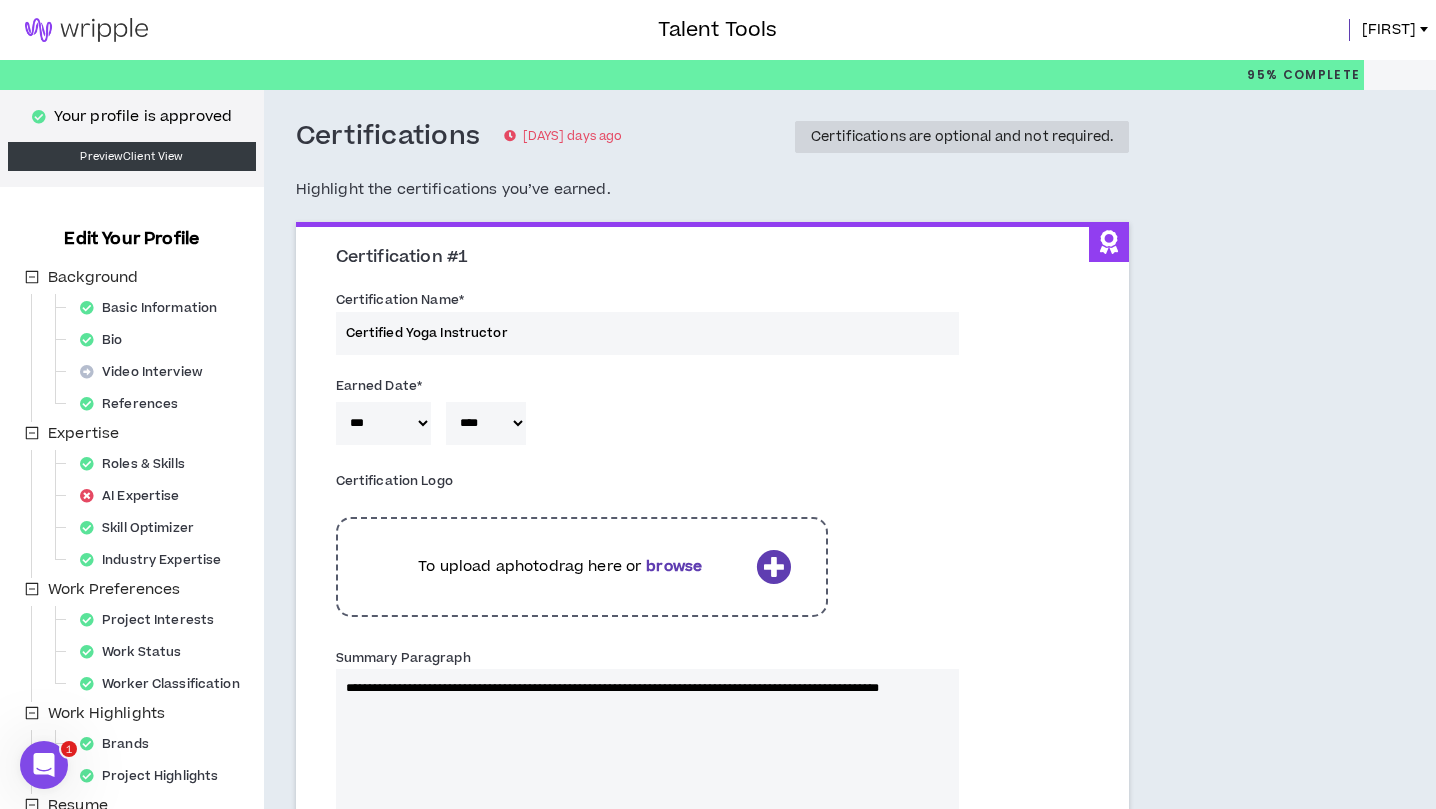 type on "**********" 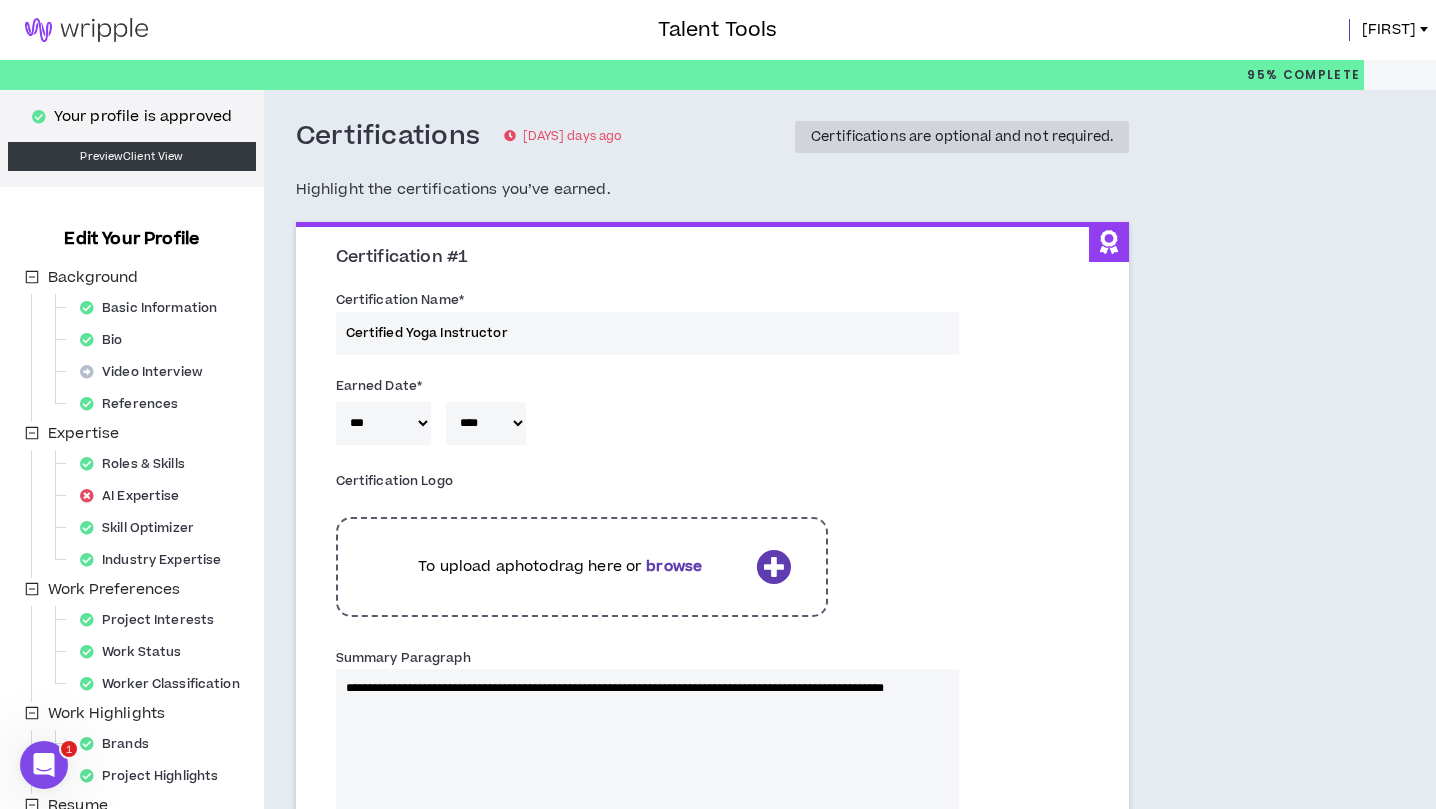 type 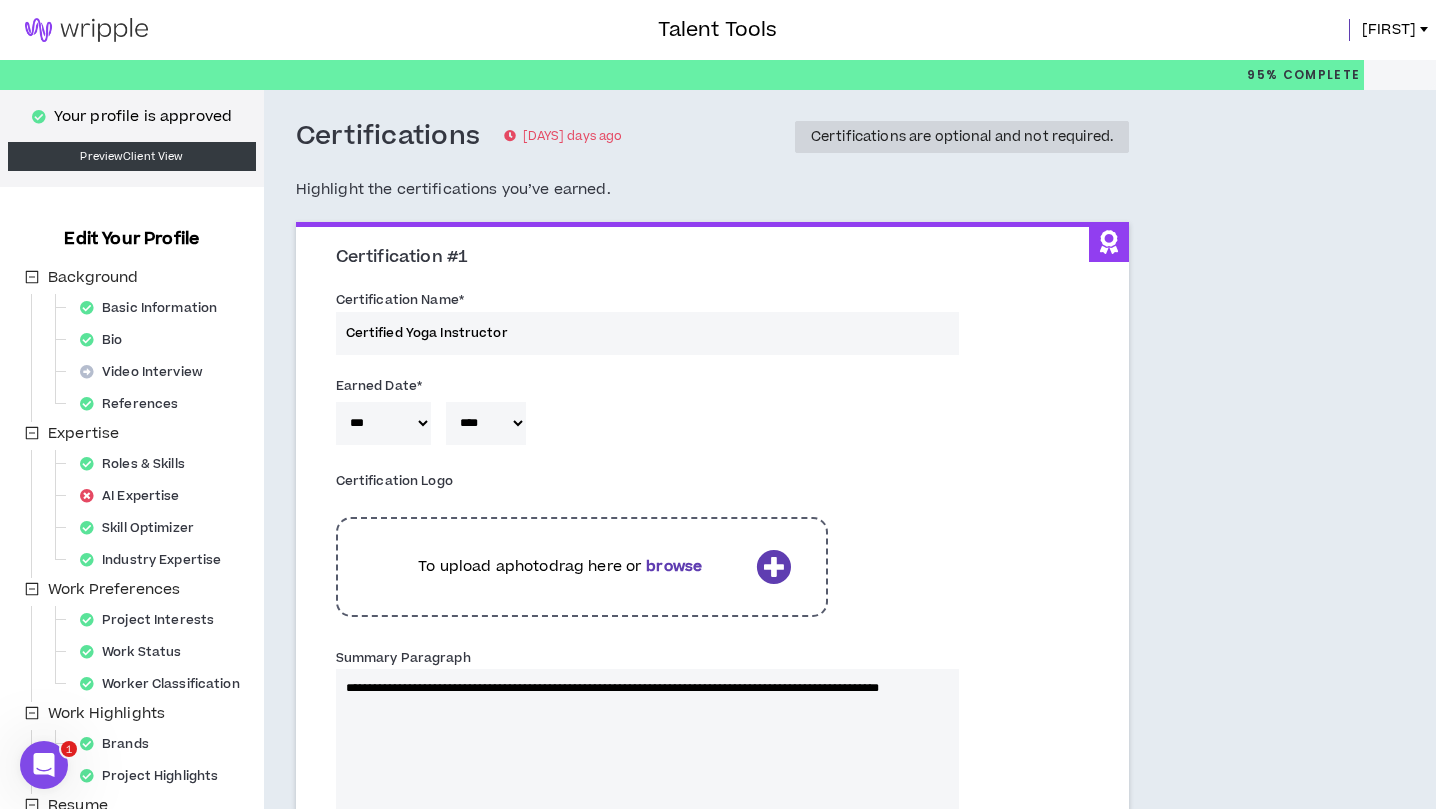 type on "**********" 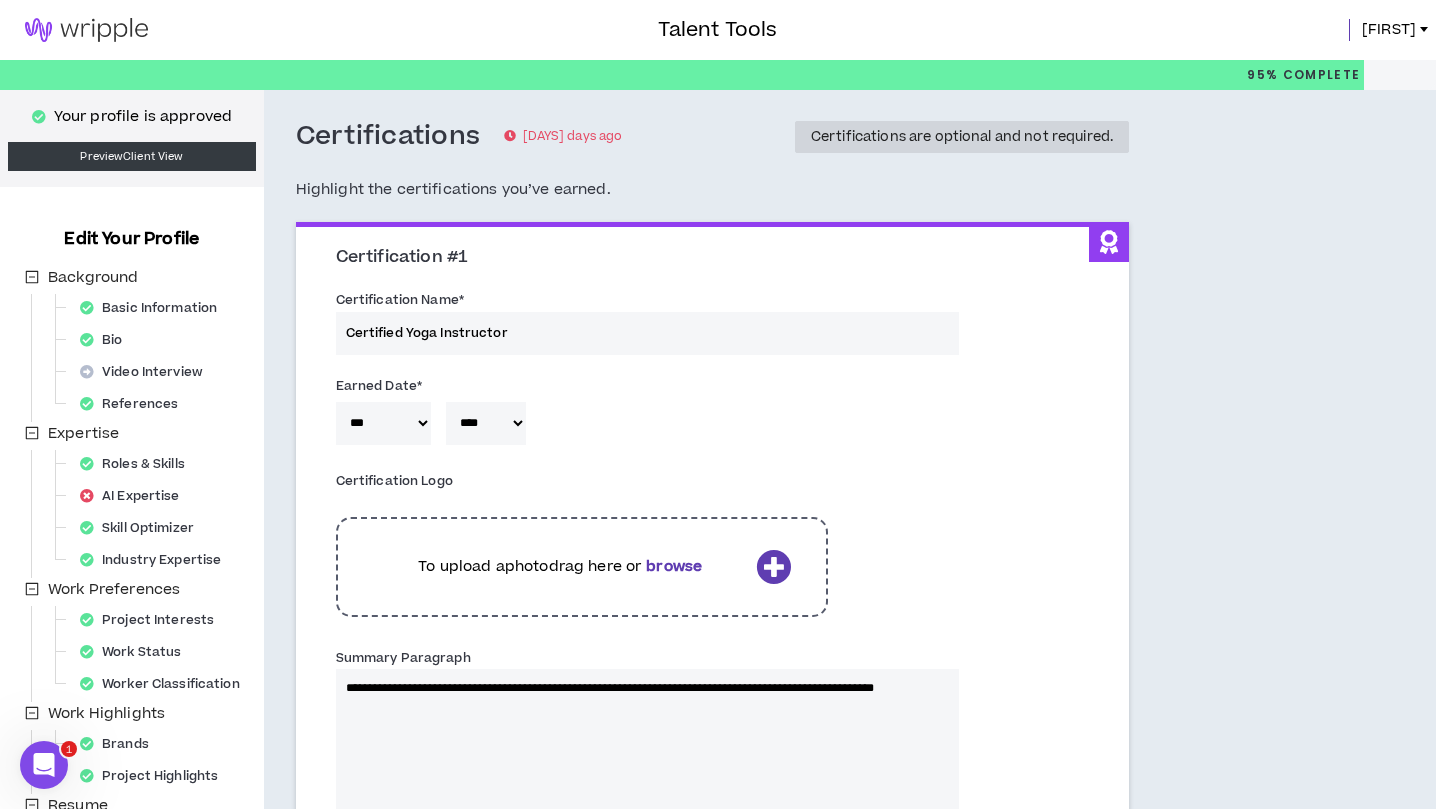 type 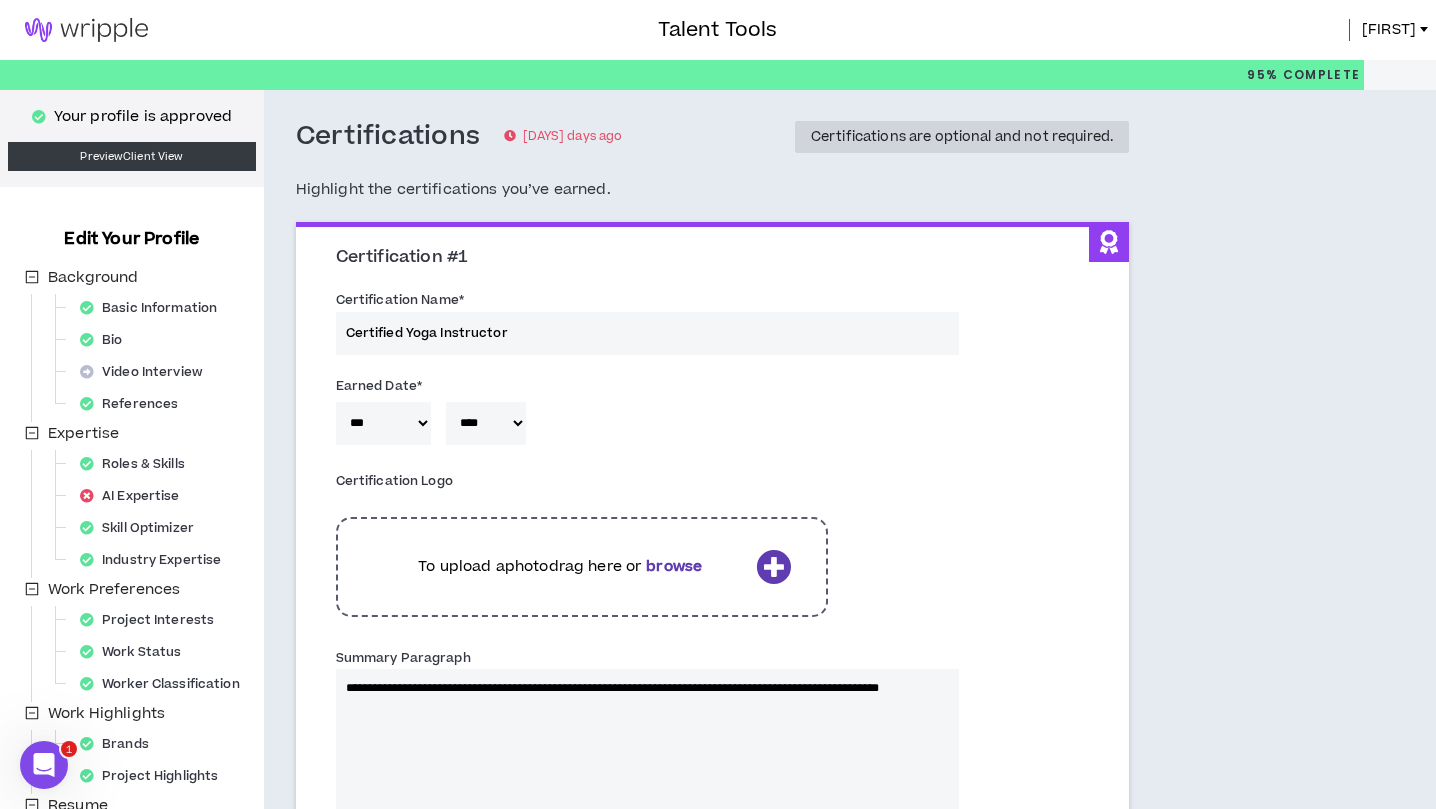type on "**********" 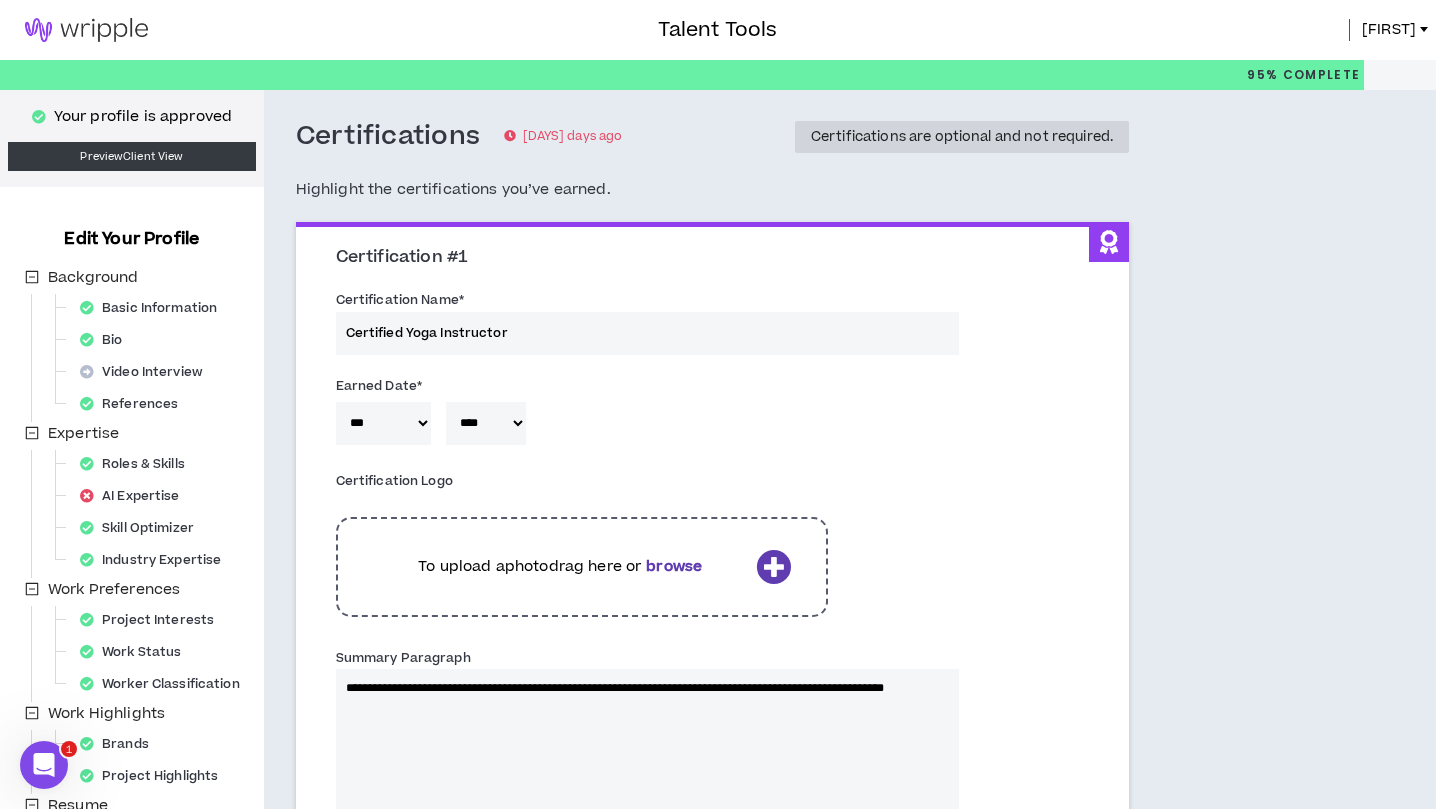 type 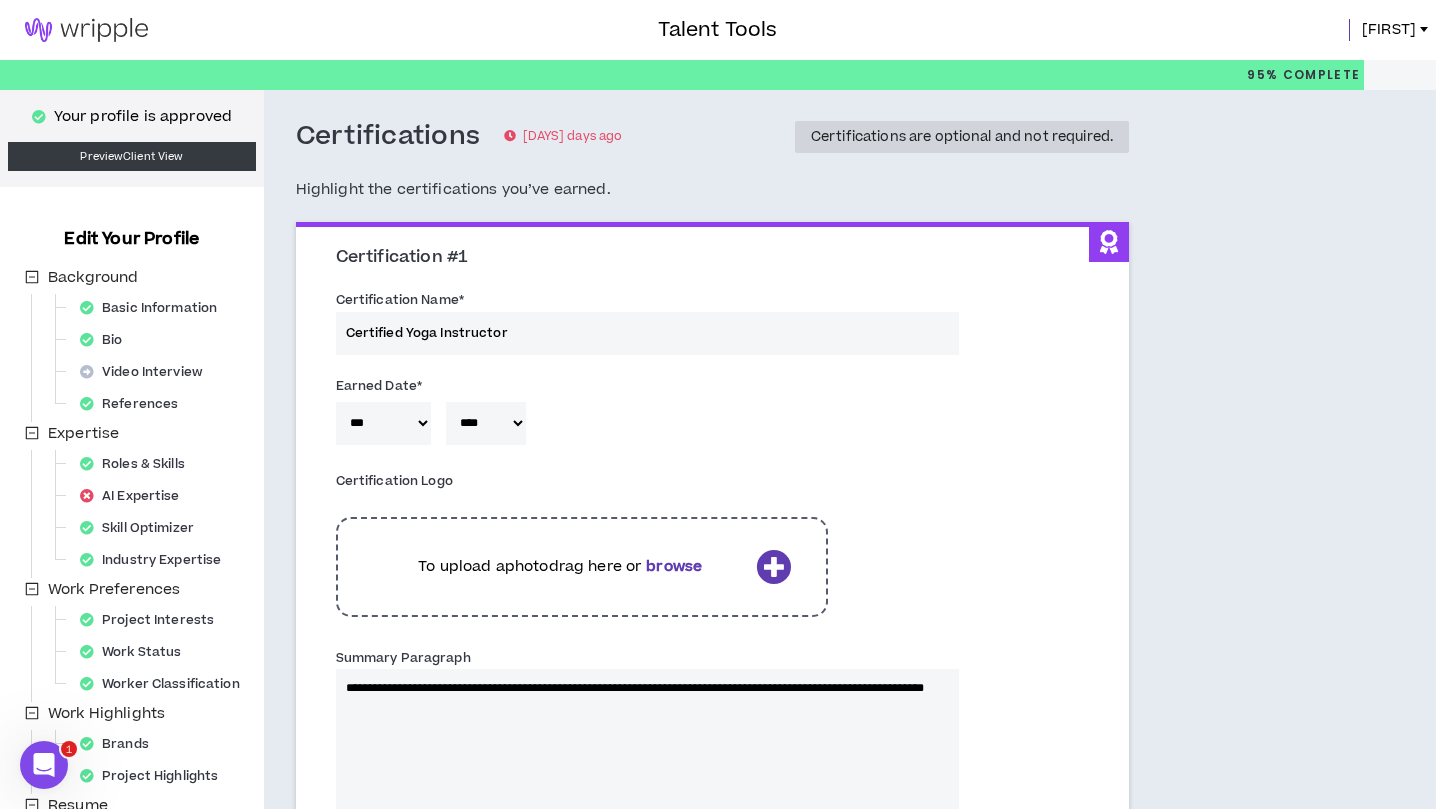 type on "**********" 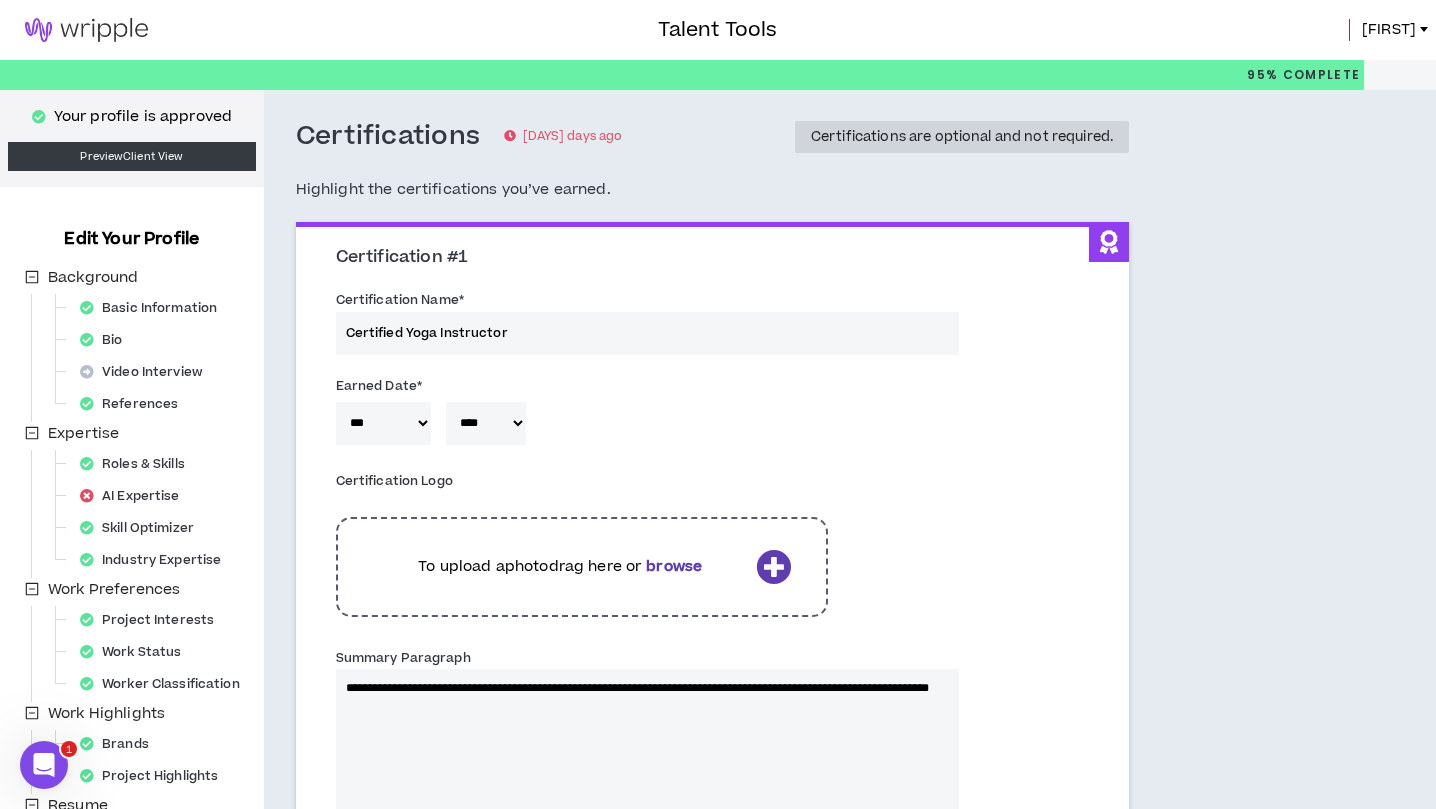 type 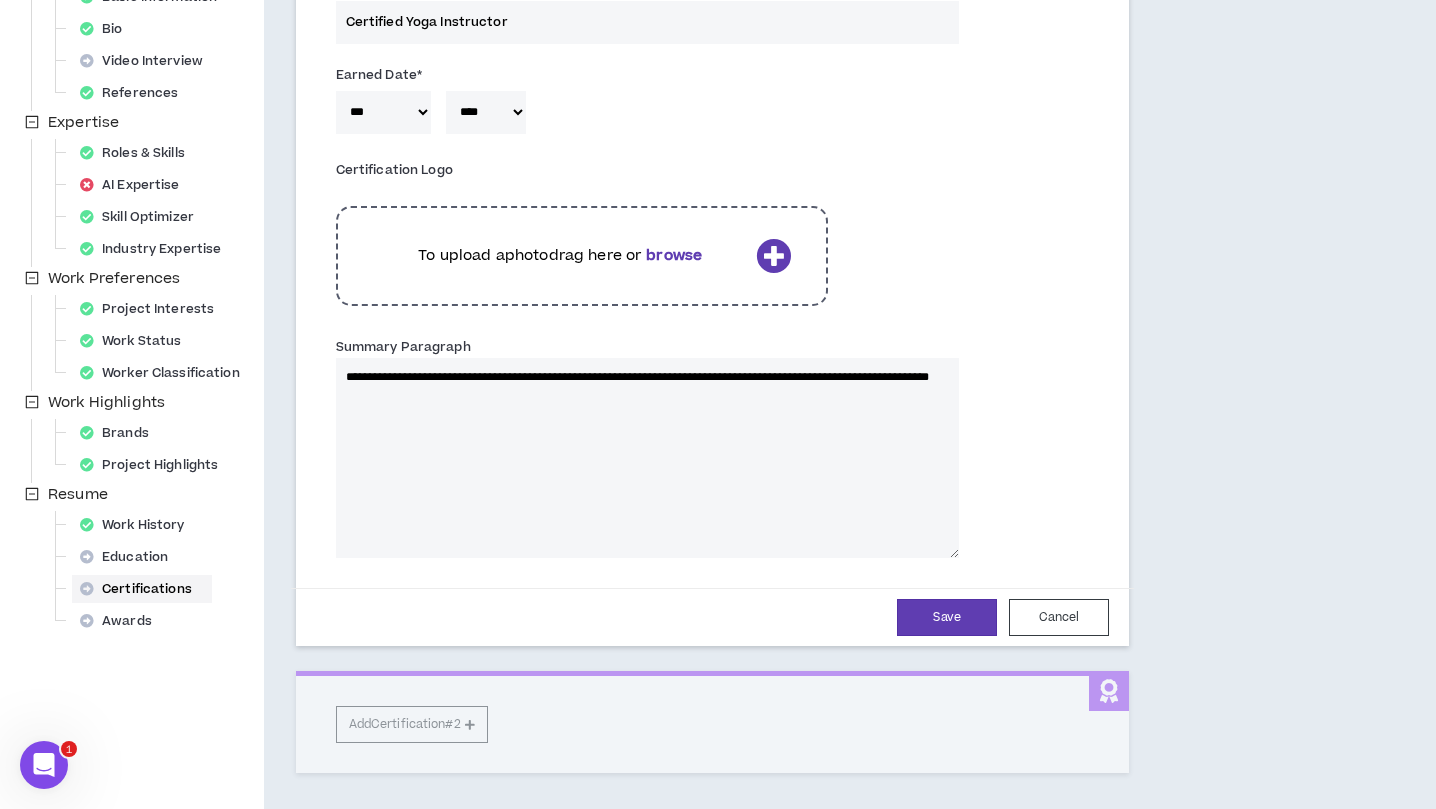 scroll, scrollTop: 437, scrollLeft: 0, axis: vertical 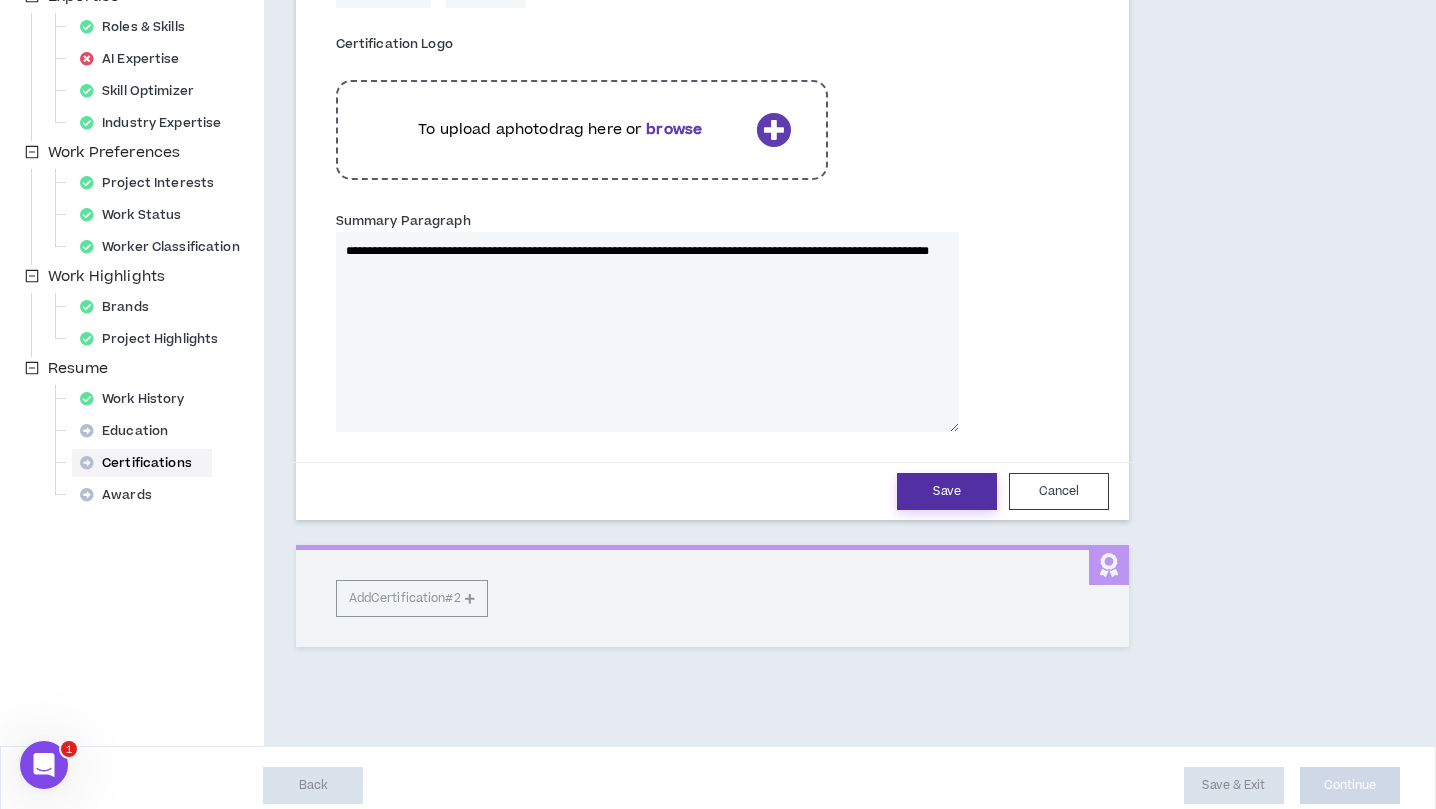type on "**********" 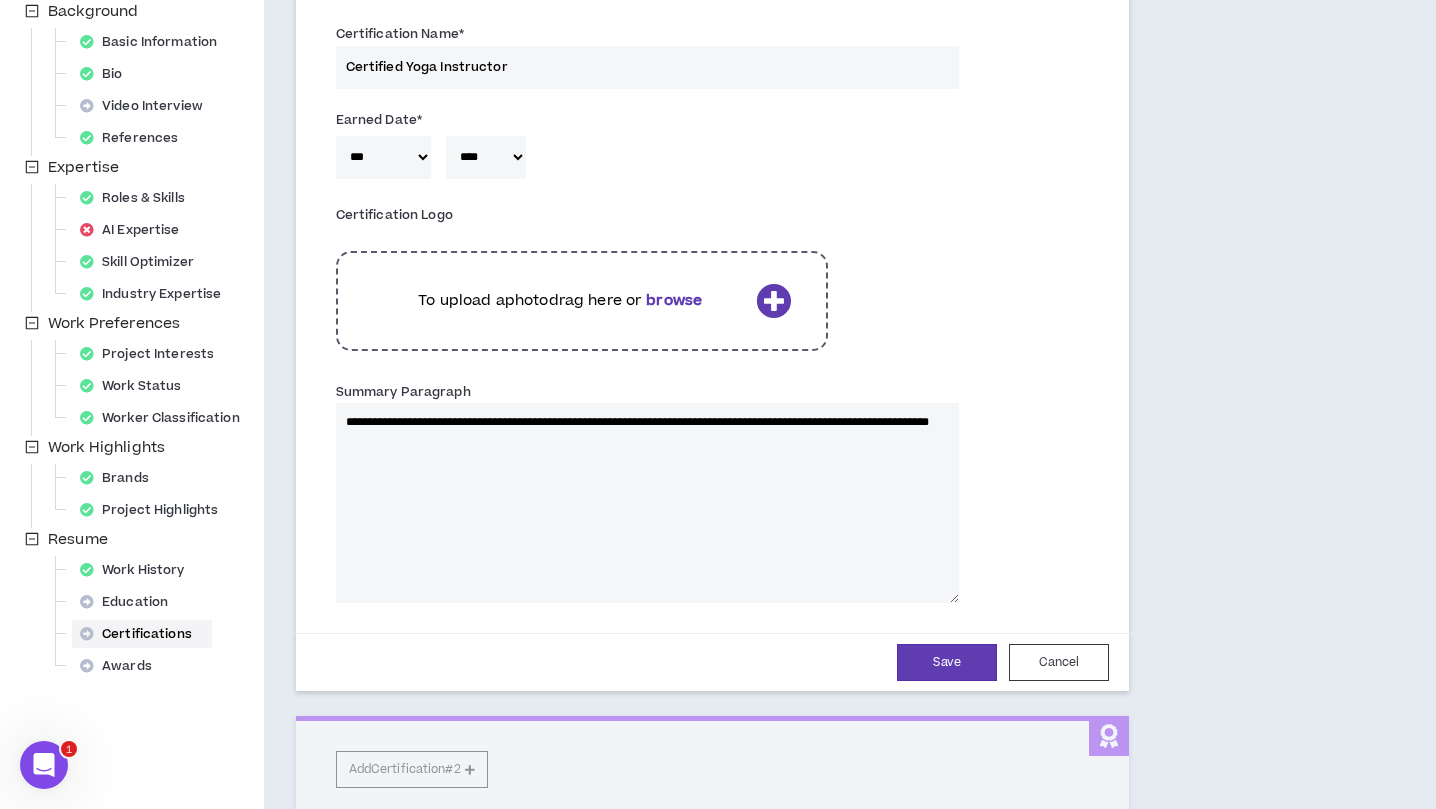 select on "**" 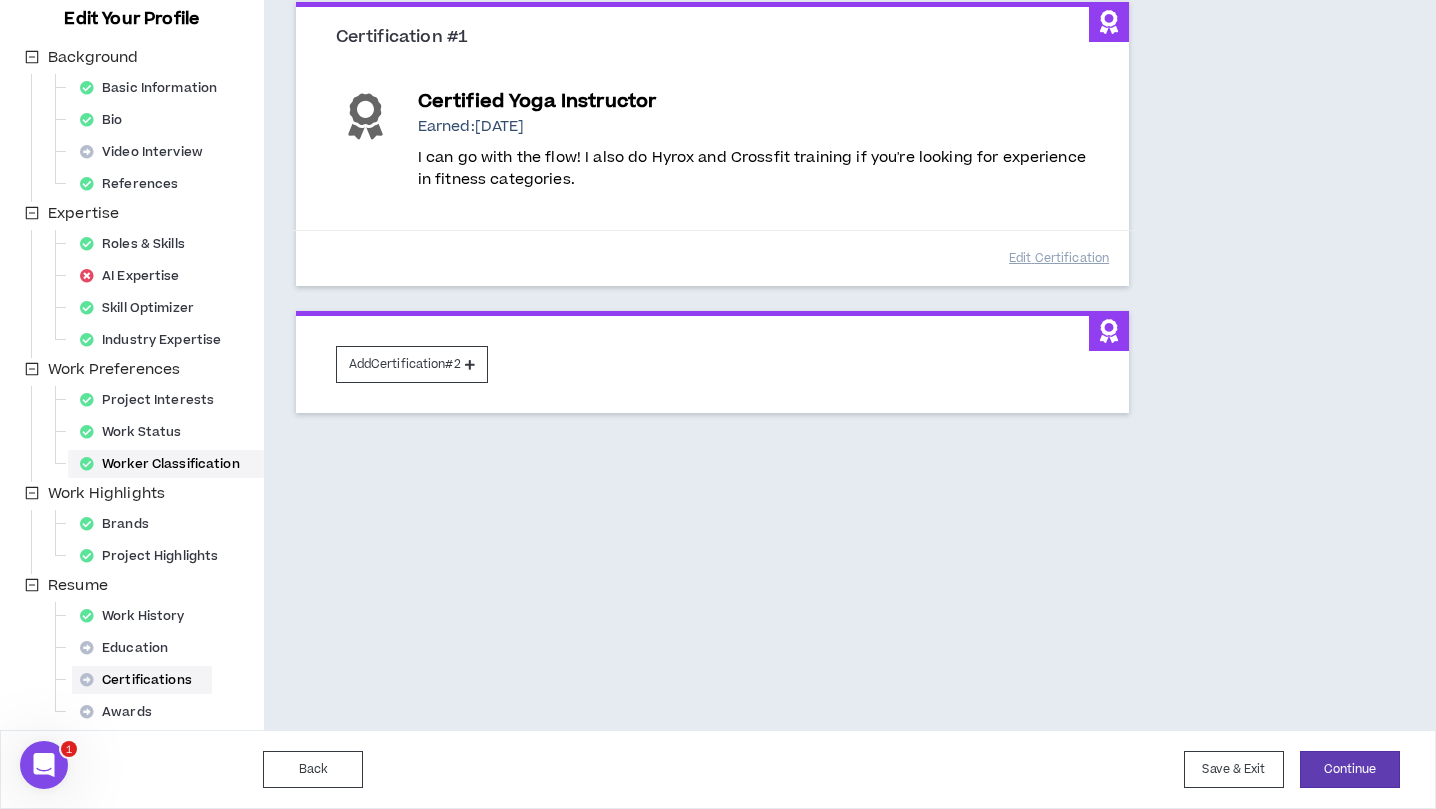 scroll, scrollTop: 220, scrollLeft: 0, axis: vertical 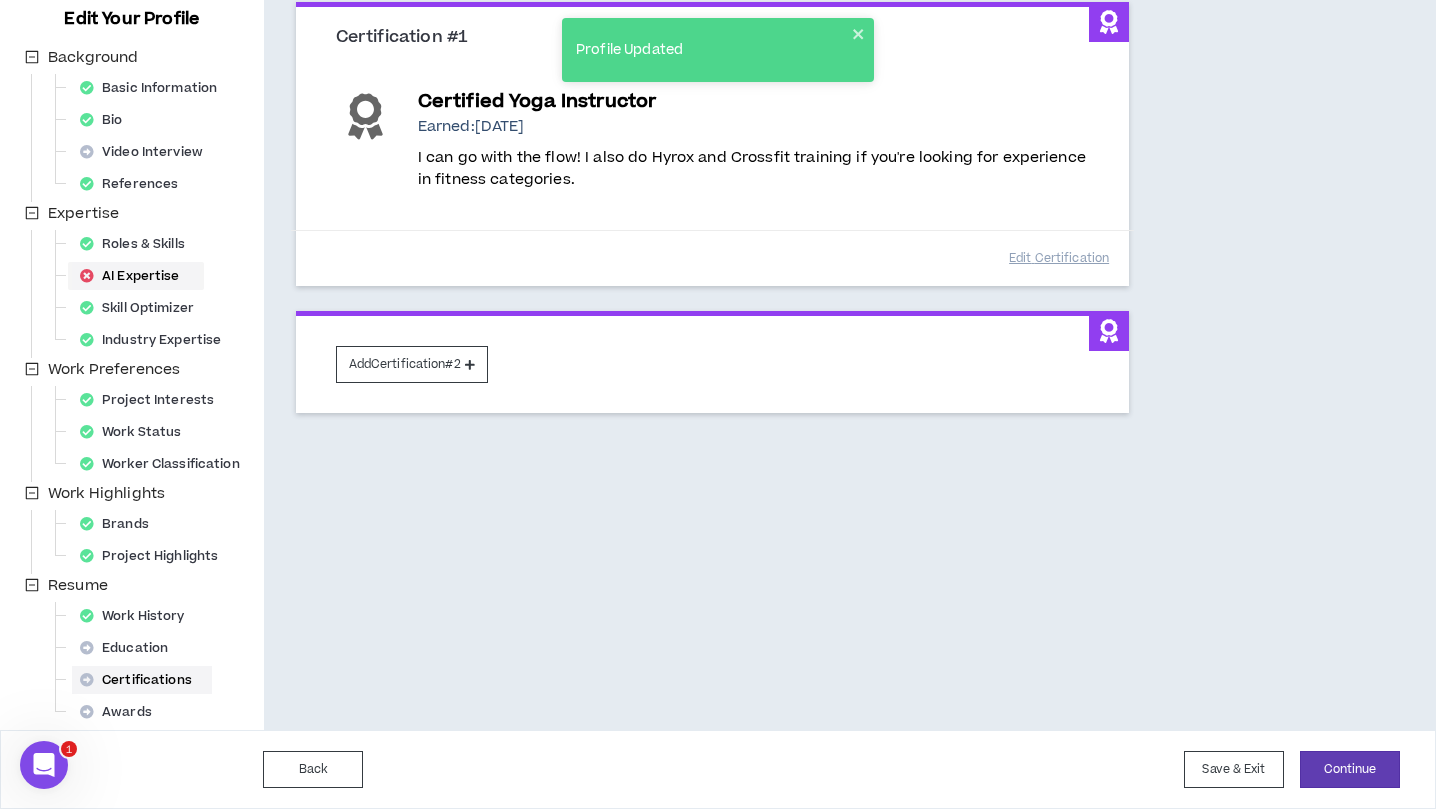 click on "AI Expertise" at bounding box center [136, 276] 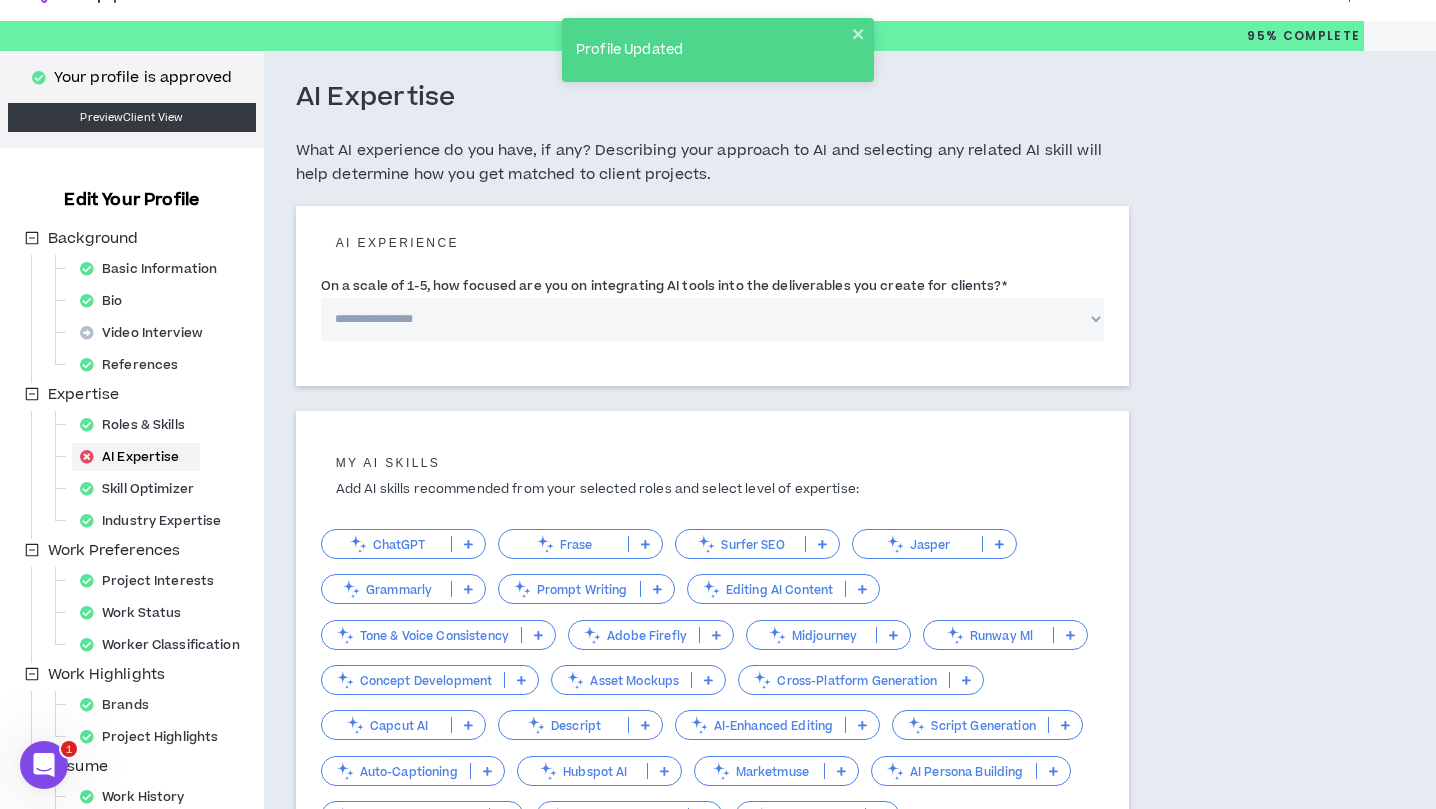 scroll, scrollTop: 0, scrollLeft: 0, axis: both 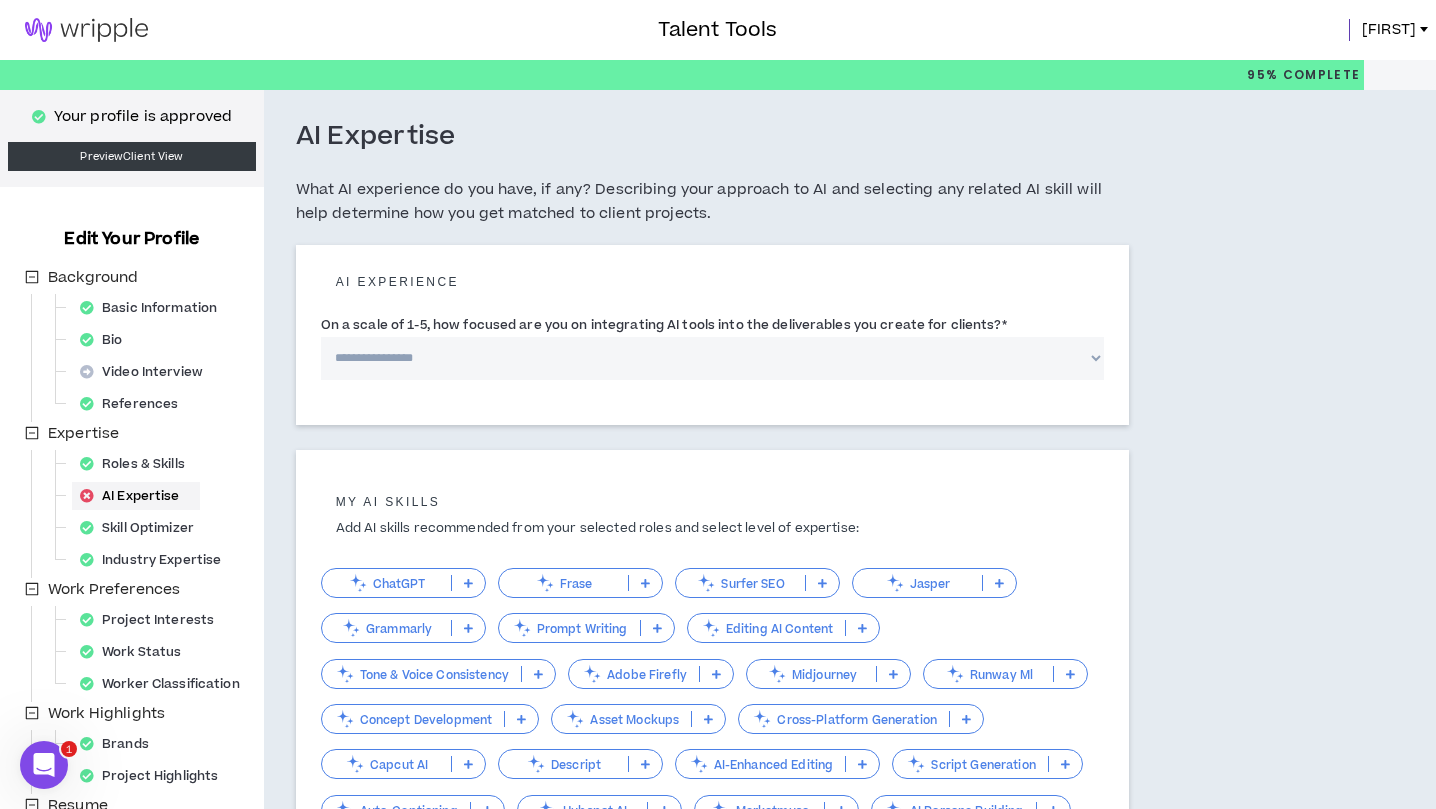 click on "ChatGPT" at bounding box center [386, 583] 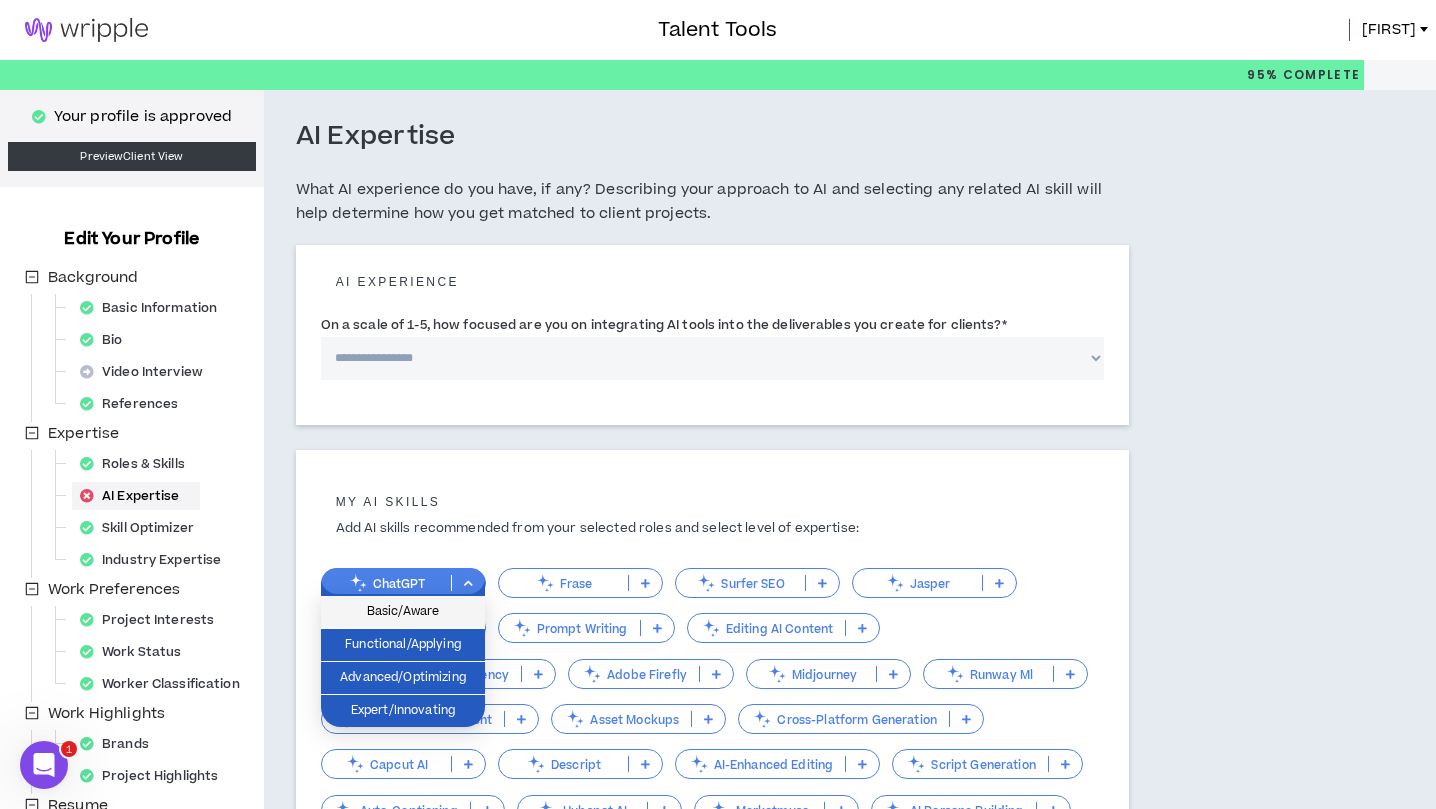 click on "Basic/Aware" at bounding box center (403, 612) 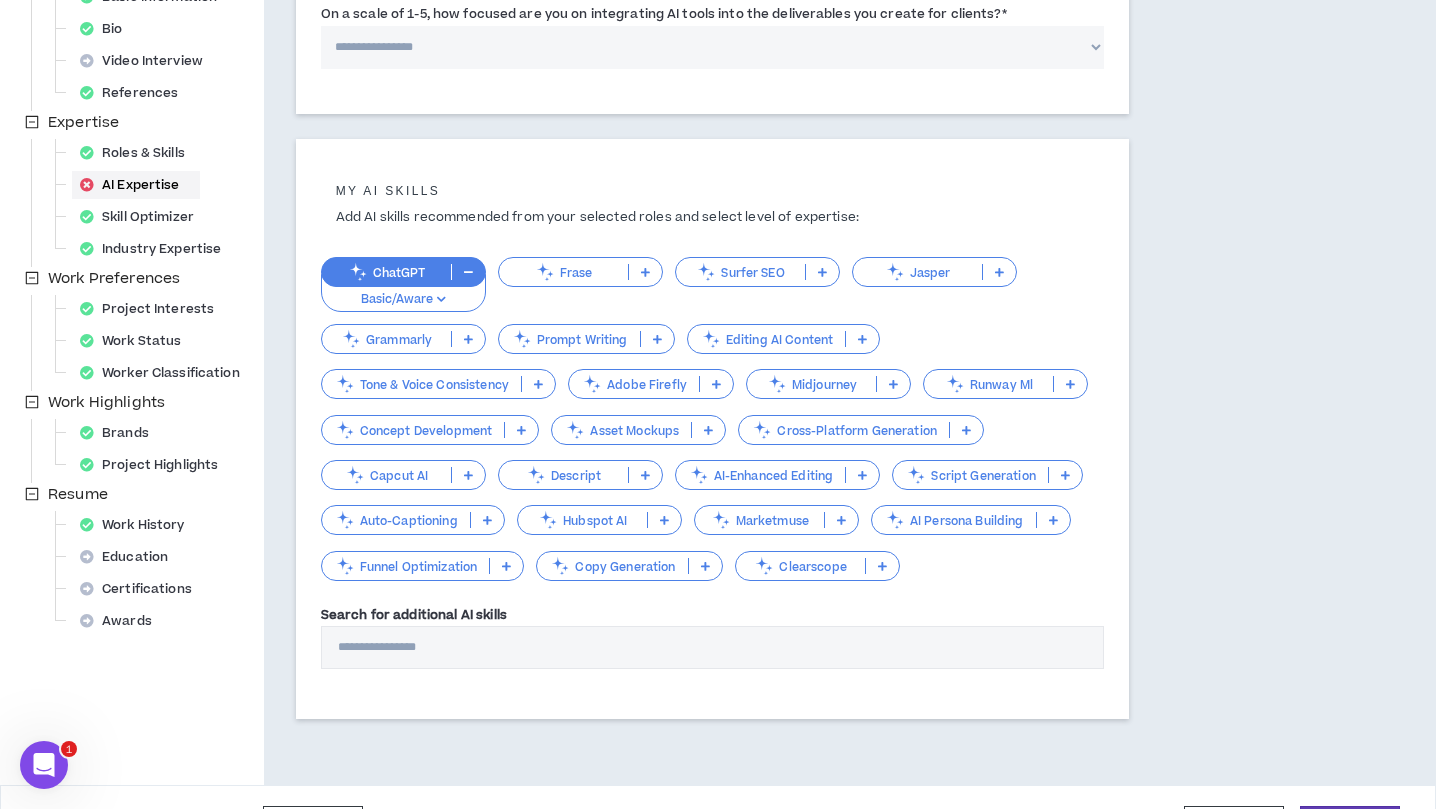 scroll, scrollTop: 360, scrollLeft: 0, axis: vertical 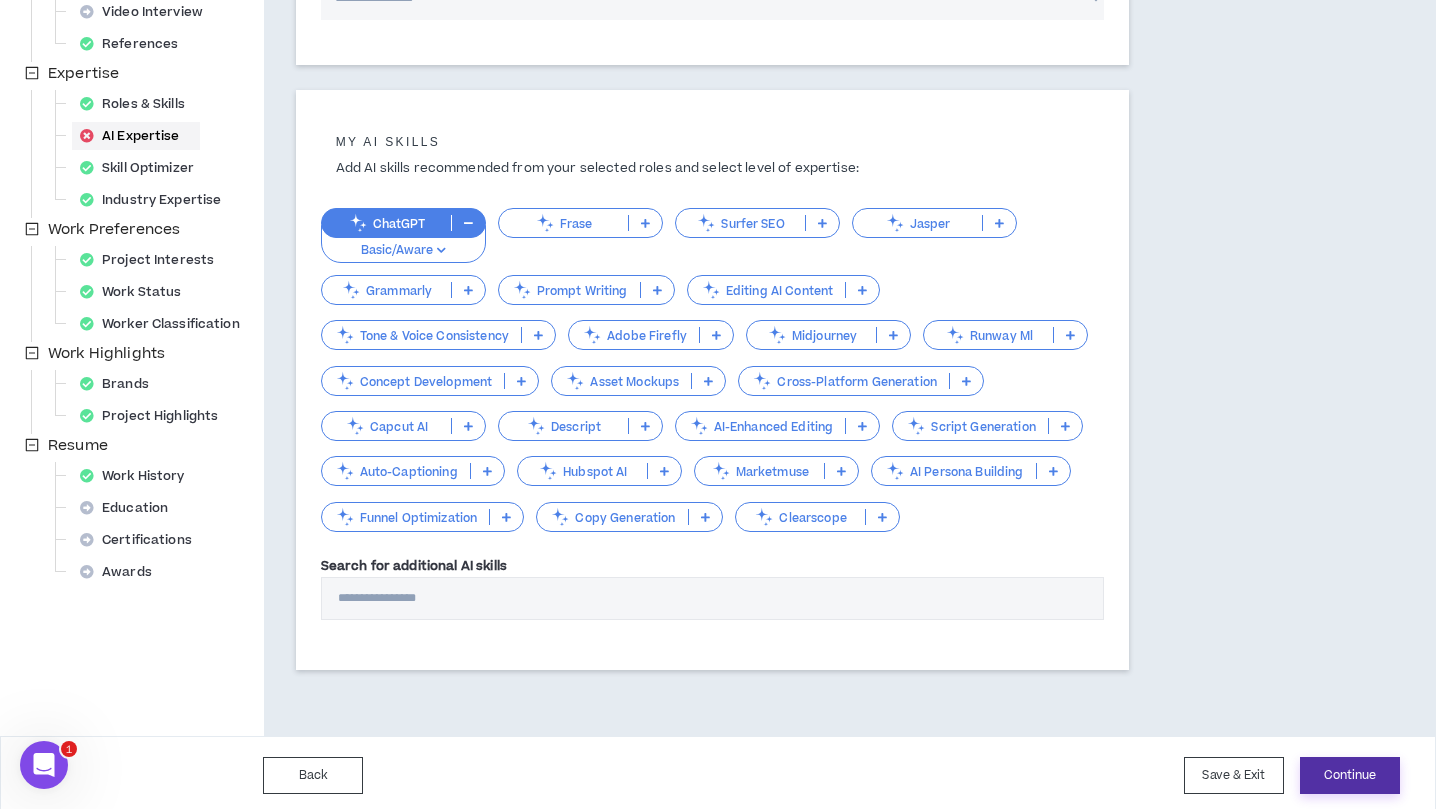 click on "Continue" at bounding box center [1350, 775] 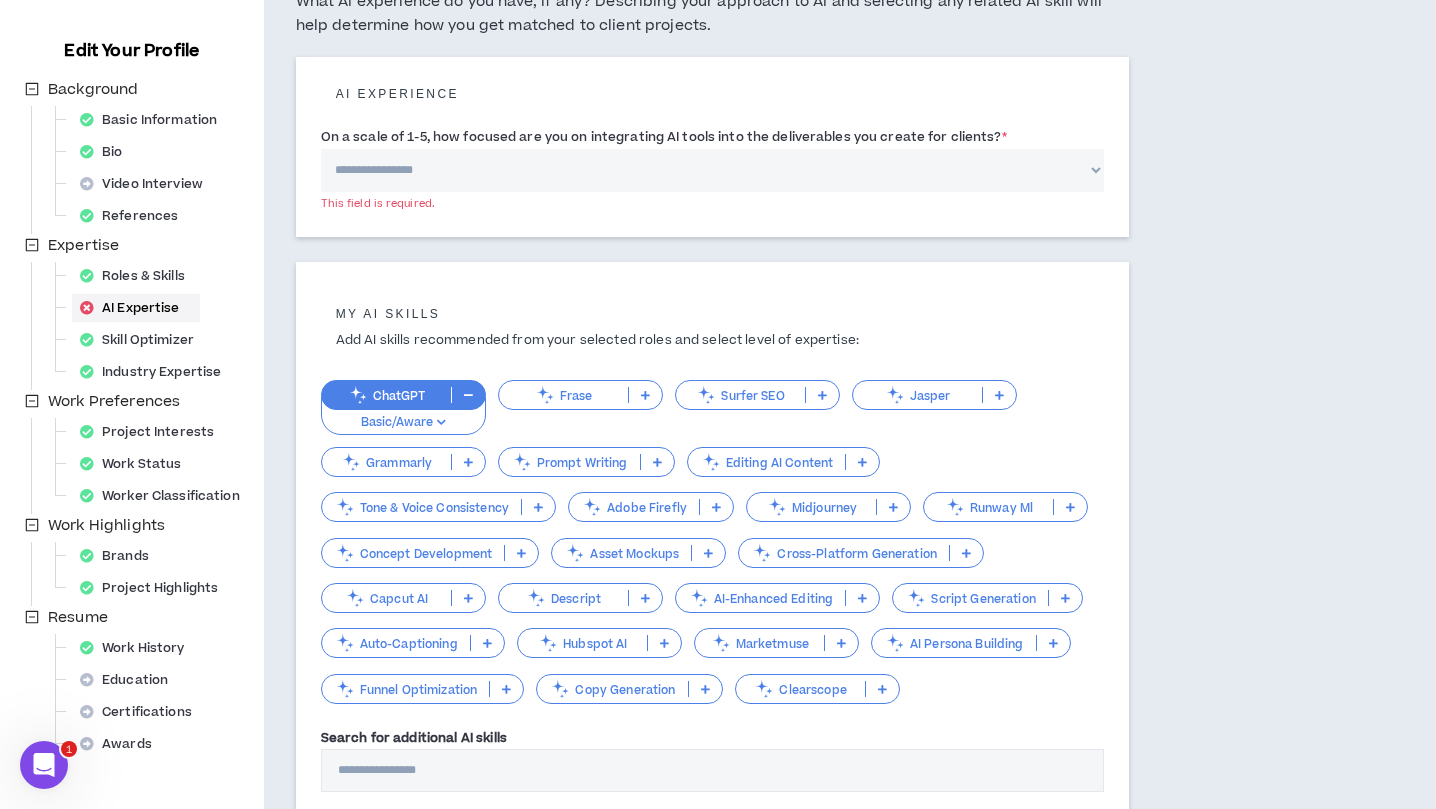 scroll, scrollTop: 68, scrollLeft: 0, axis: vertical 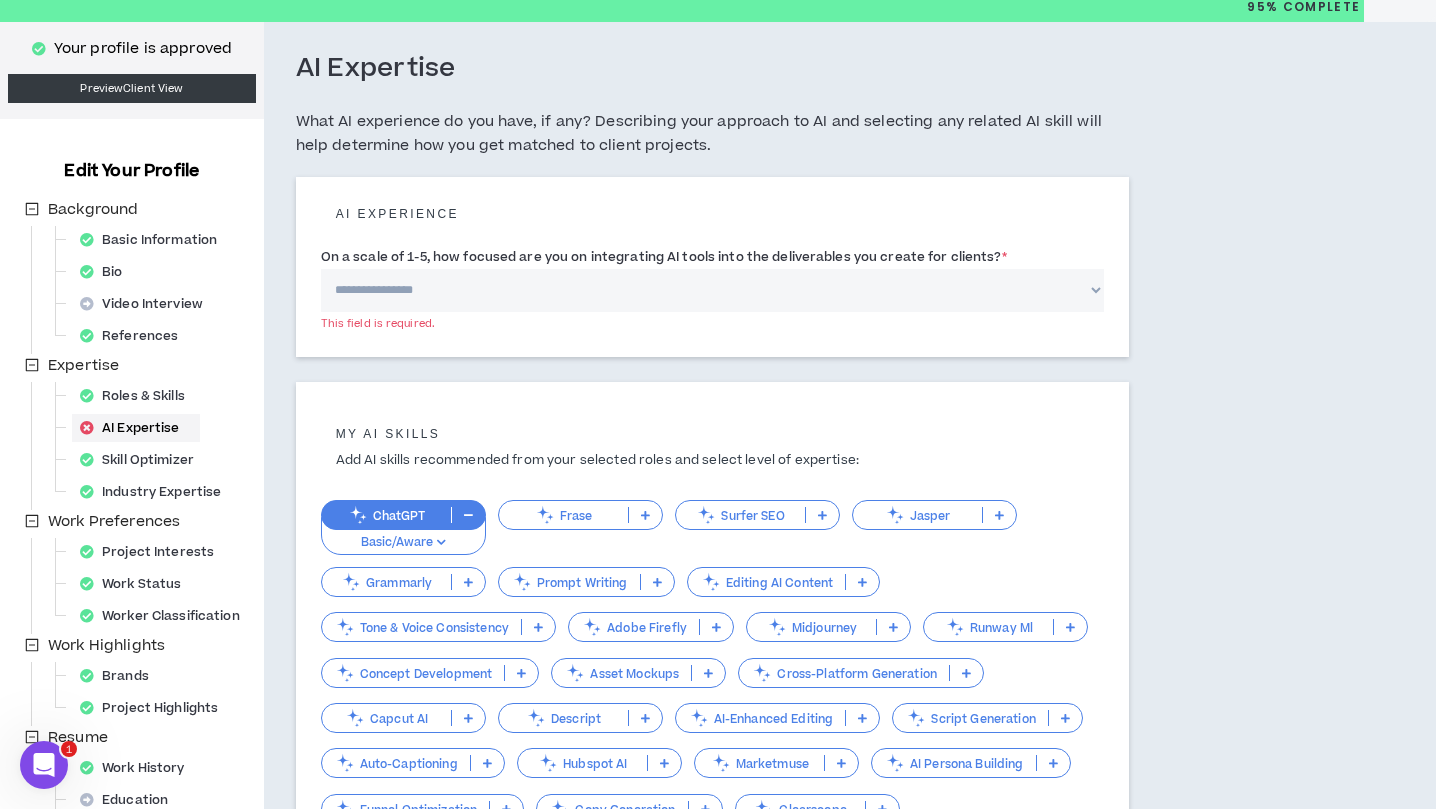 select on "*" 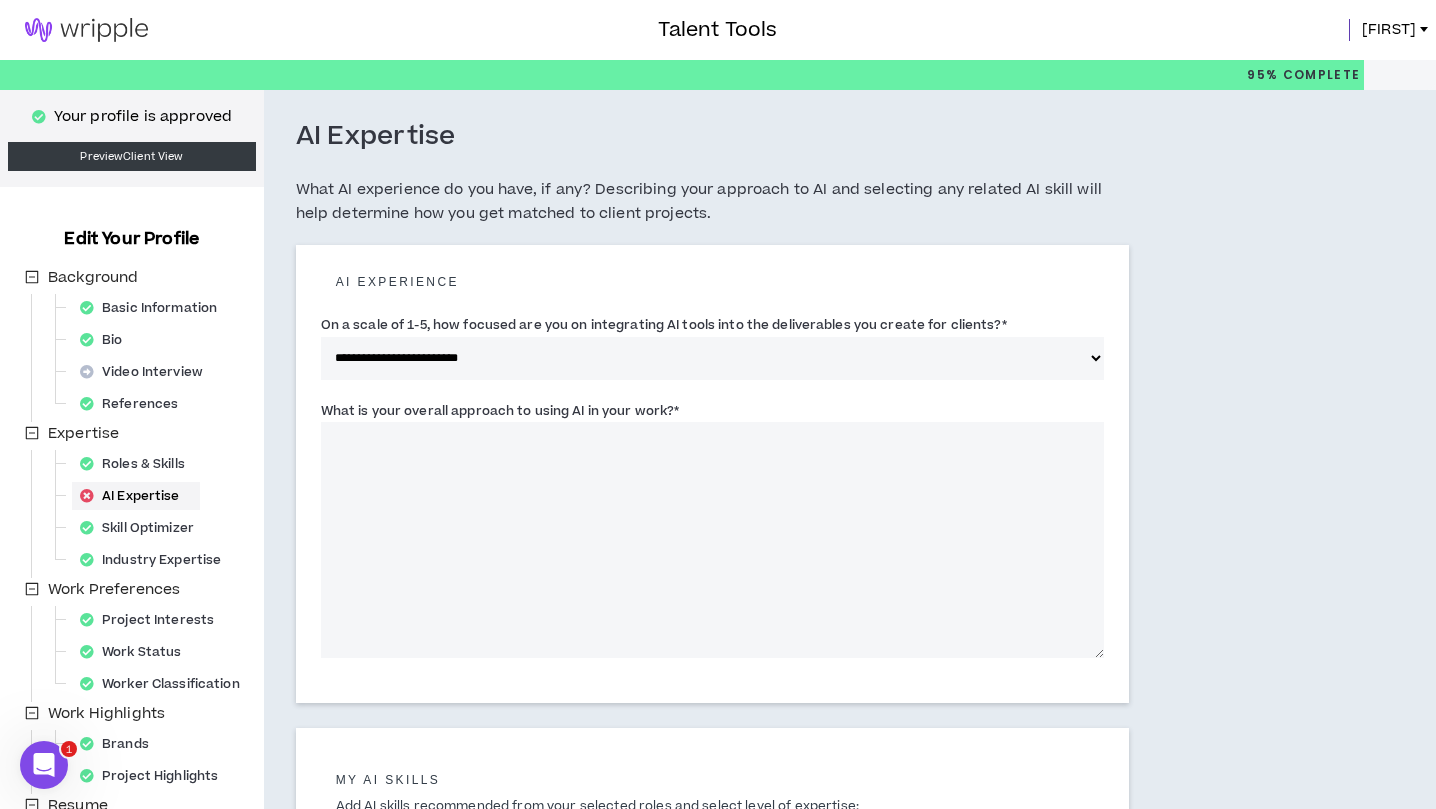 scroll, scrollTop: 638, scrollLeft: 0, axis: vertical 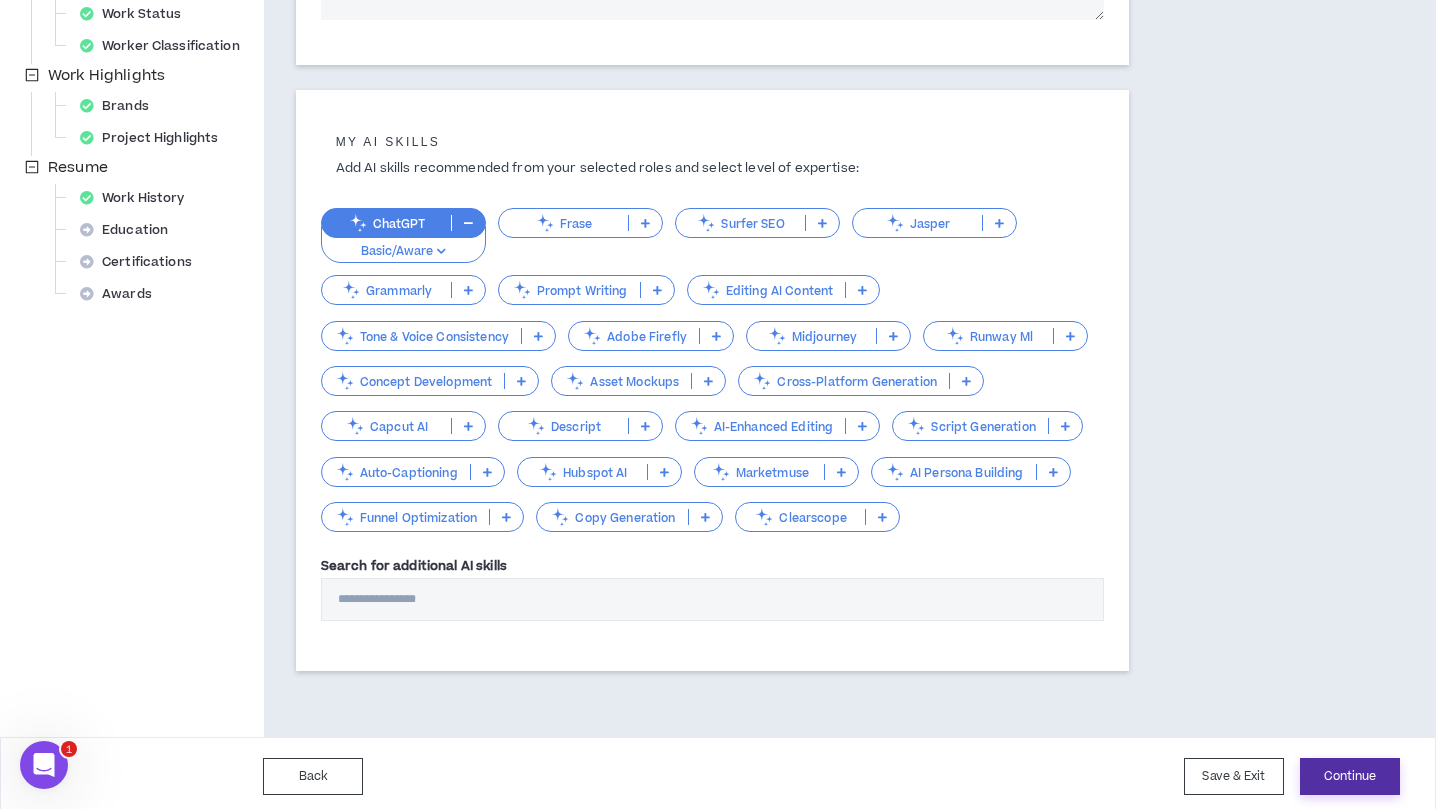 click on "Continue" at bounding box center (1350, 776) 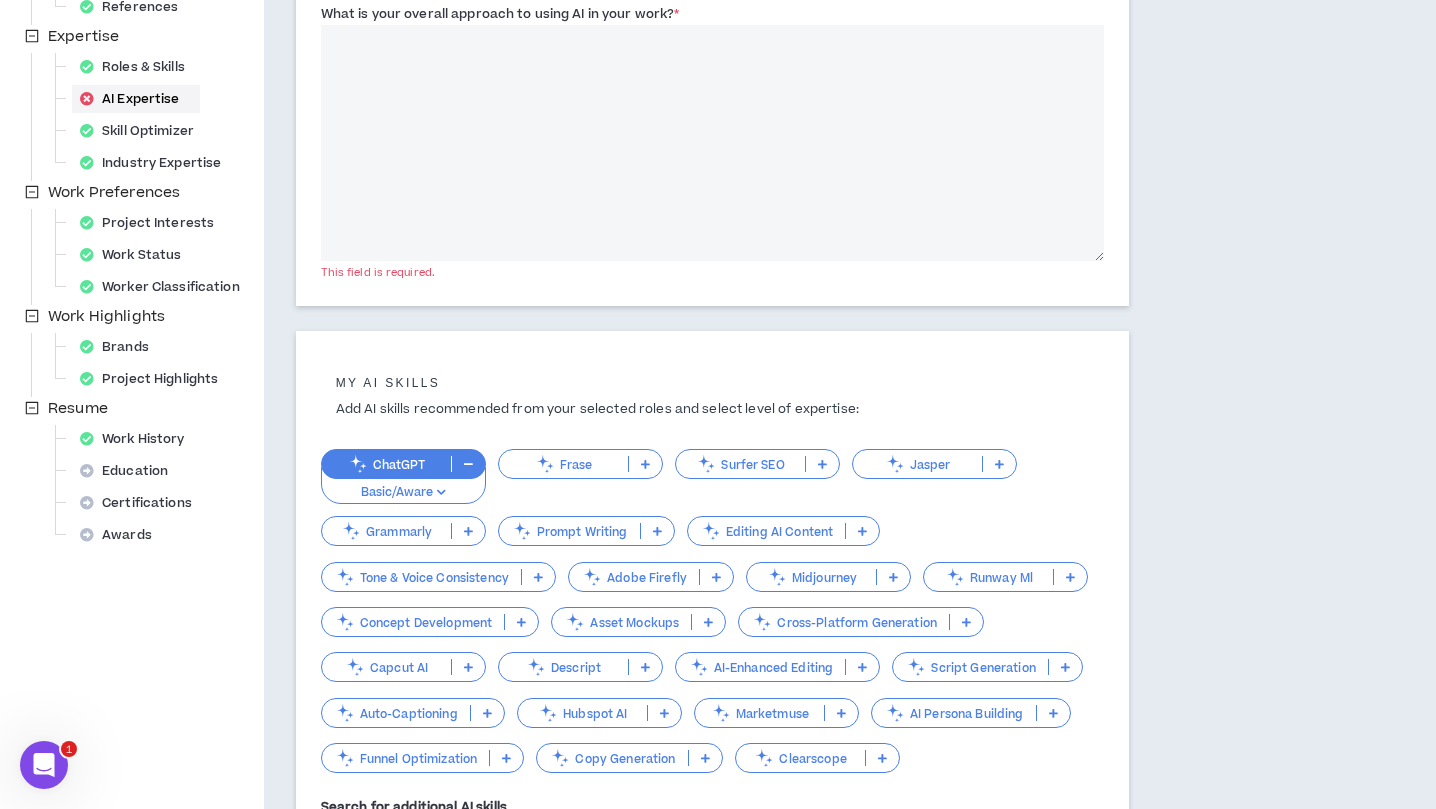 scroll, scrollTop: 0, scrollLeft: 0, axis: both 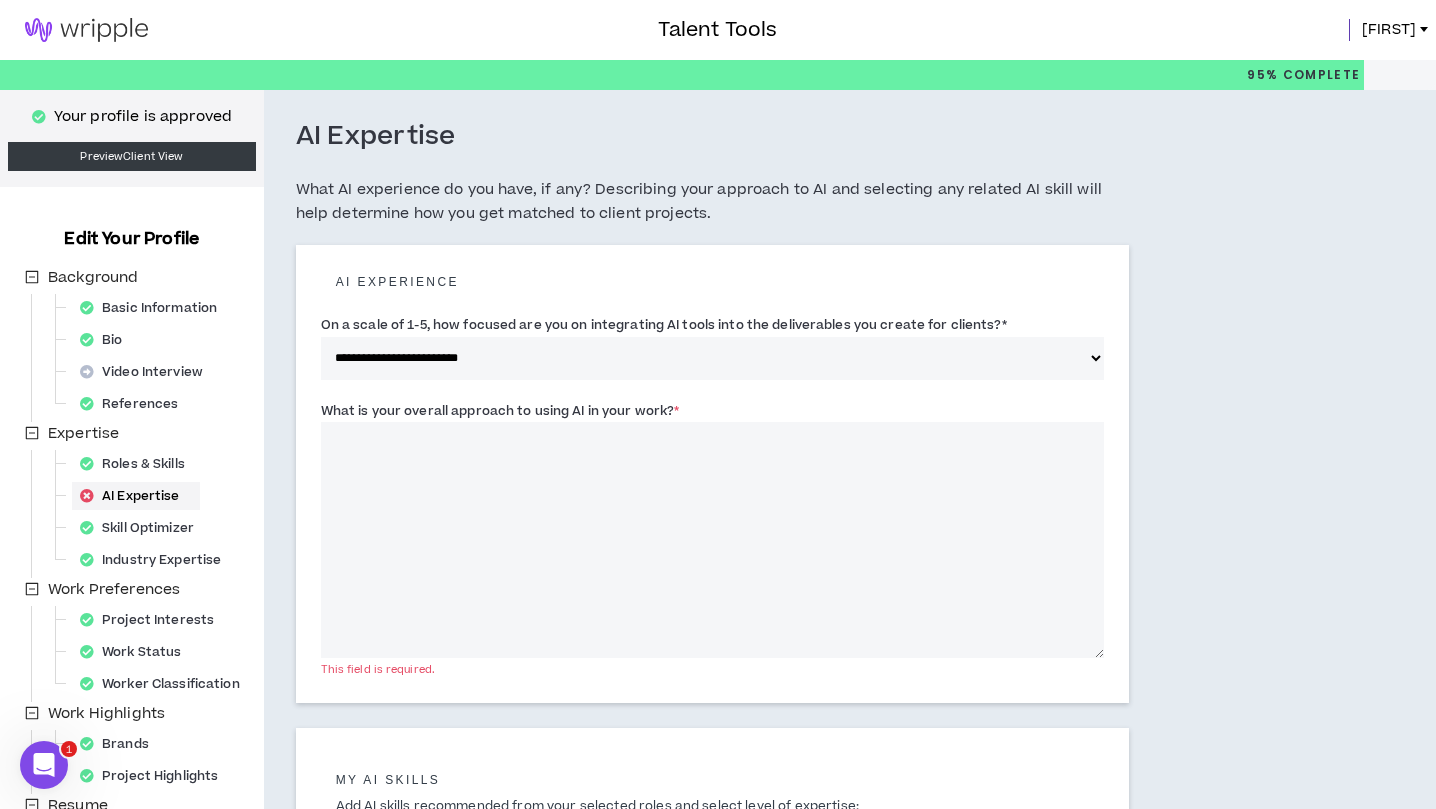 click on "What is your overall approach to using AI in your work?  *" at bounding box center [713, 540] 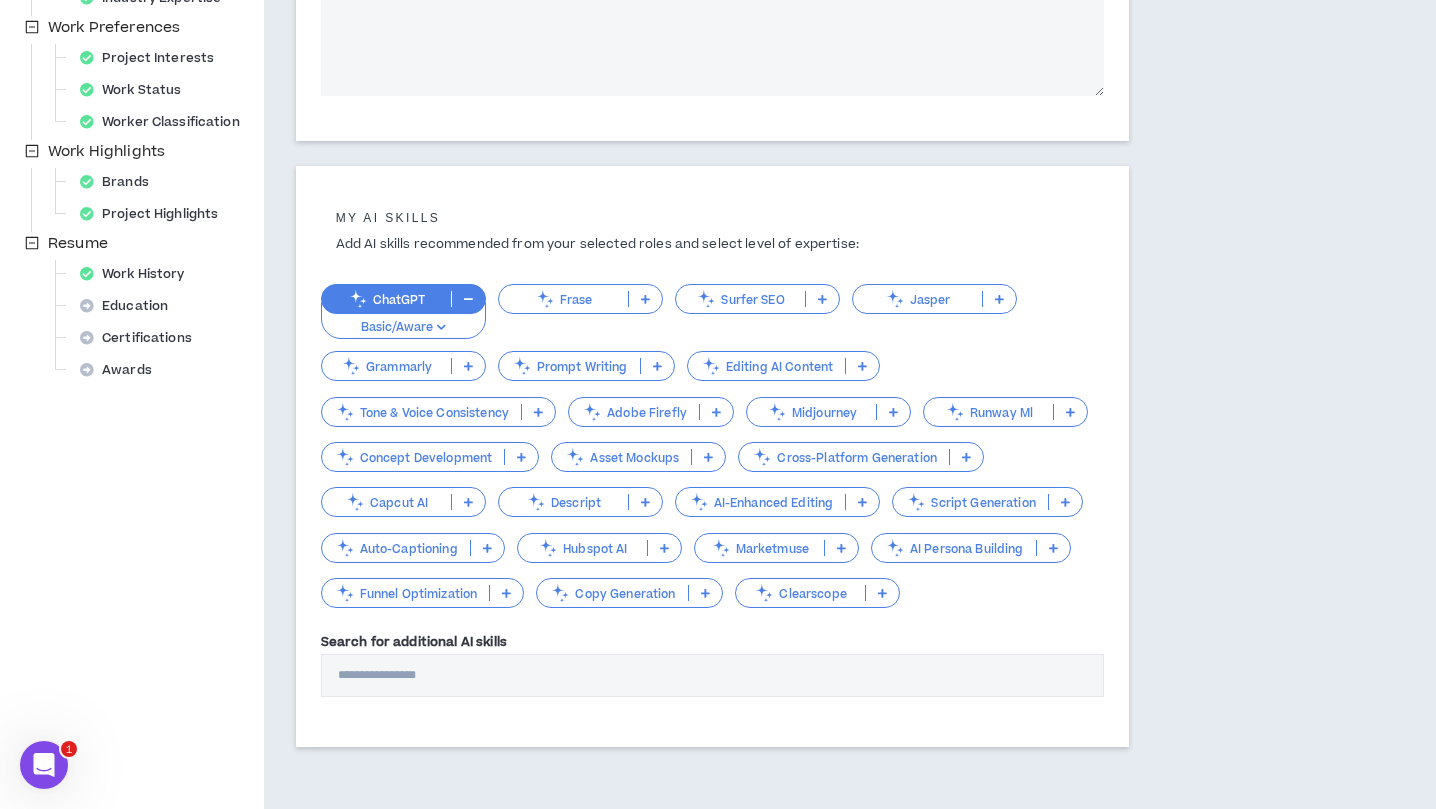 scroll, scrollTop: 638, scrollLeft: 0, axis: vertical 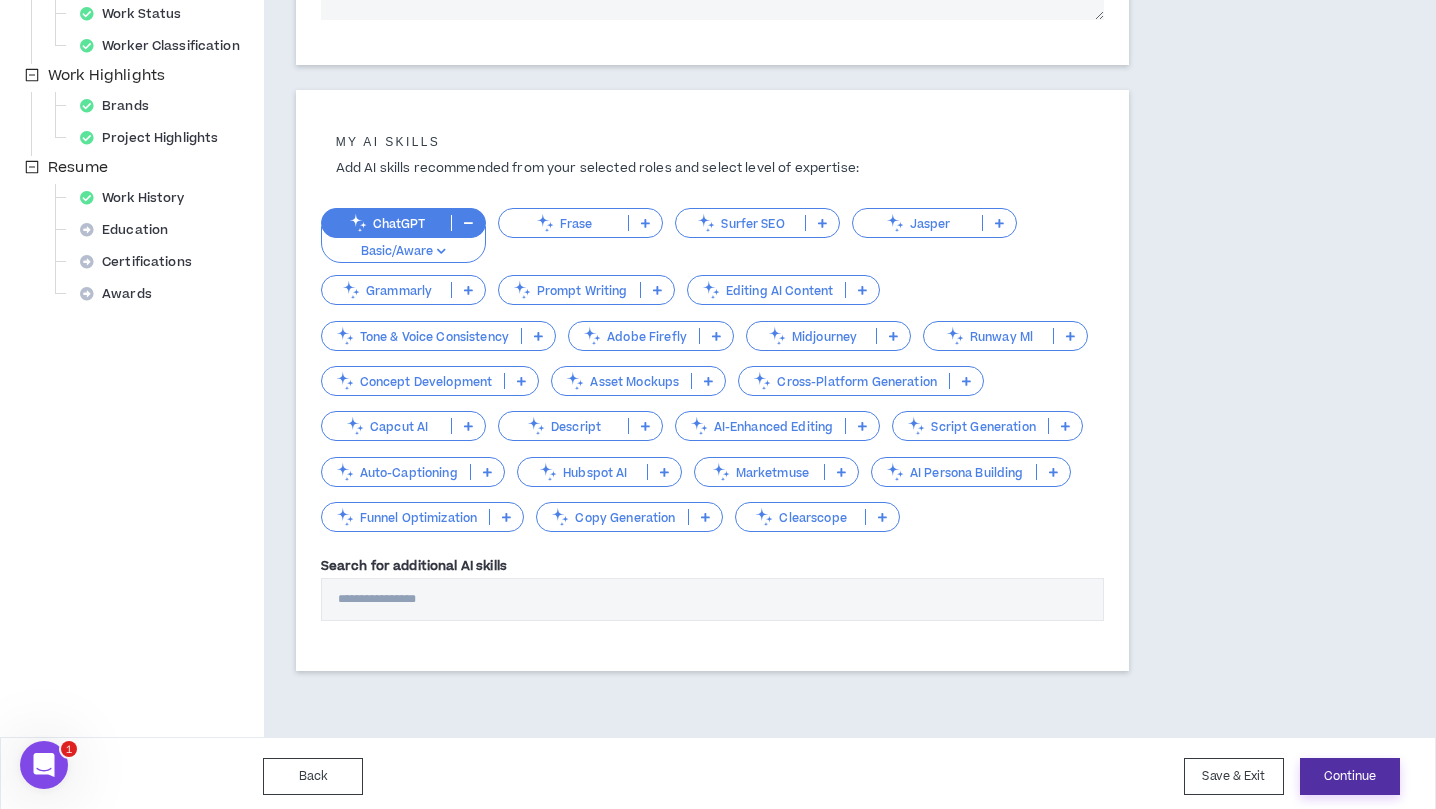 type on "**********" 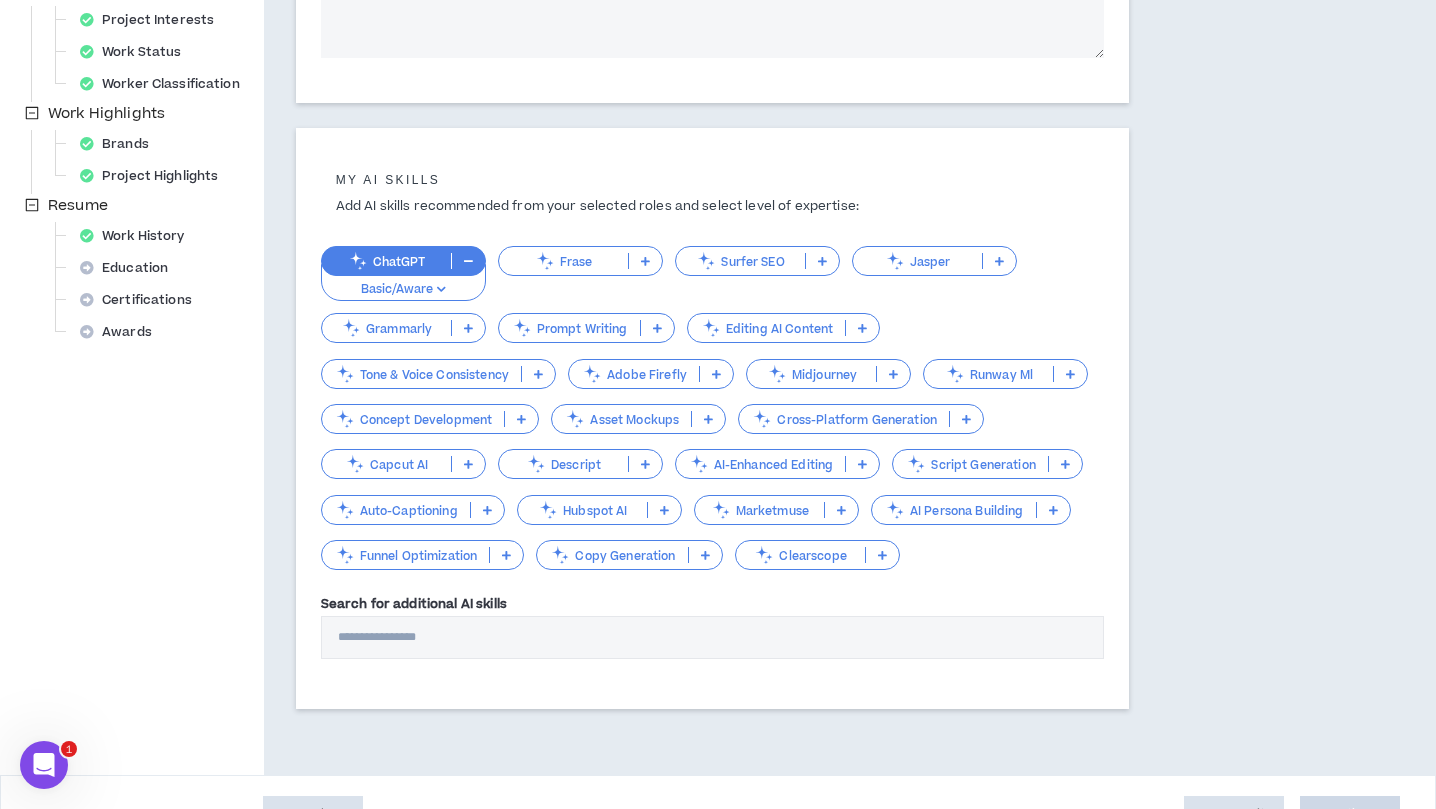 scroll, scrollTop: 39, scrollLeft: 0, axis: vertical 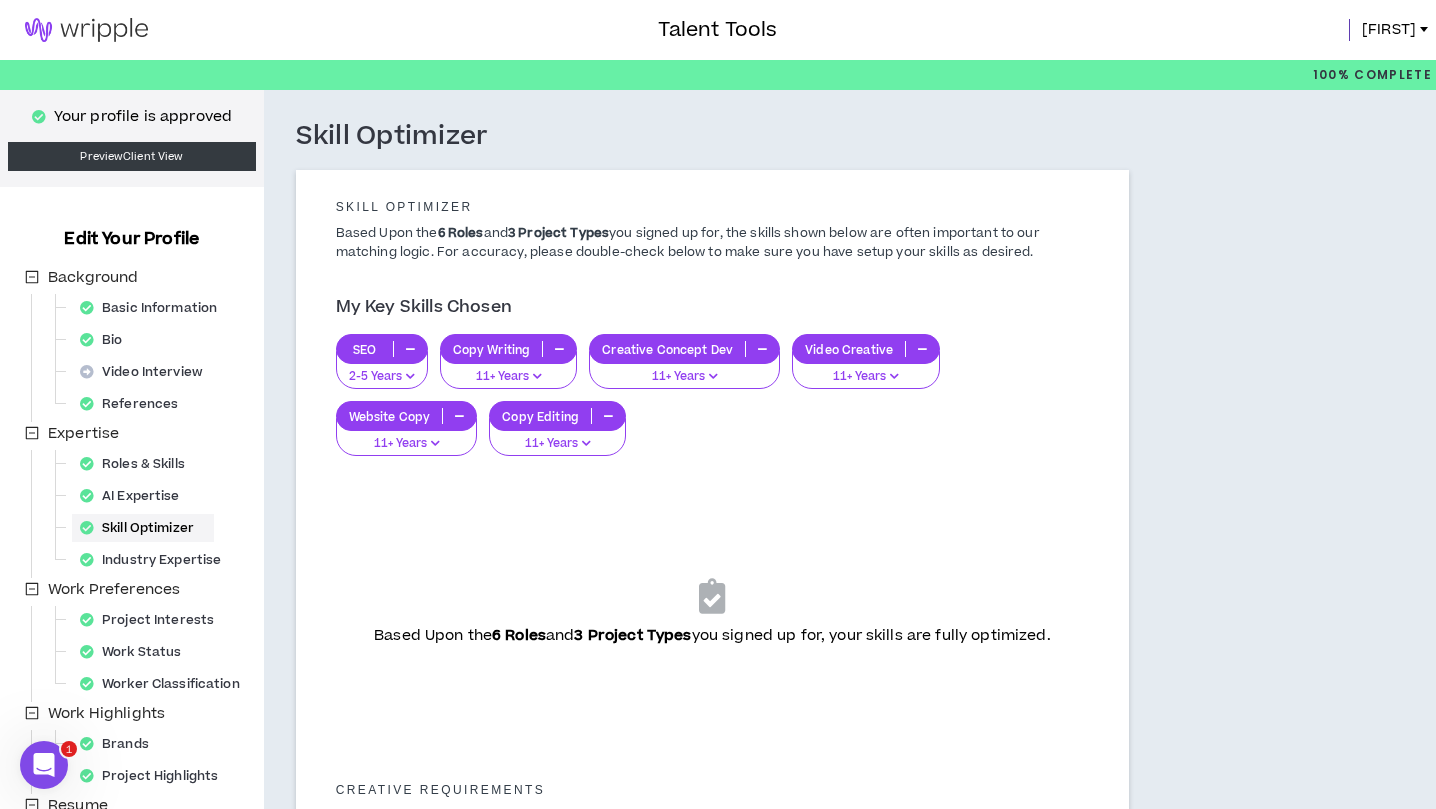 click at bounding box center (86, 30) 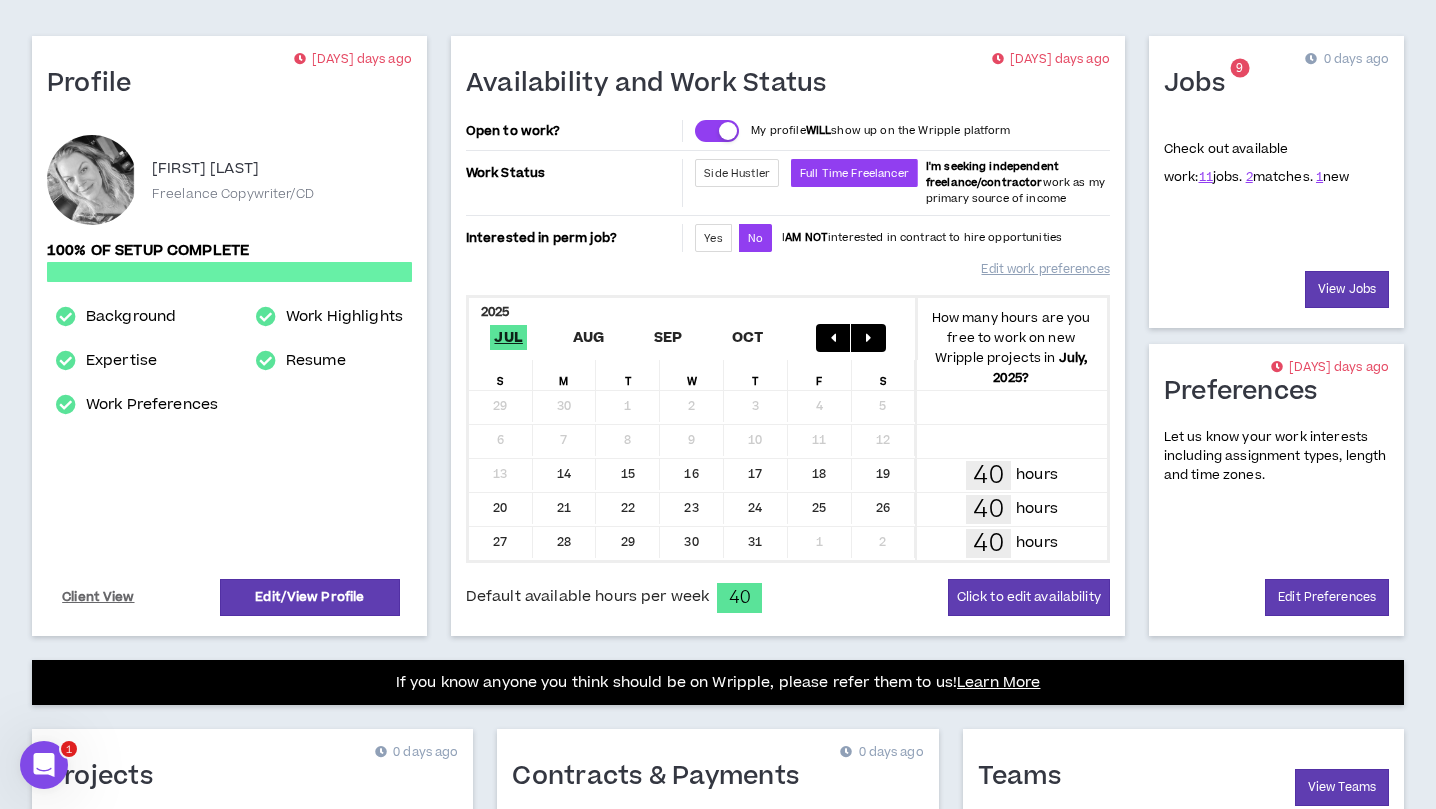 scroll, scrollTop: 290, scrollLeft: 0, axis: vertical 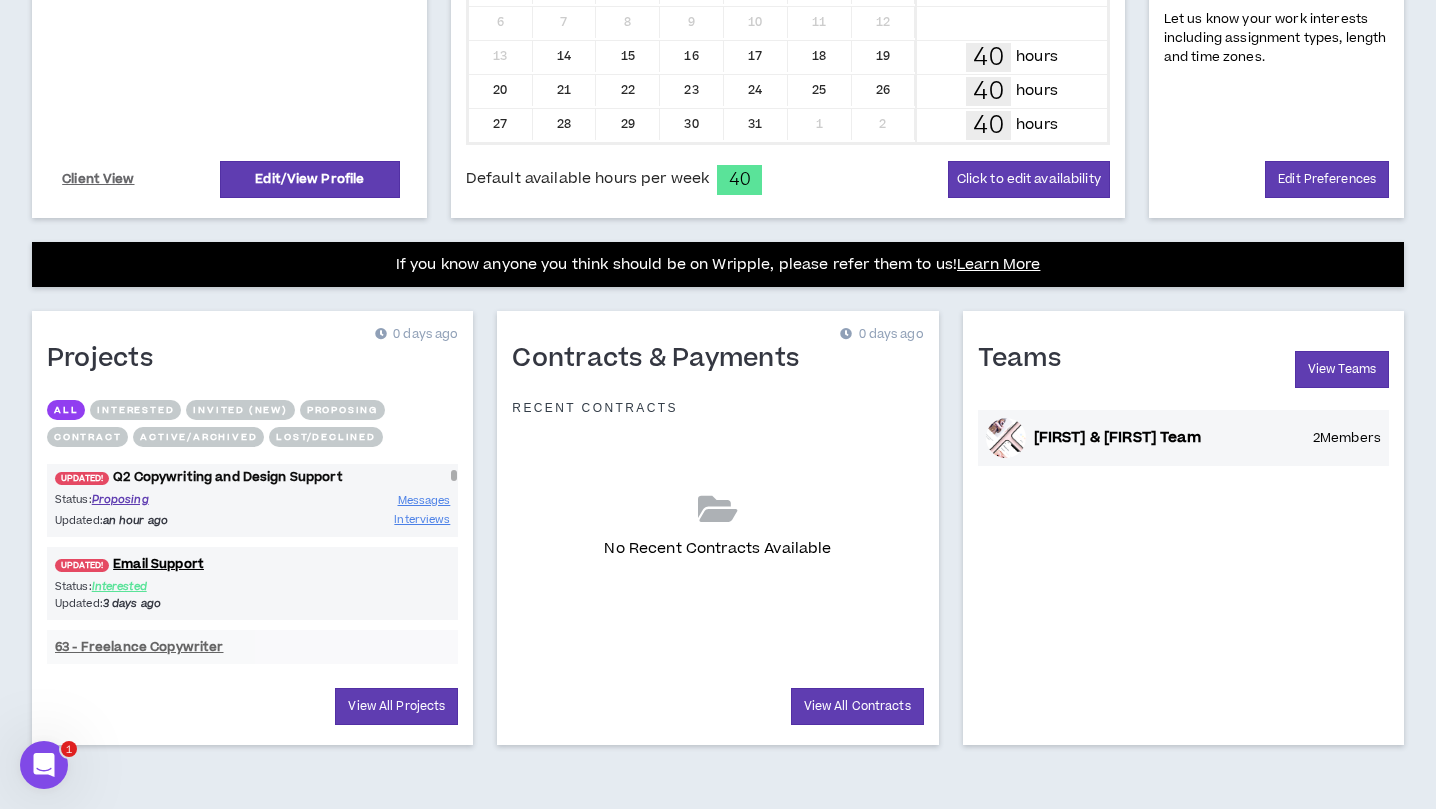 click on "UPDATED! Q2 Copywriting and Design Support" at bounding box center [252, 477] 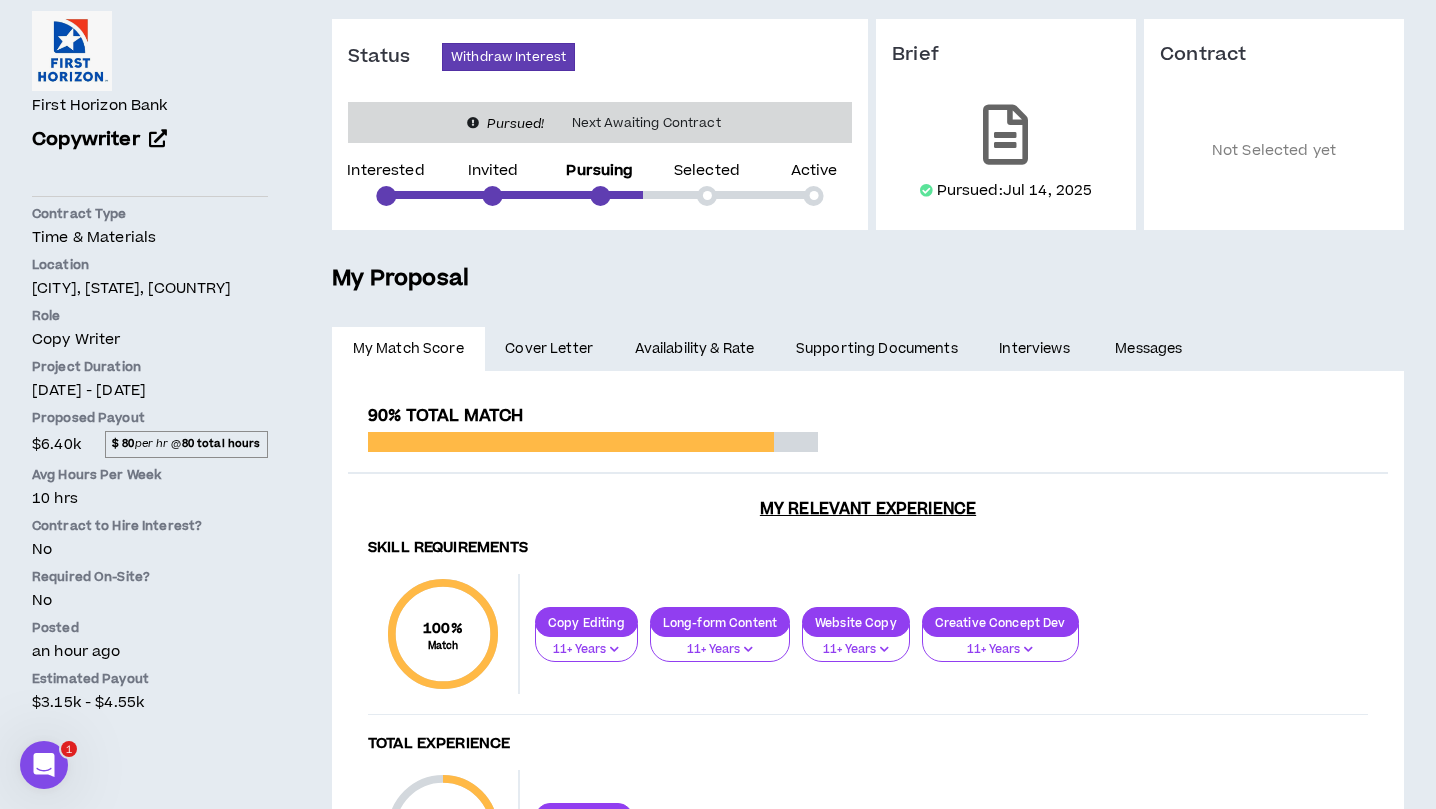 scroll, scrollTop: 0, scrollLeft: 0, axis: both 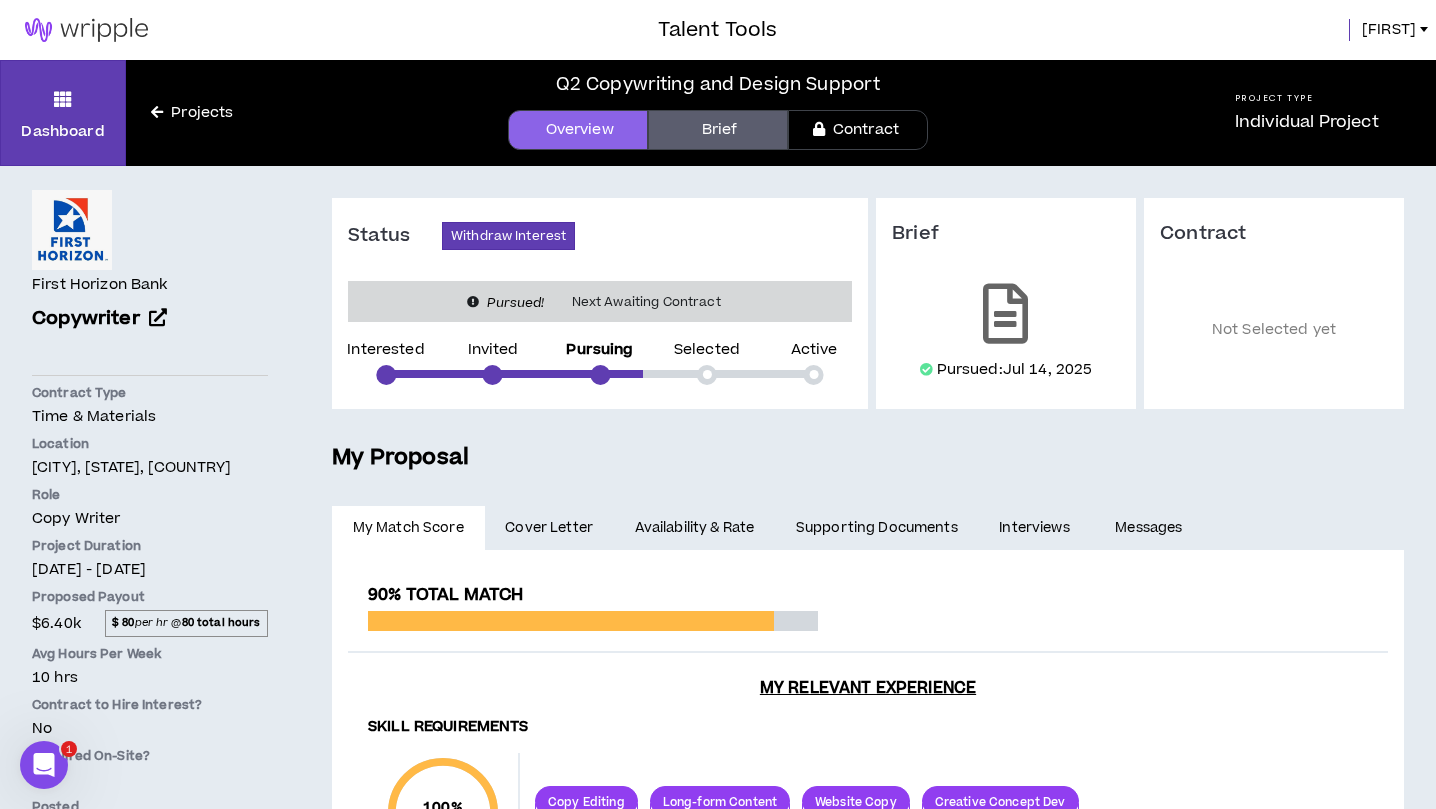 click on "Projects" at bounding box center [192, 113] 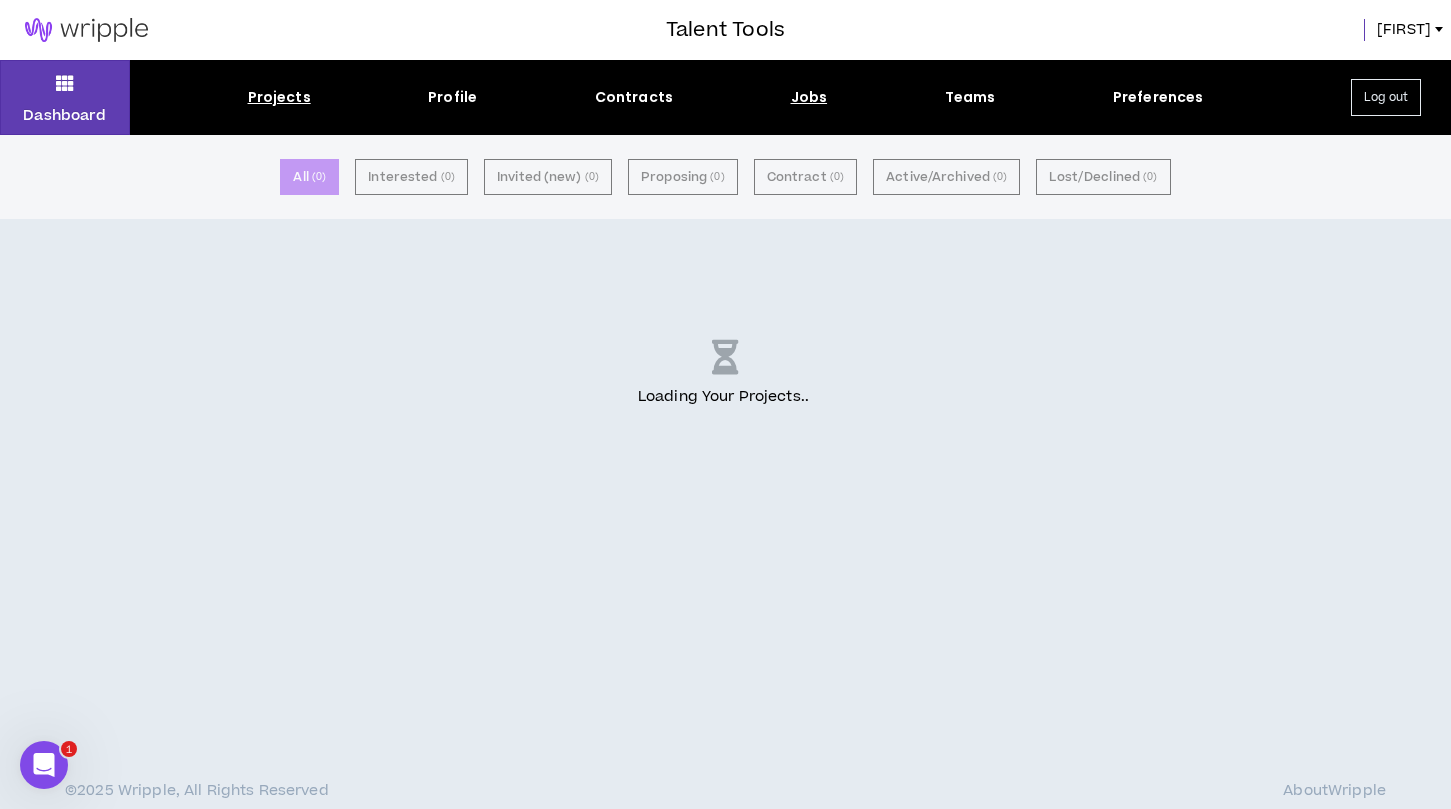 click on "Jobs" at bounding box center (809, 97) 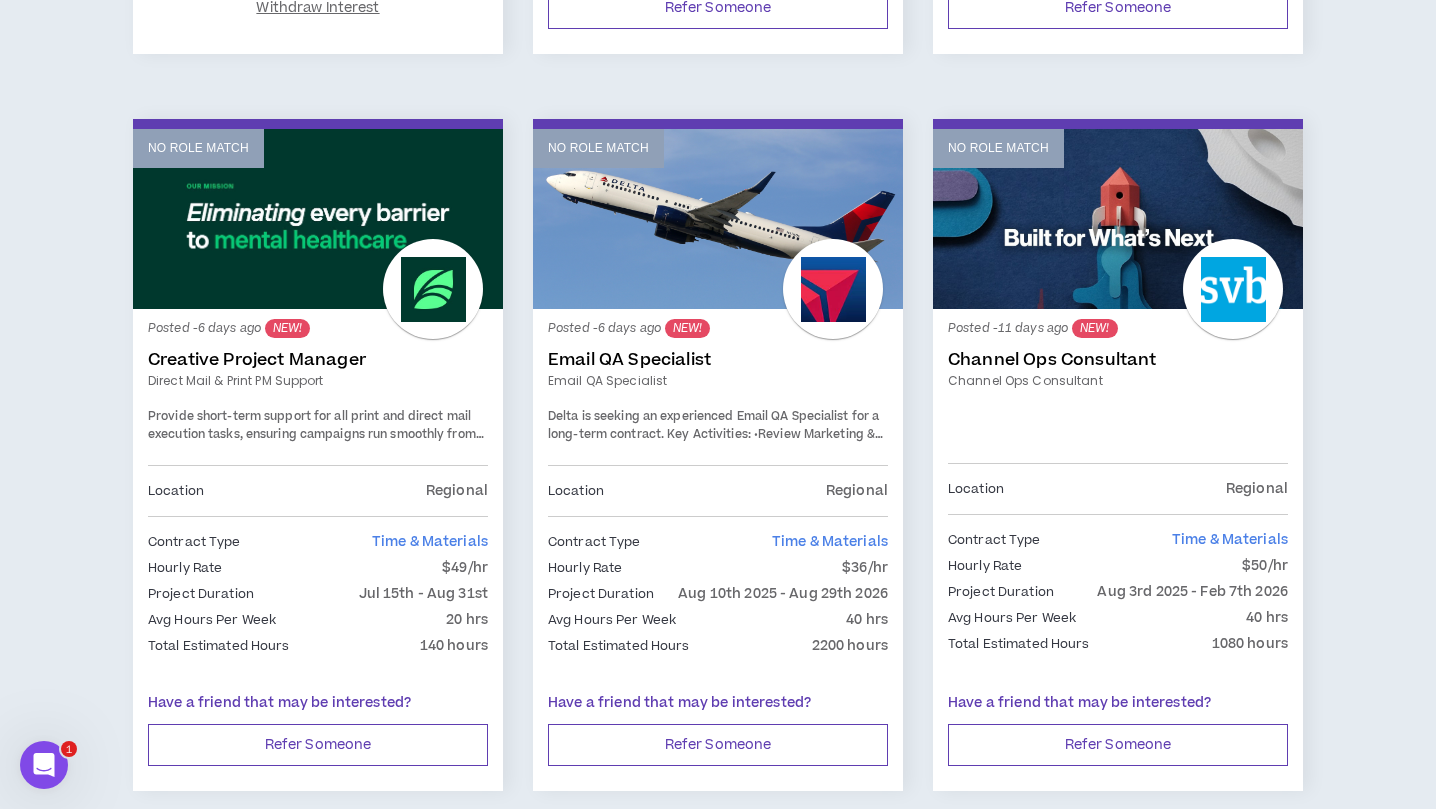 scroll, scrollTop: 1069, scrollLeft: 0, axis: vertical 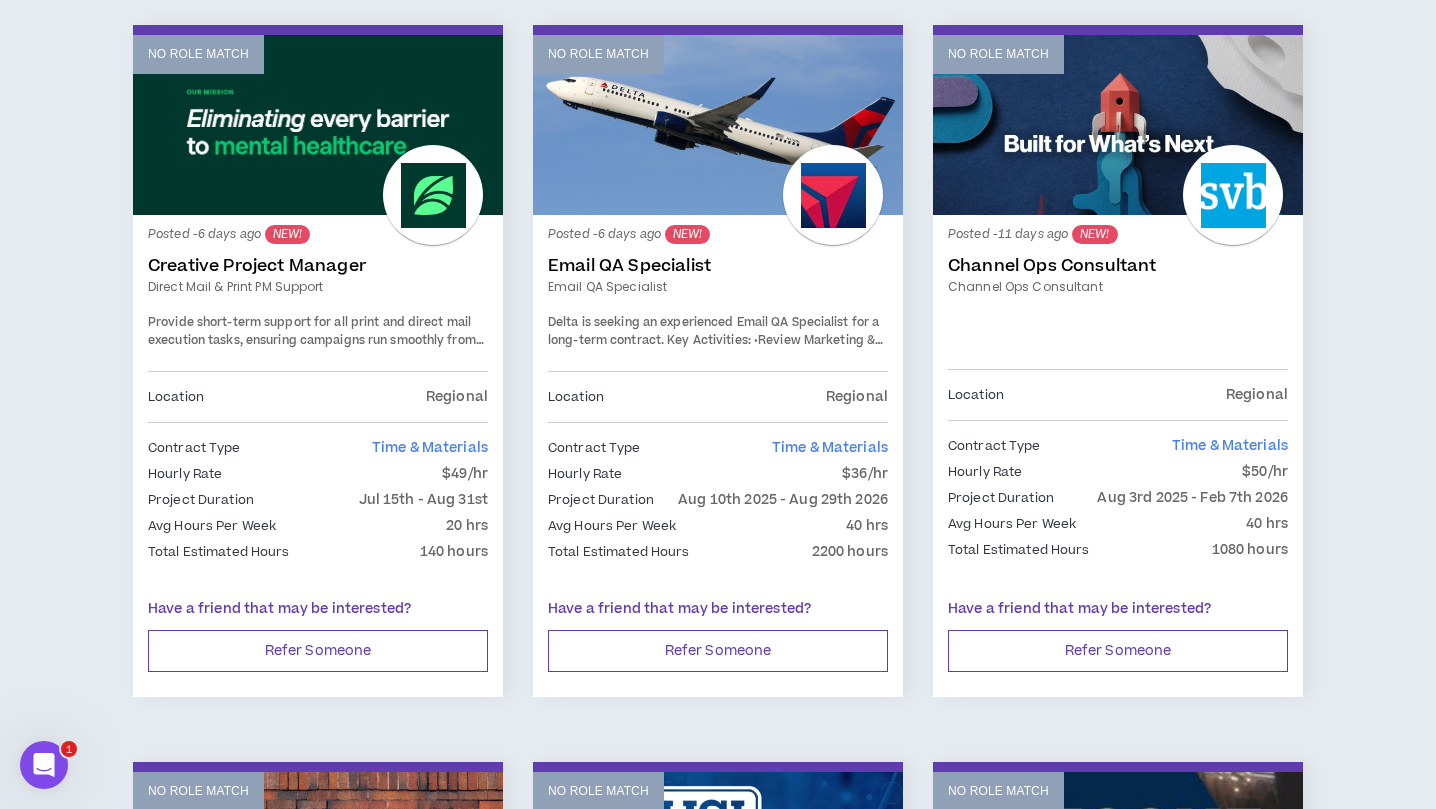 click on "•Review Marketing & Transactional emails for:" at bounding box center [715, 349] 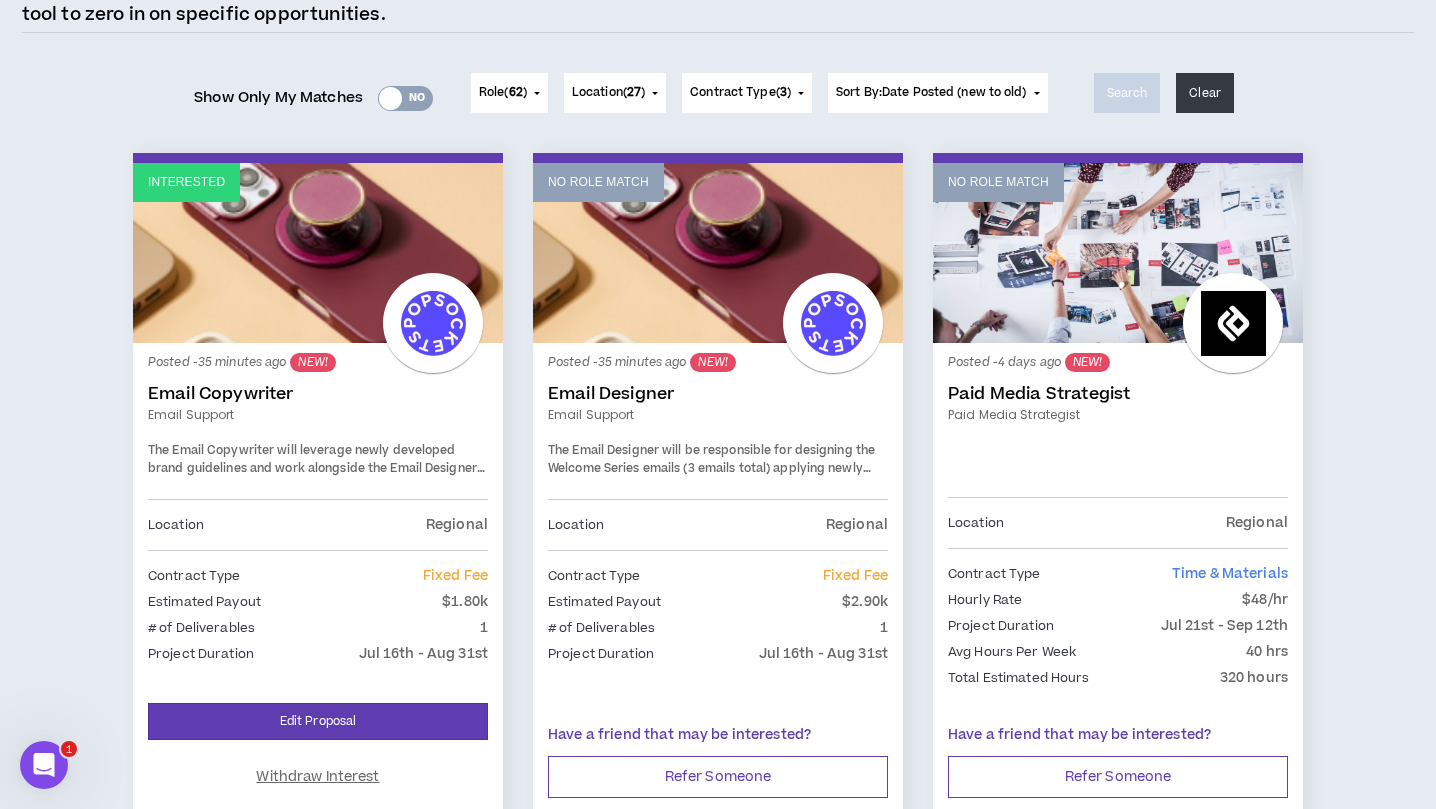 scroll, scrollTop: 0, scrollLeft: 0, axis: both 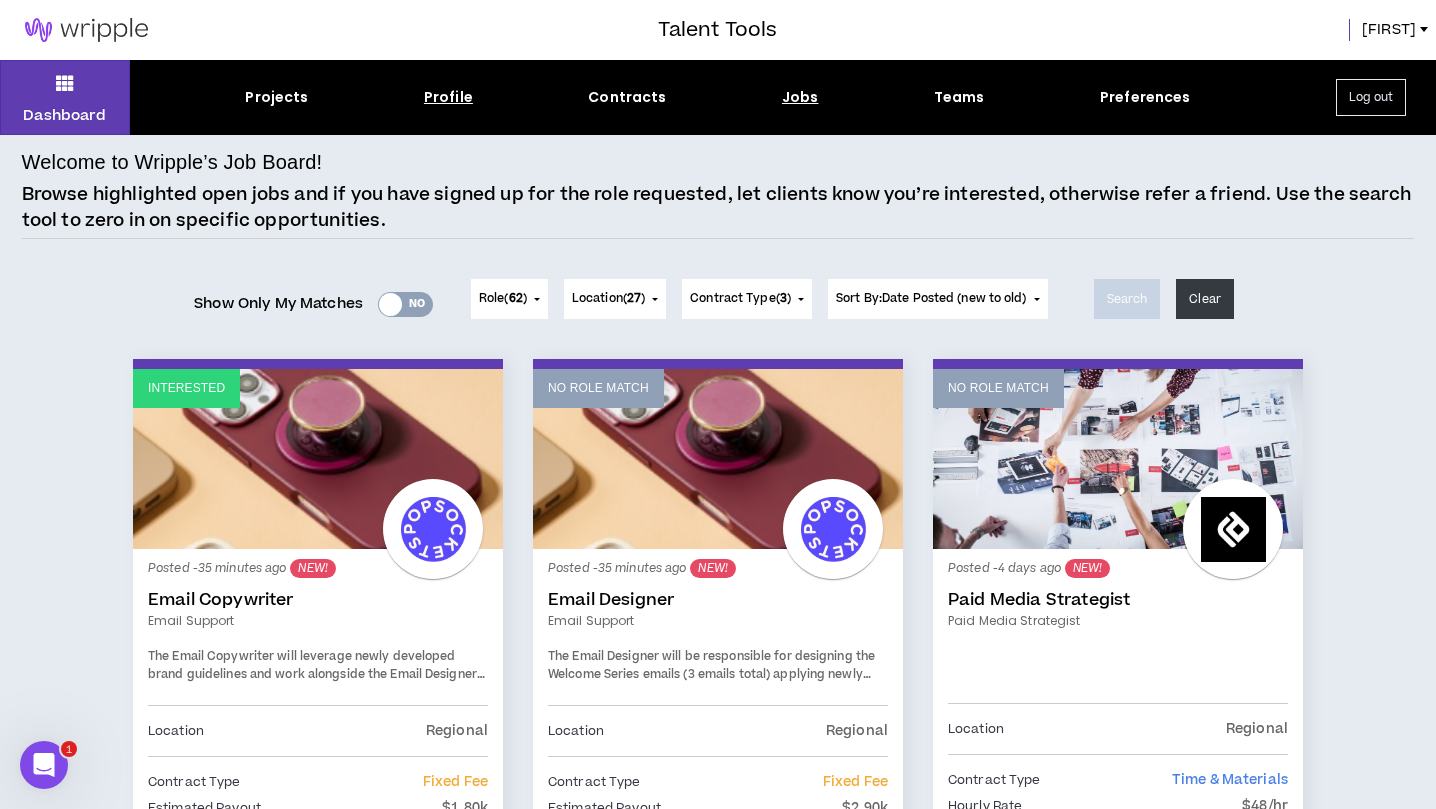click on "Profile" at bounding box center [448, 97] 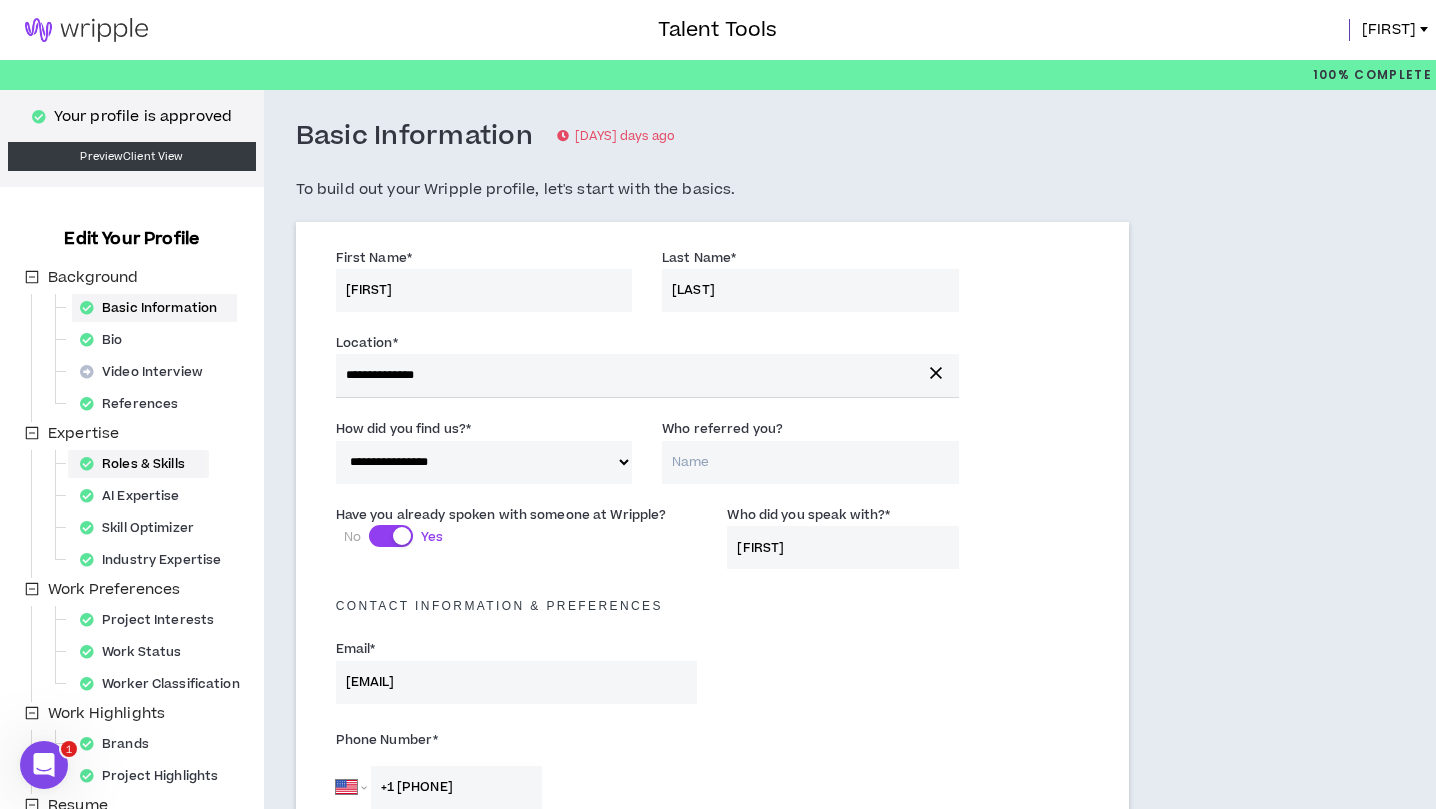 click on "Roles & Skills" at bounding box center [138, 464] 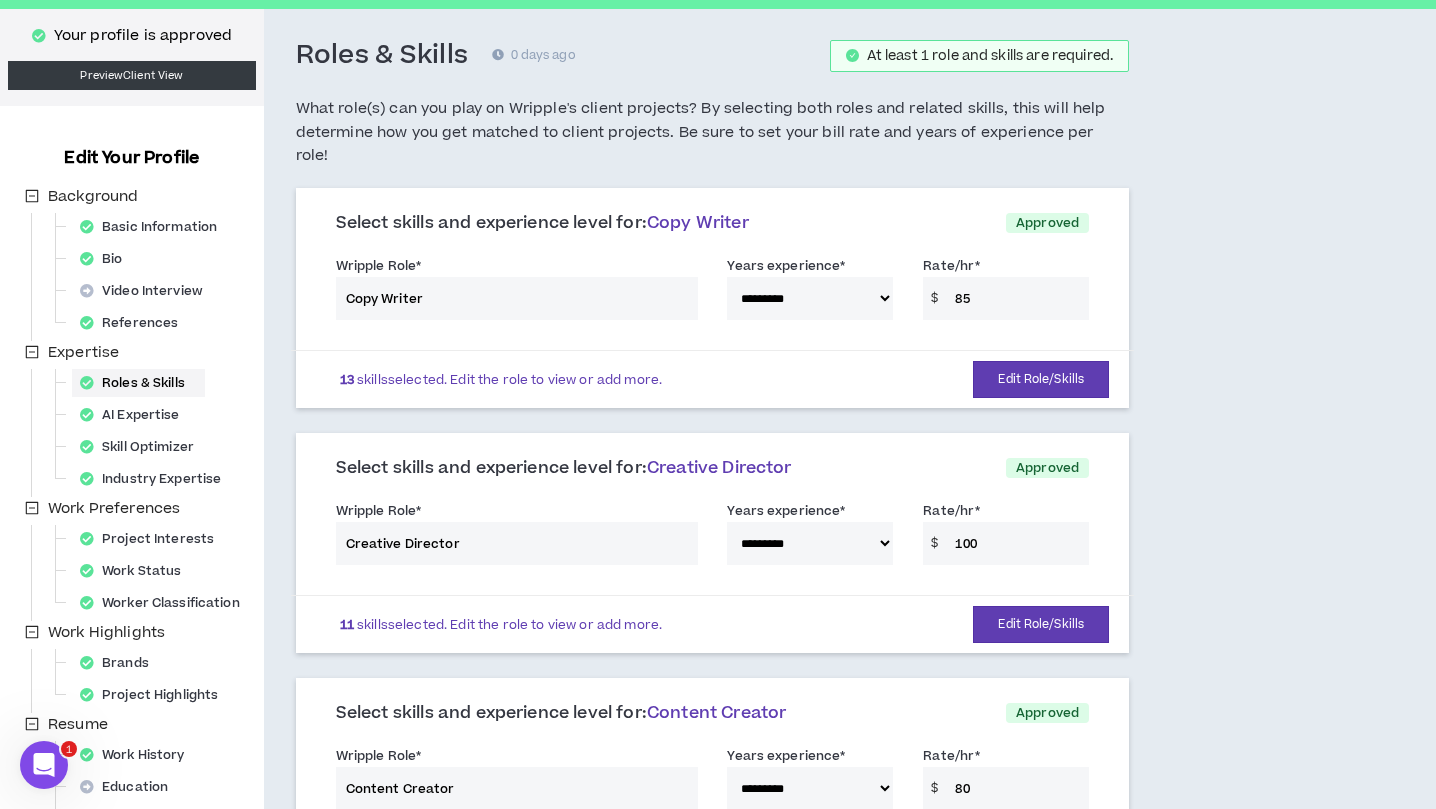 scroll, scrollTop: 0, scrollLeft: 0, axis: both 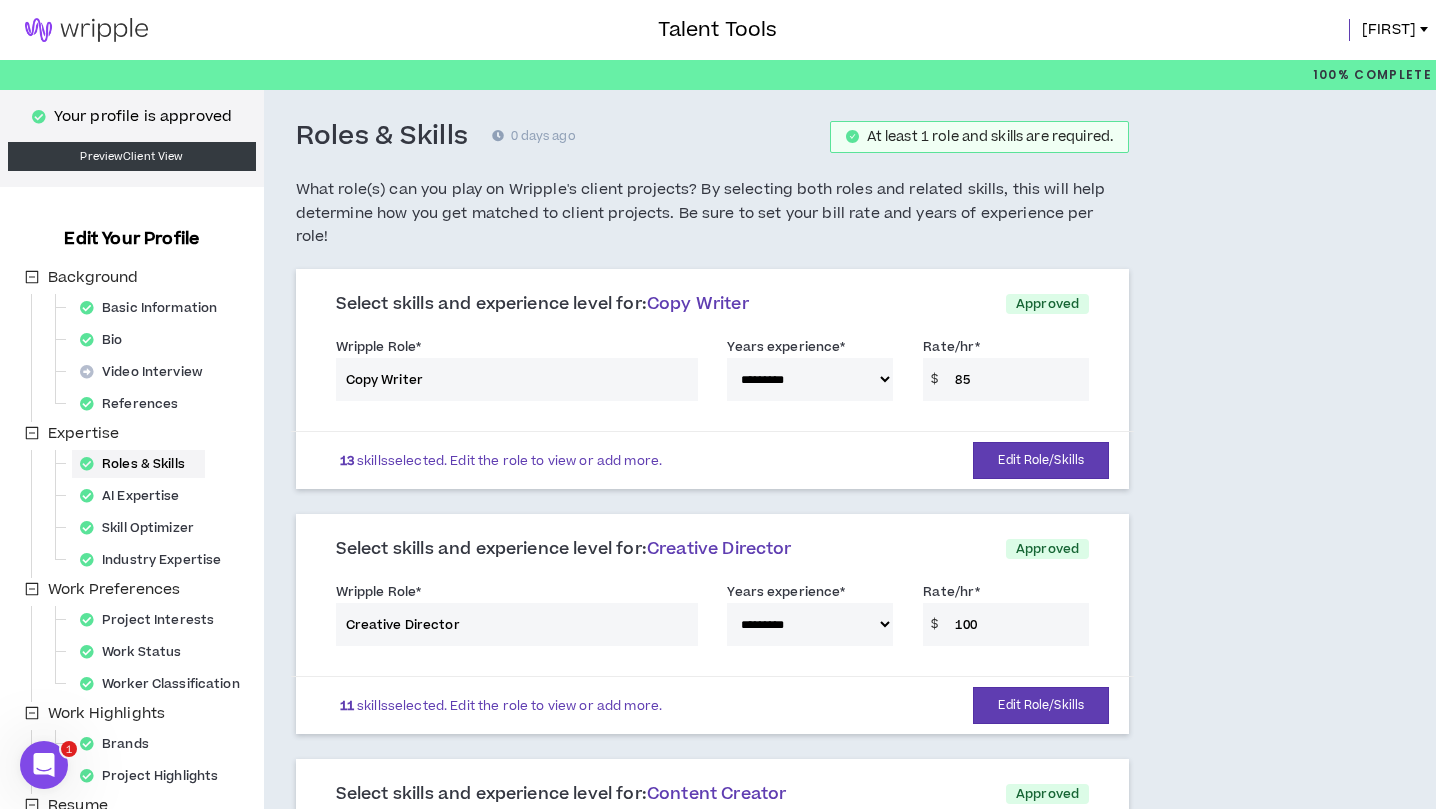 click at bounding box center [329, 30] 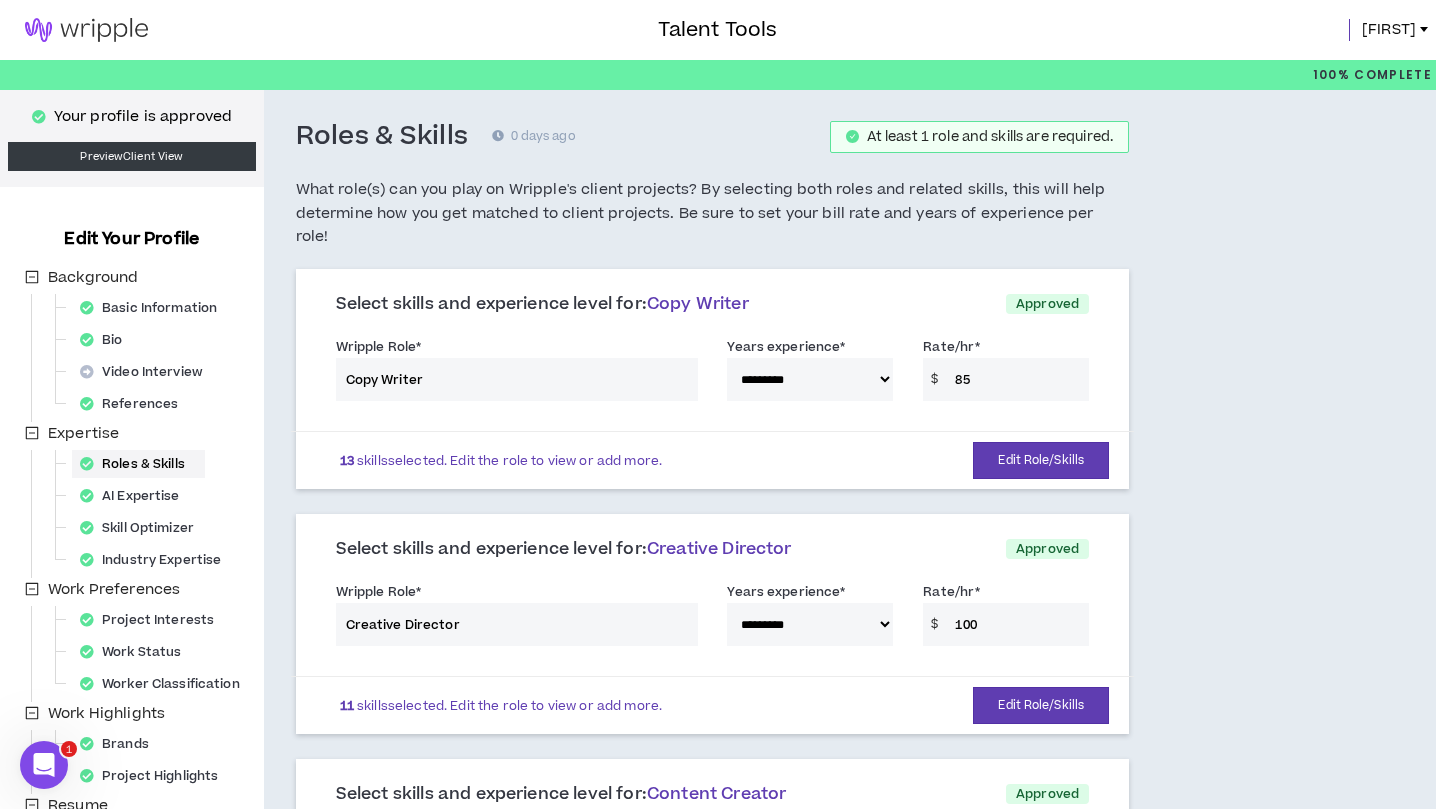 click on "[FIRST]" at bounding box center (1389, 30) 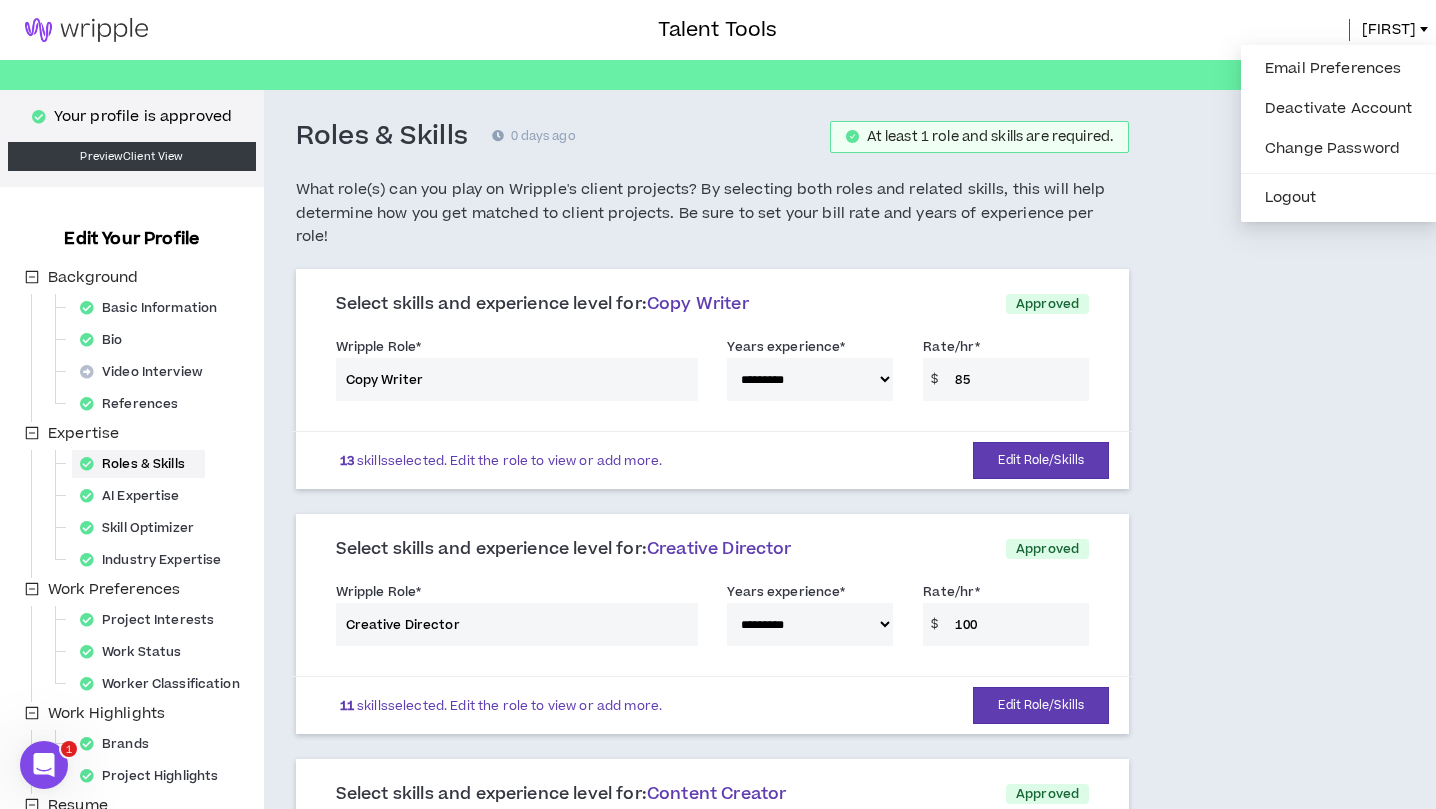 click on "[FIRST]" at bounding box center [1107, 30] 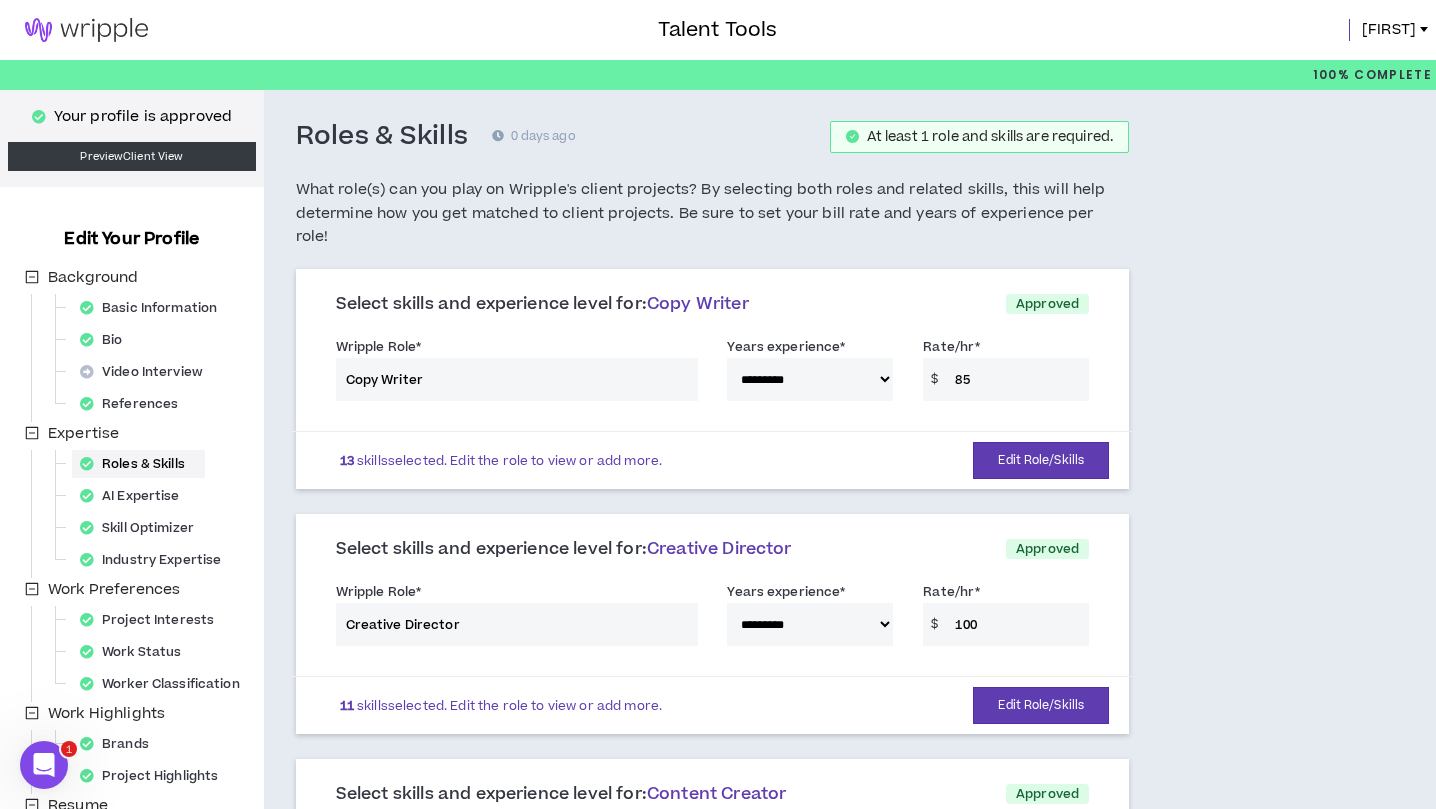 click at bounding box center (86, 30) 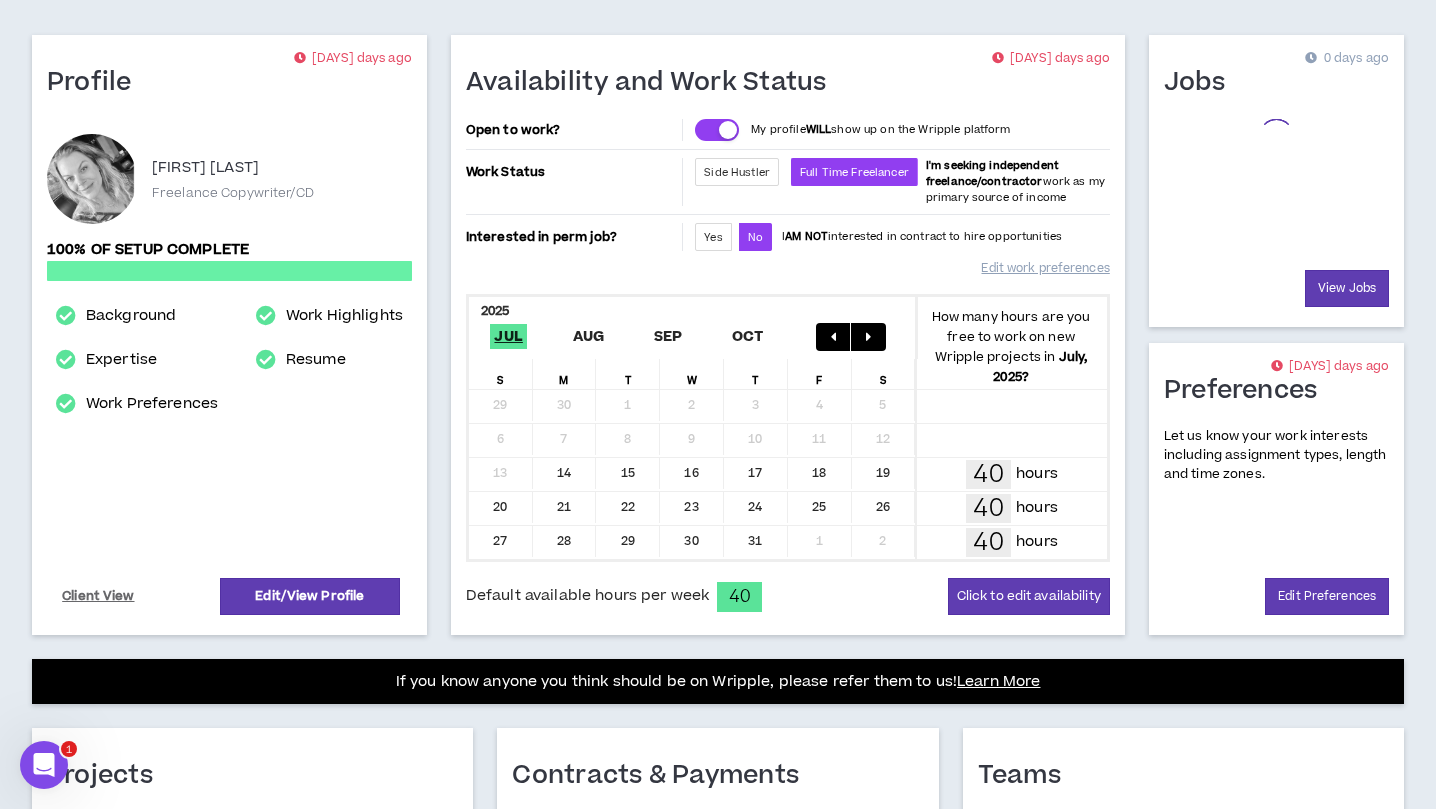 scroll, scrollTop: 0, scrollLeft: 0, axis: both 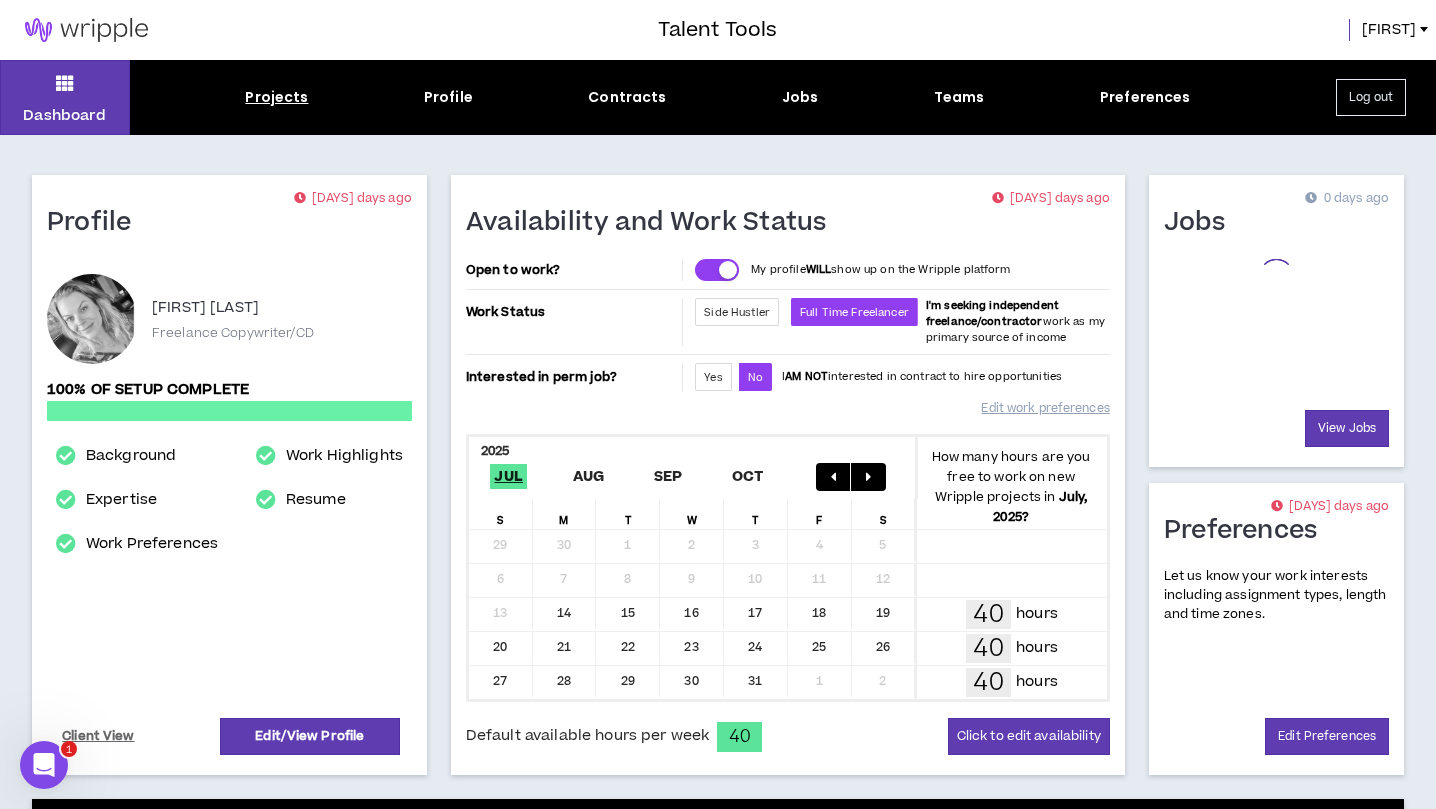 click on "Projects" at bounding box center [276, 97] 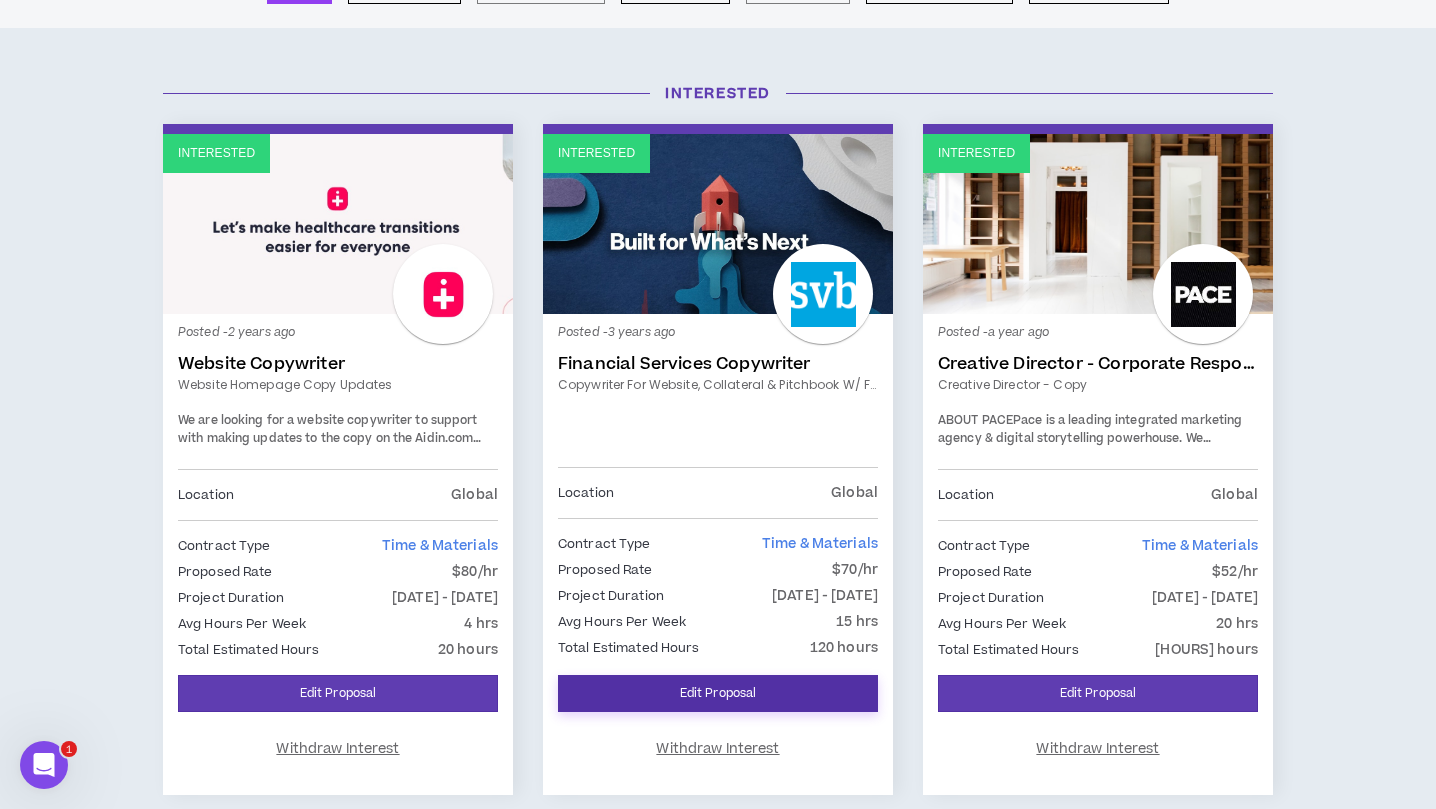 scroll, scrollTop: 0, scrollLeft: 0, axis: both 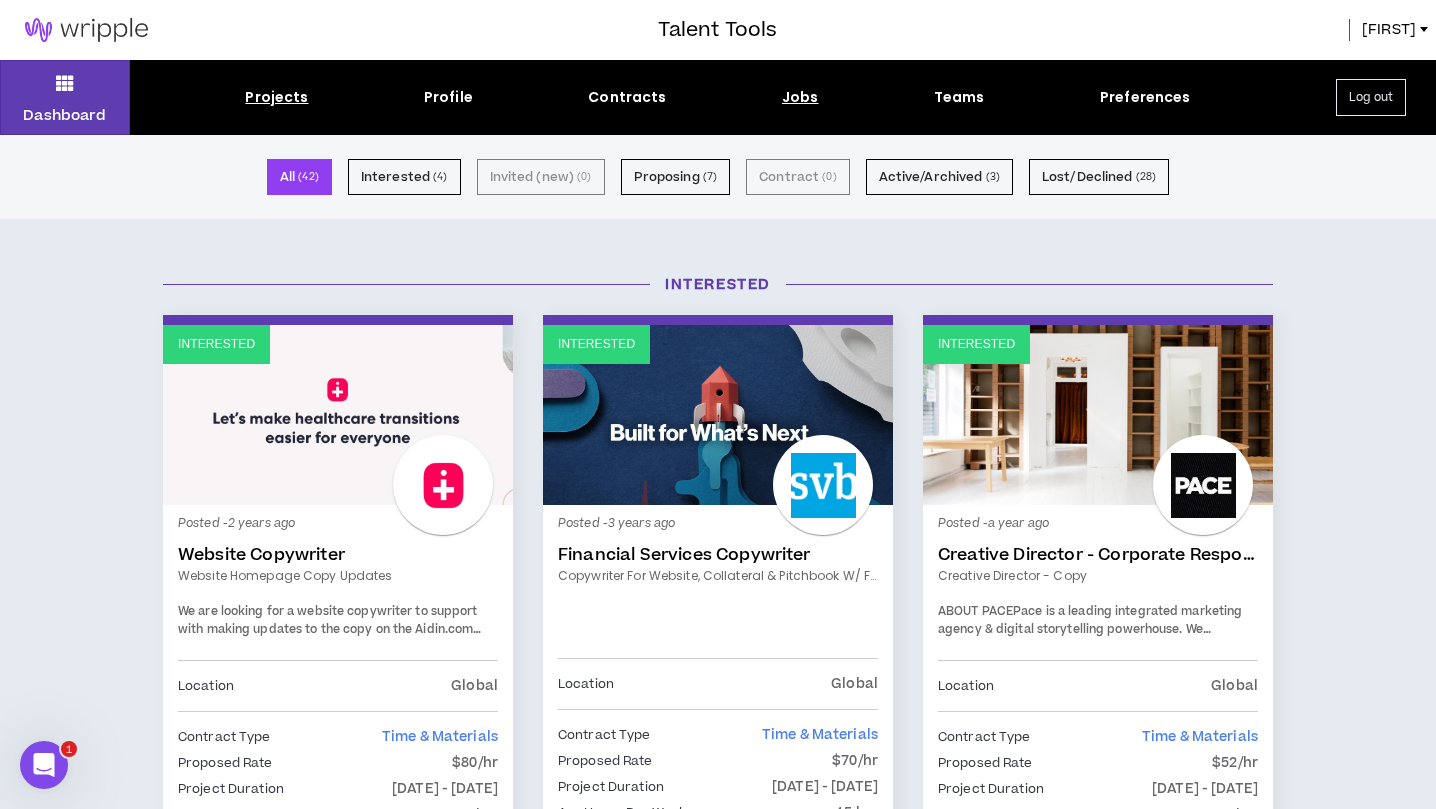 click on "Jobs" at bounding box center [800, 97] 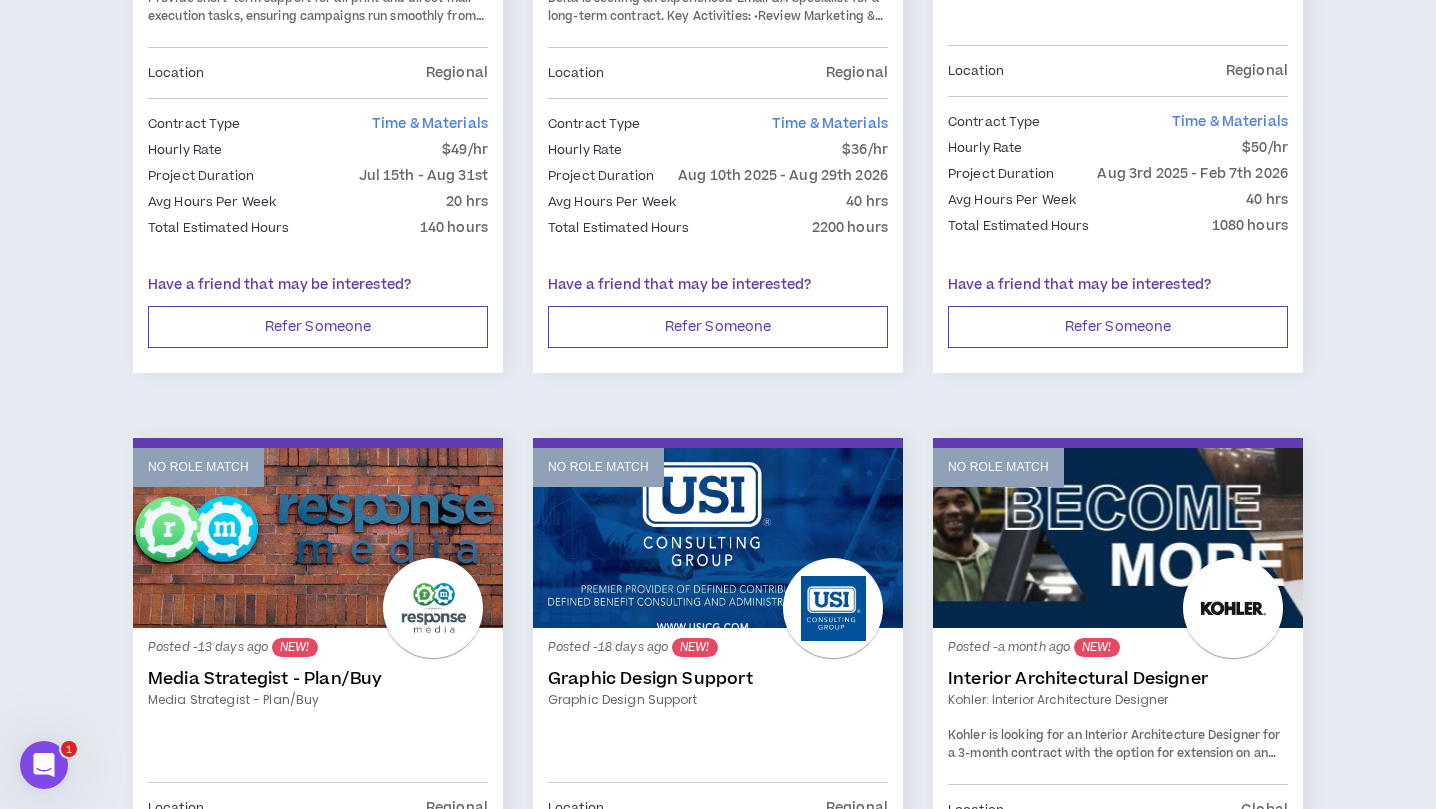 scroll, scrollTop: 1178, scrollLeft: 0, axis: vertical 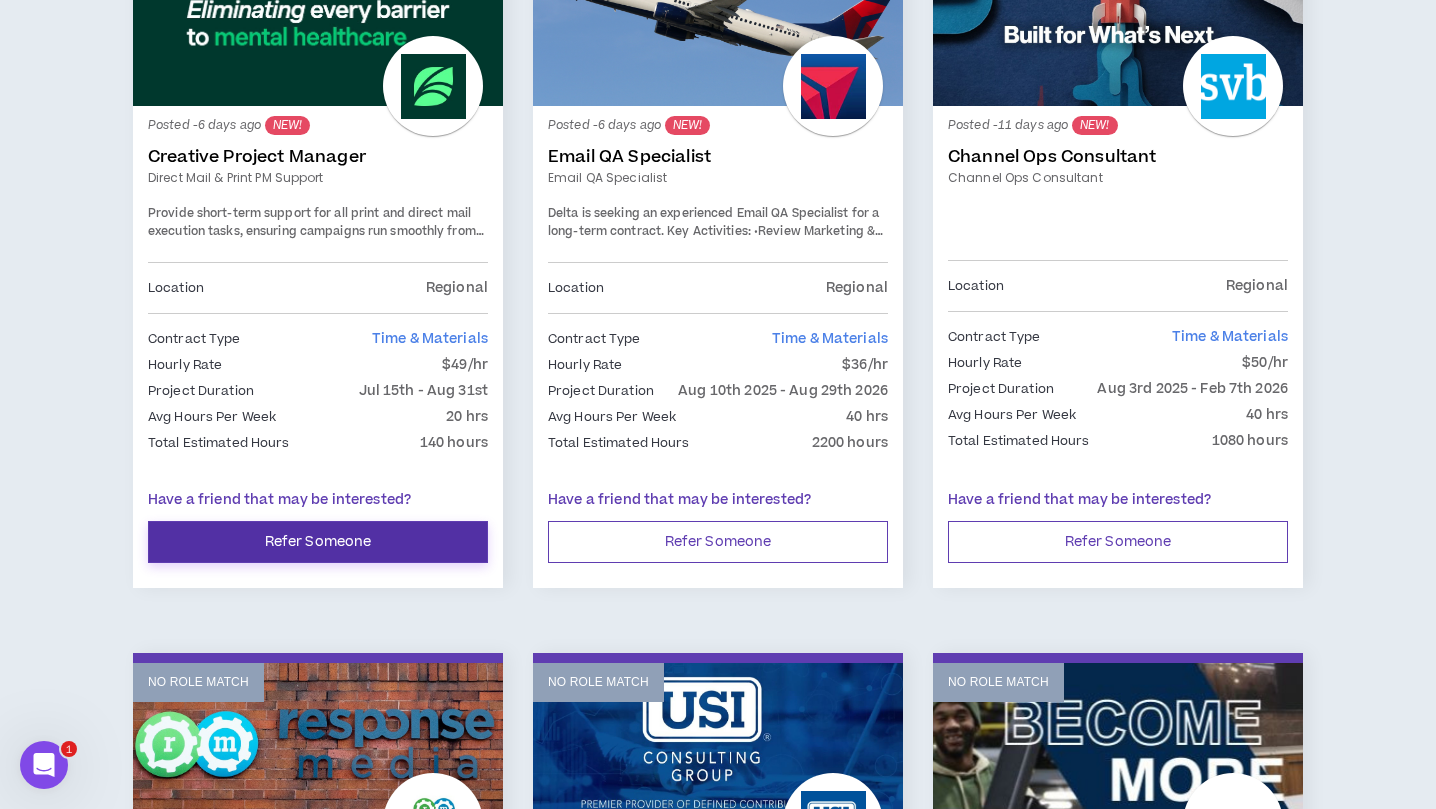 click on "Refer Someone" at bounding box center [318, 542] 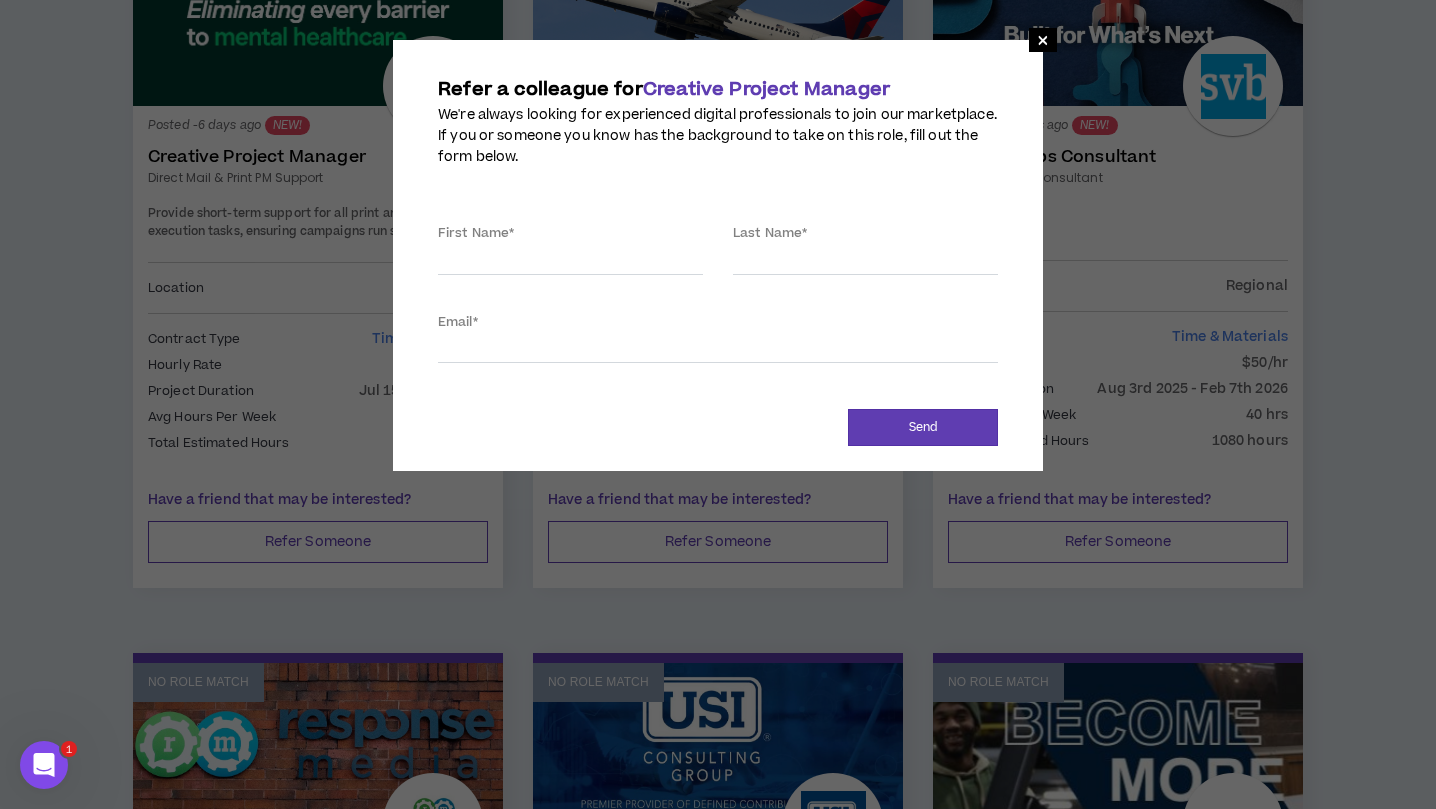 click on "First Name  *" at bounding box center [570, 256] 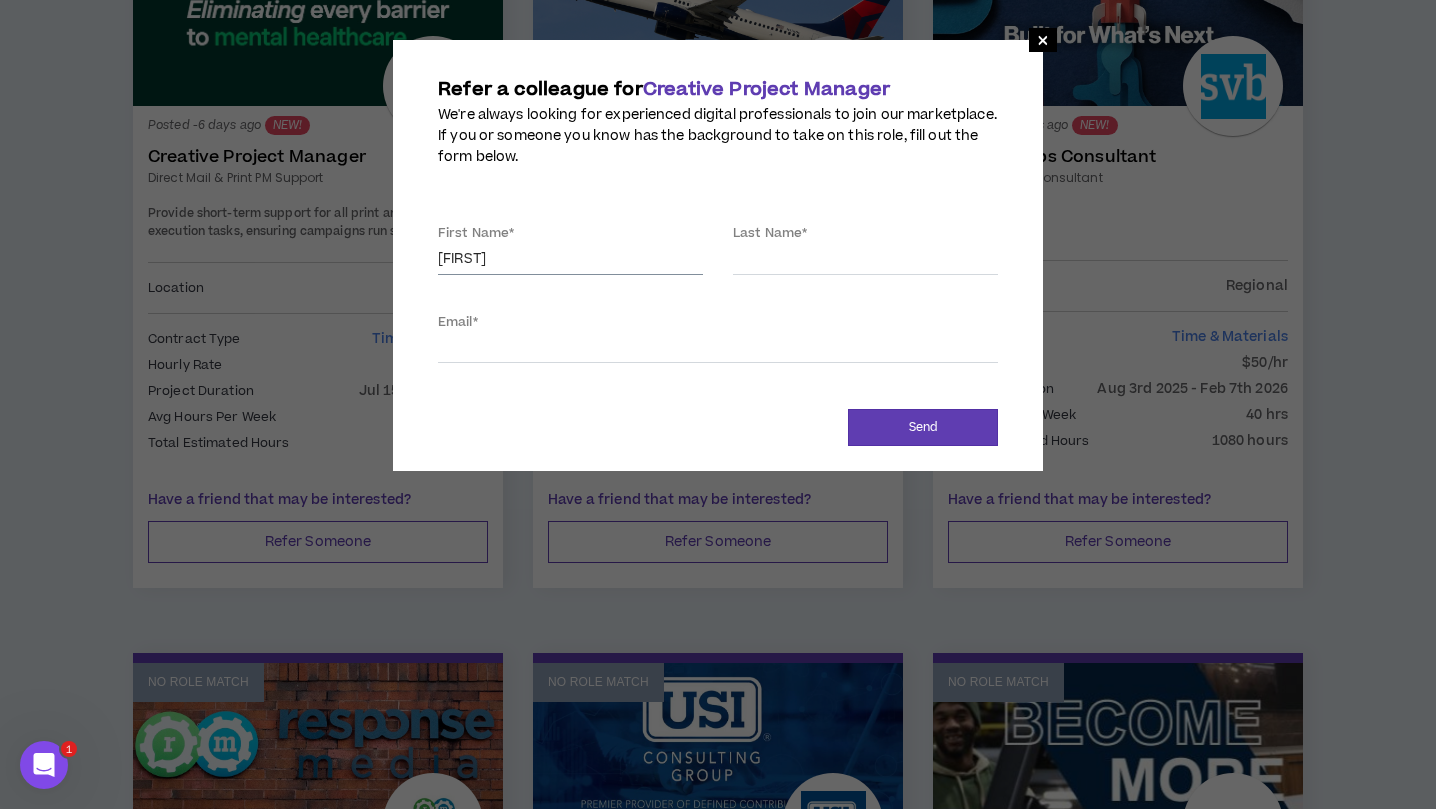 click on "[FIRST]" at bounding box center (570, 260) 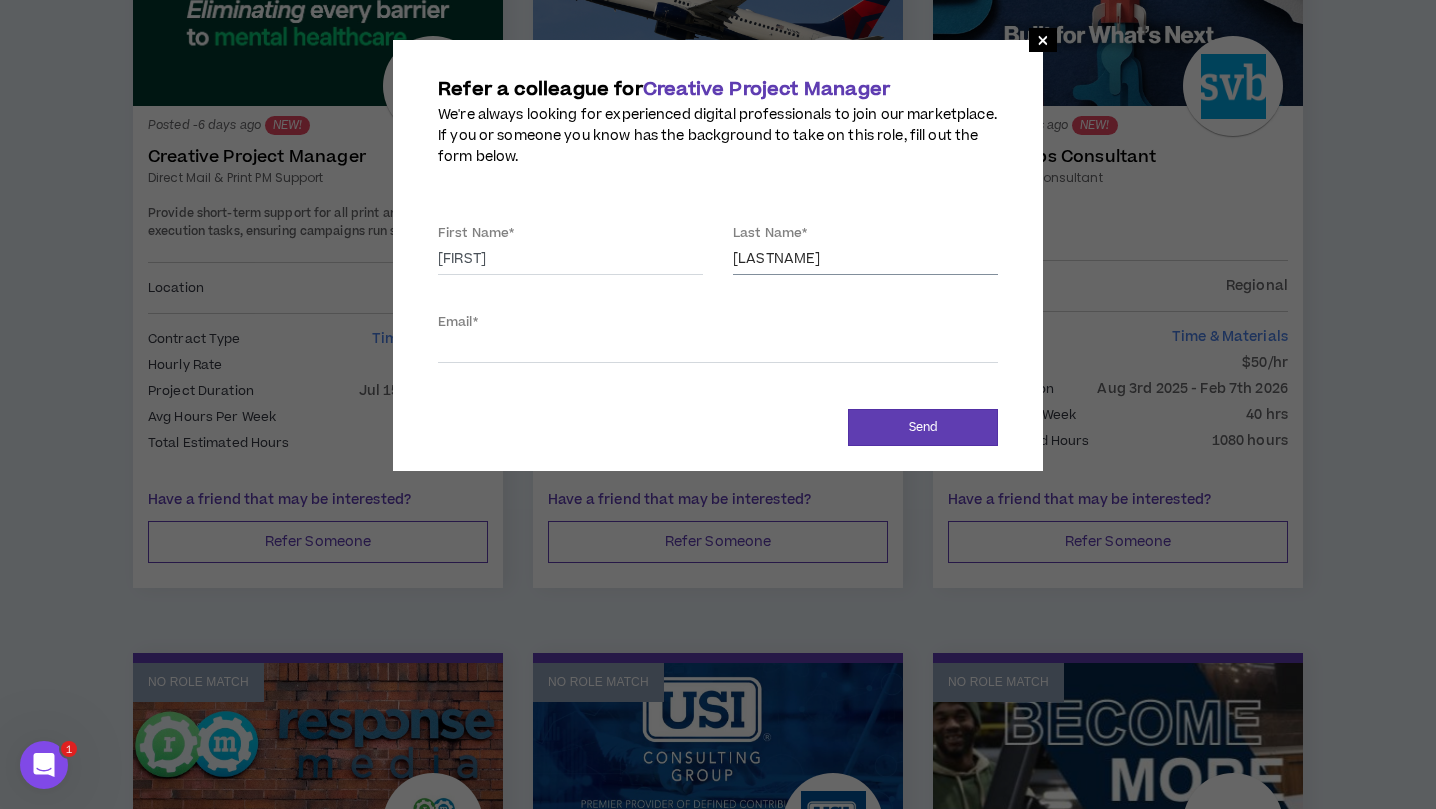 type on "[LASTNAME]" 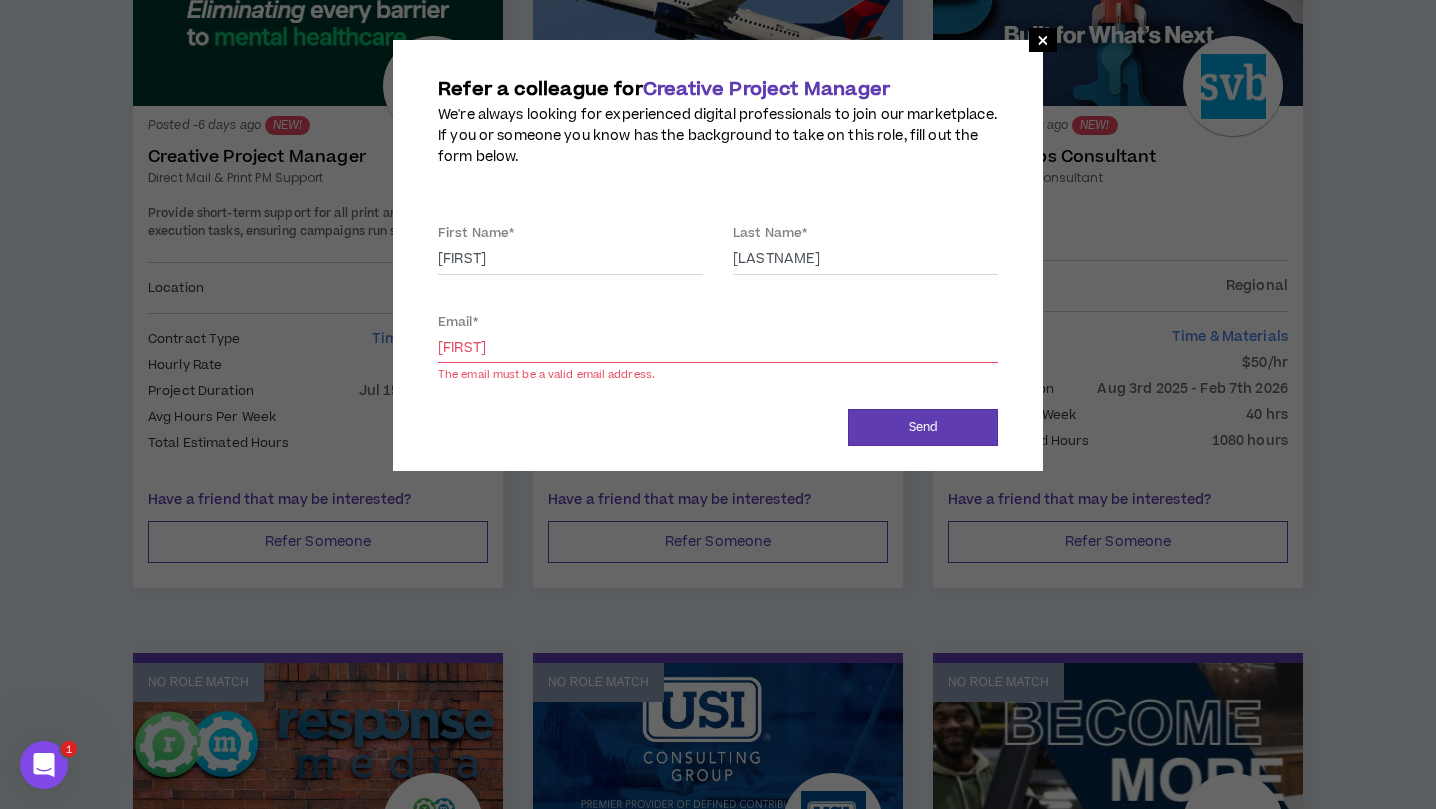 paste on "[EMAIL]" 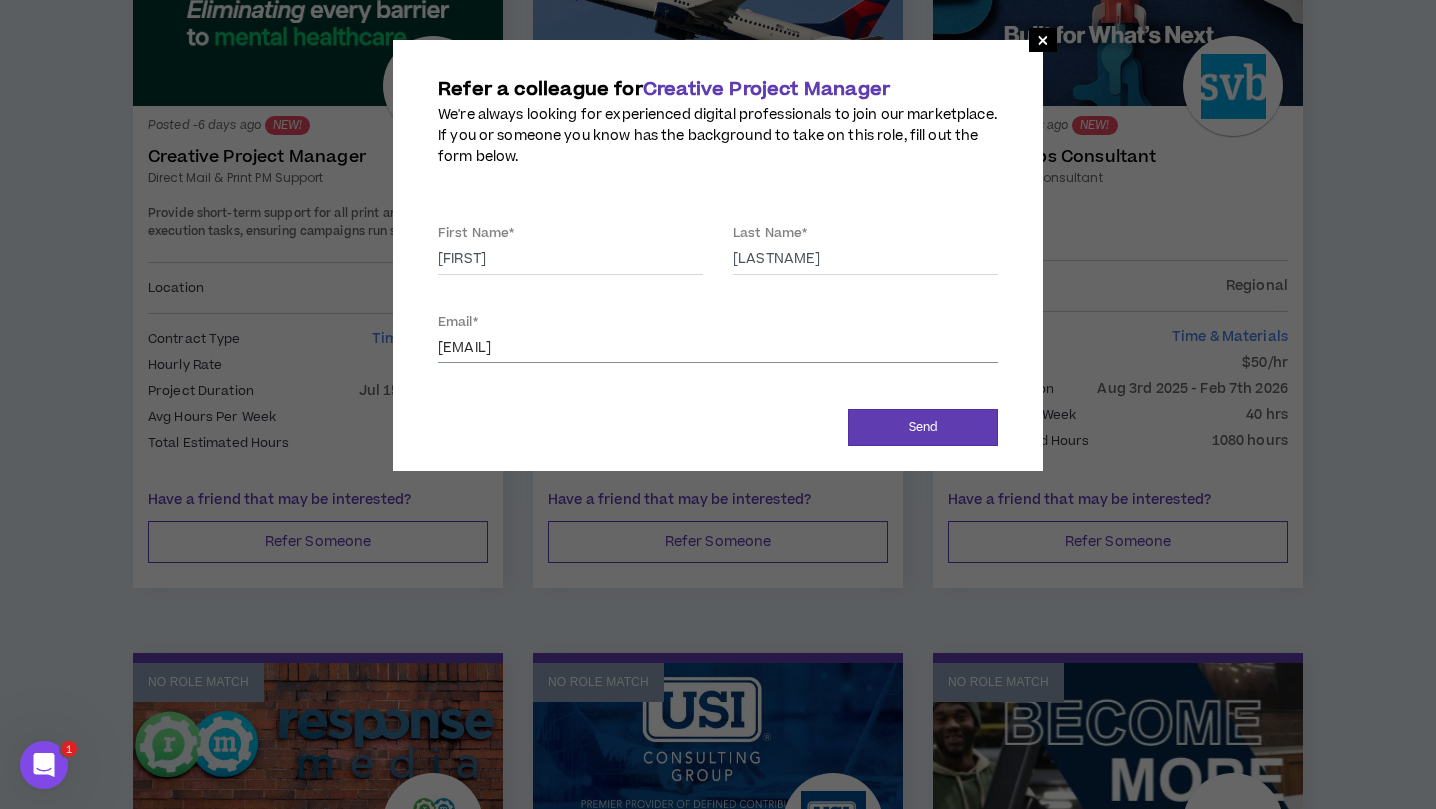 drag, startPoint x: 439, startPoint y: 346, endPoint x: 475, endPoint y: 348, distance: 36.05551 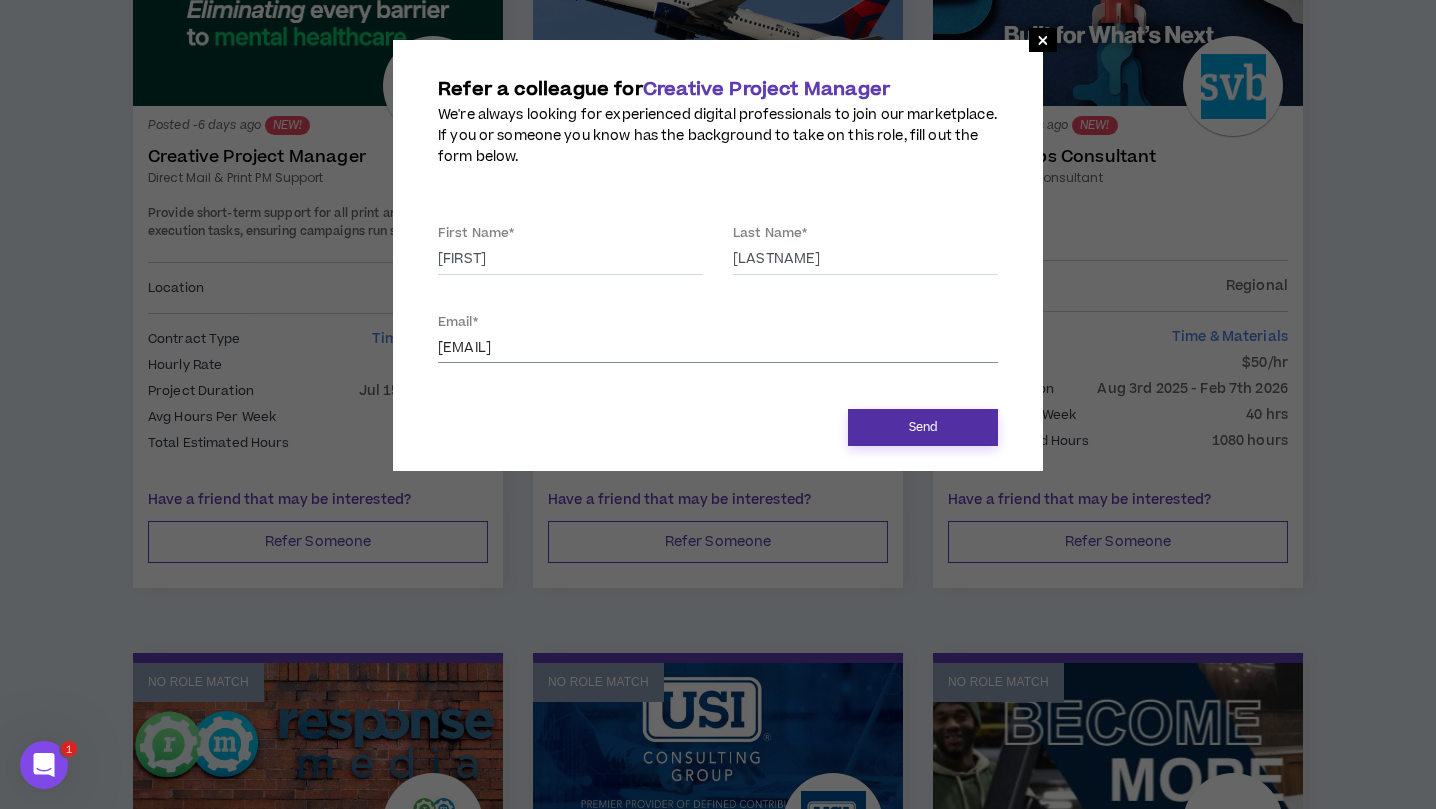 type on "[EMAIL]" 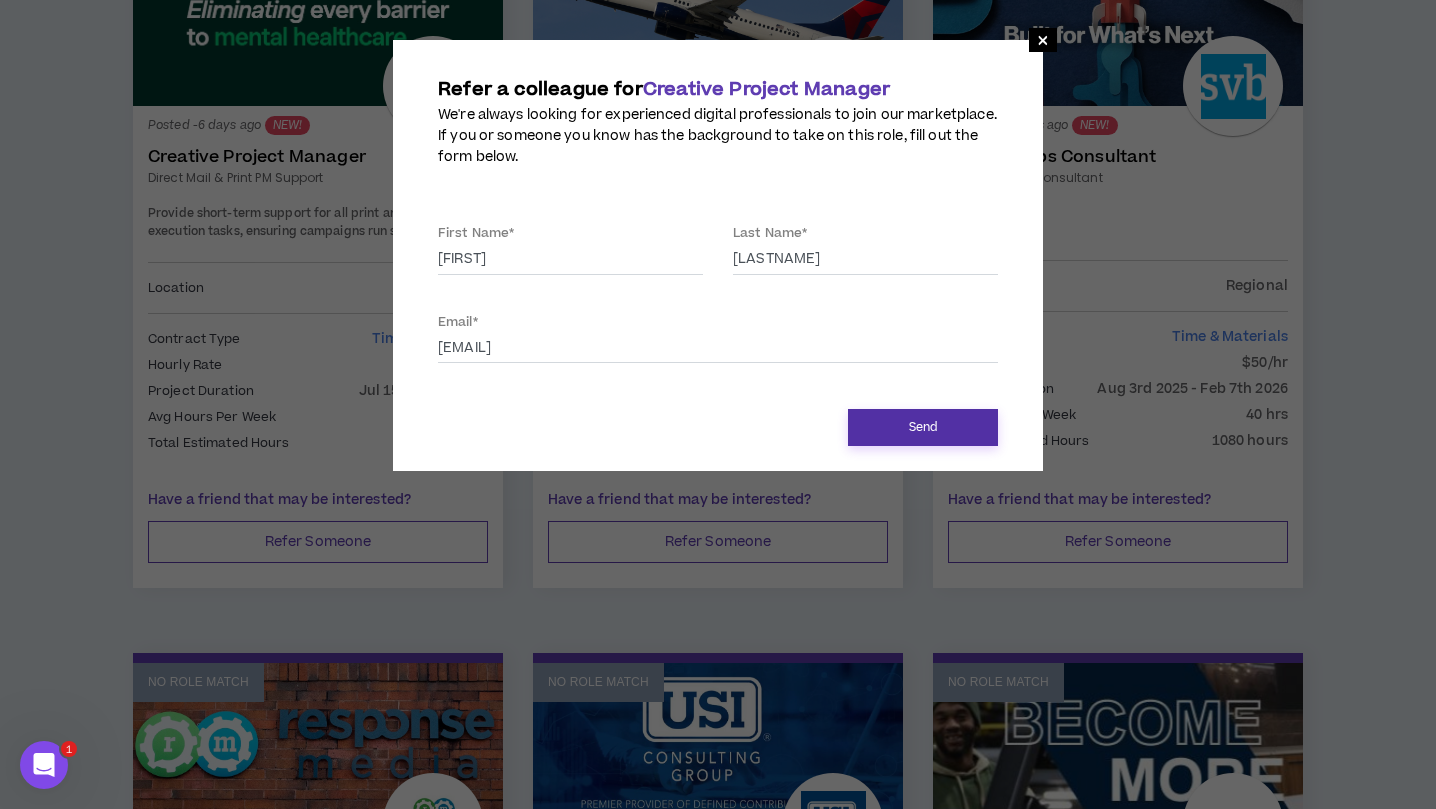 click on "Send" at bounding box center [923, 427] 